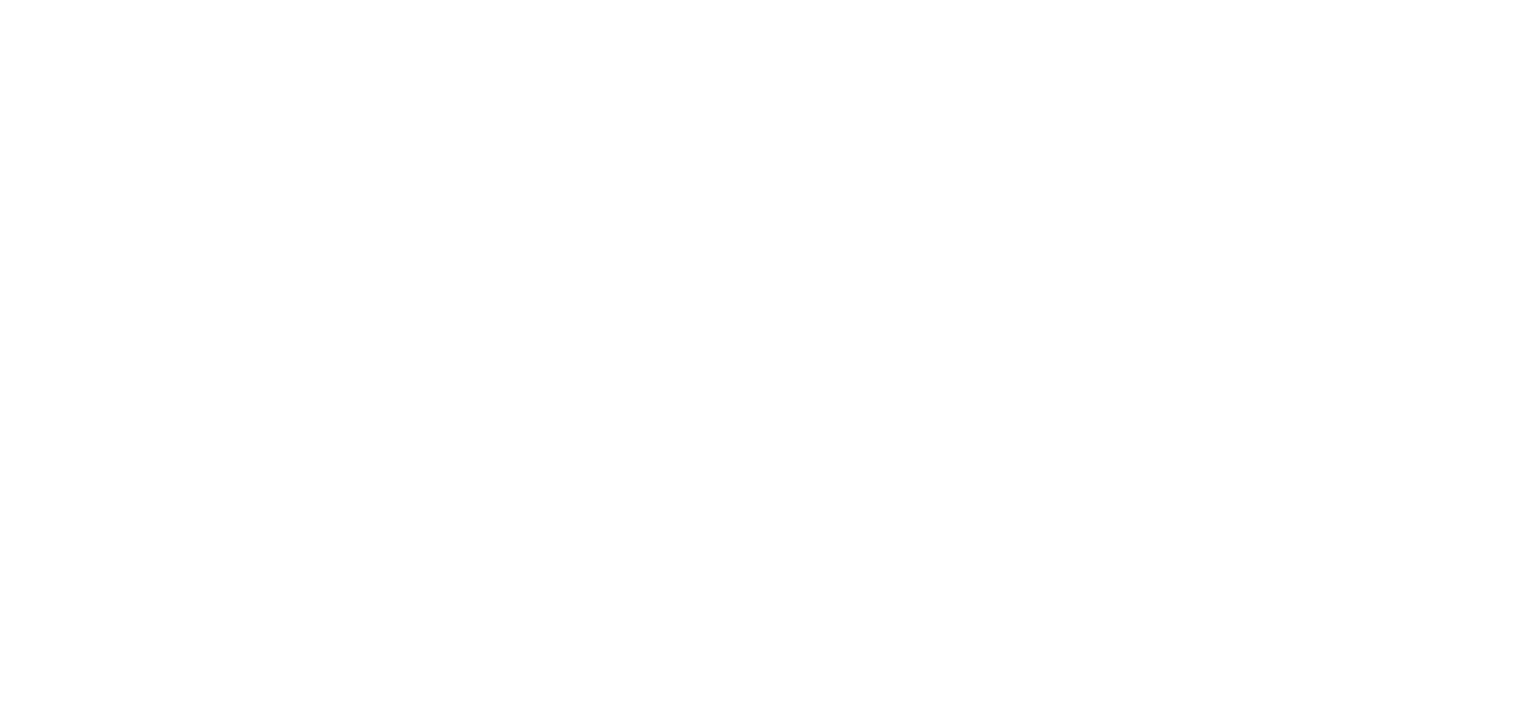 scroll, scrollTop: 0, scrollLeft: 0, axis: both 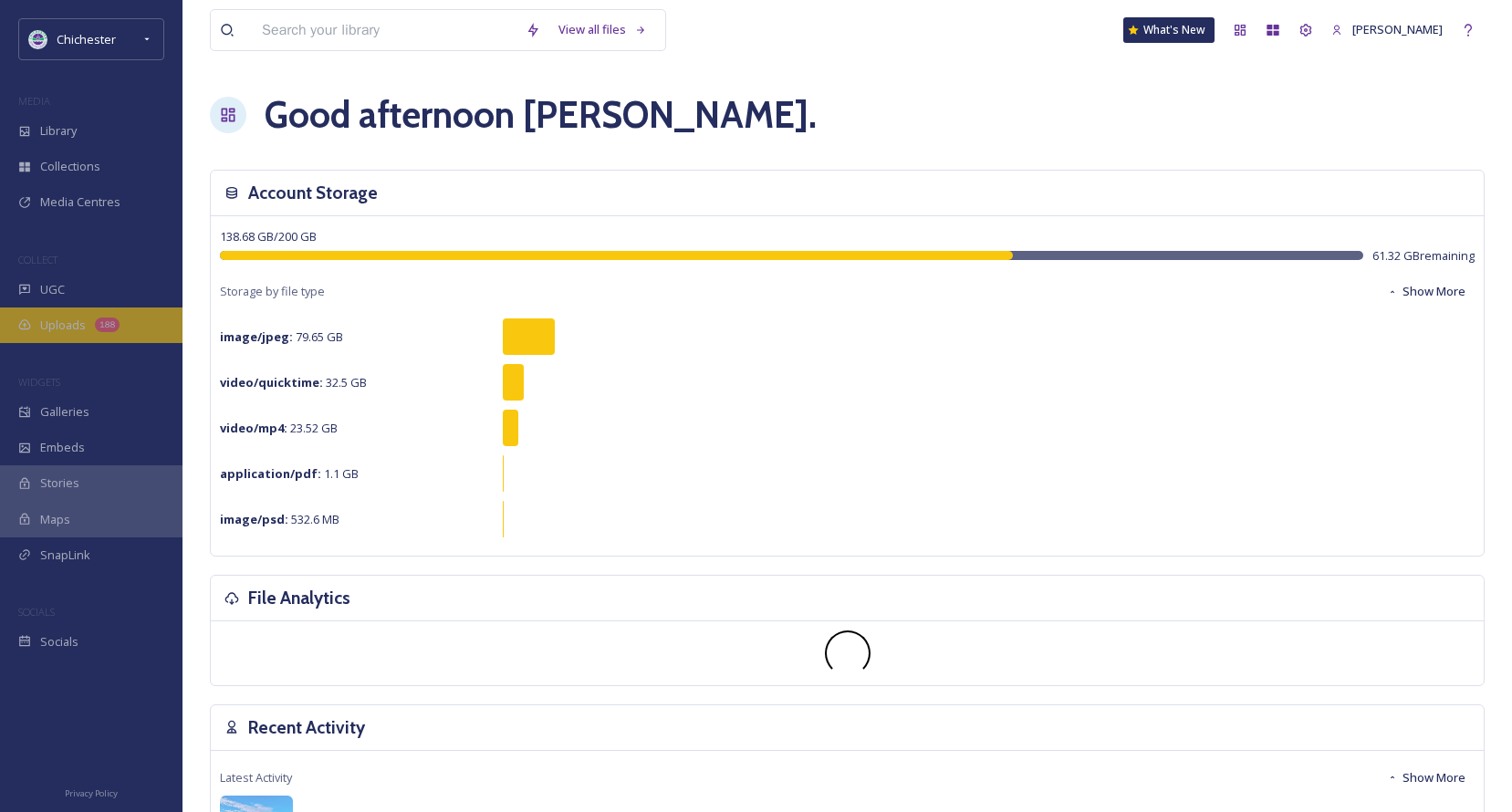 click on "Uploads" at bounding box center [63, 325] 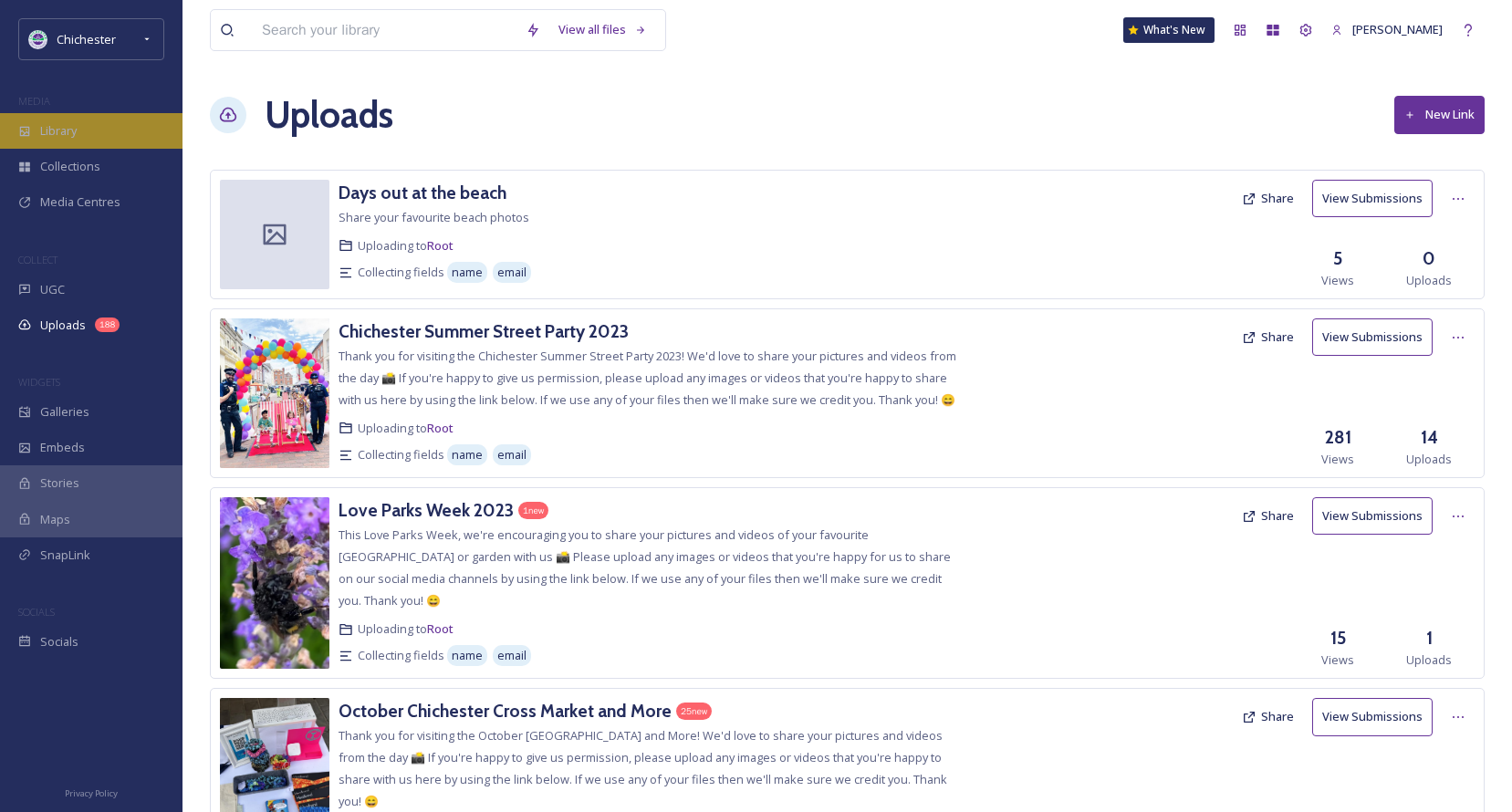 click on "Library" at bounding box center (91, 130) 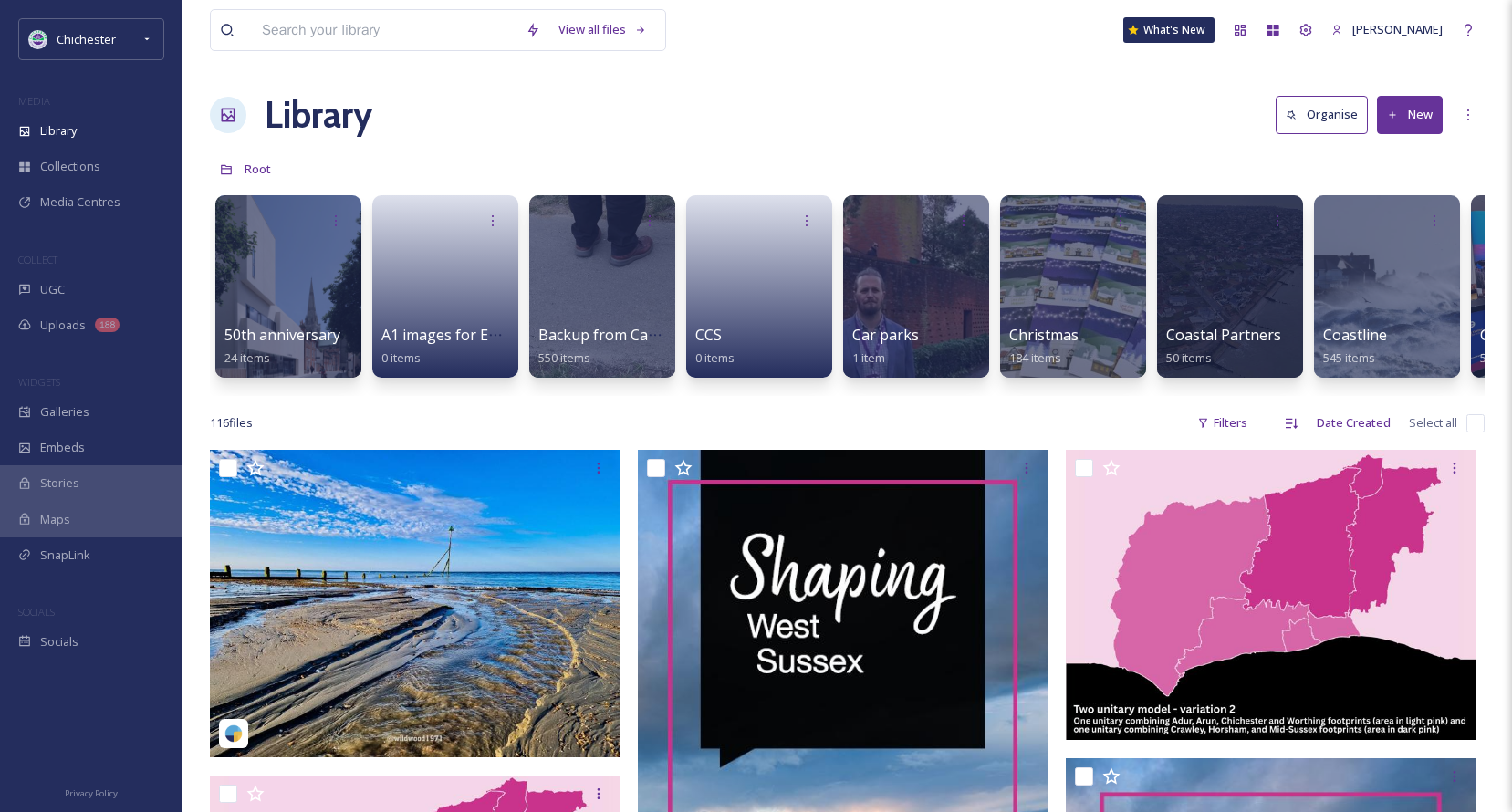 click on "New" at bounding box center [1410, 114] 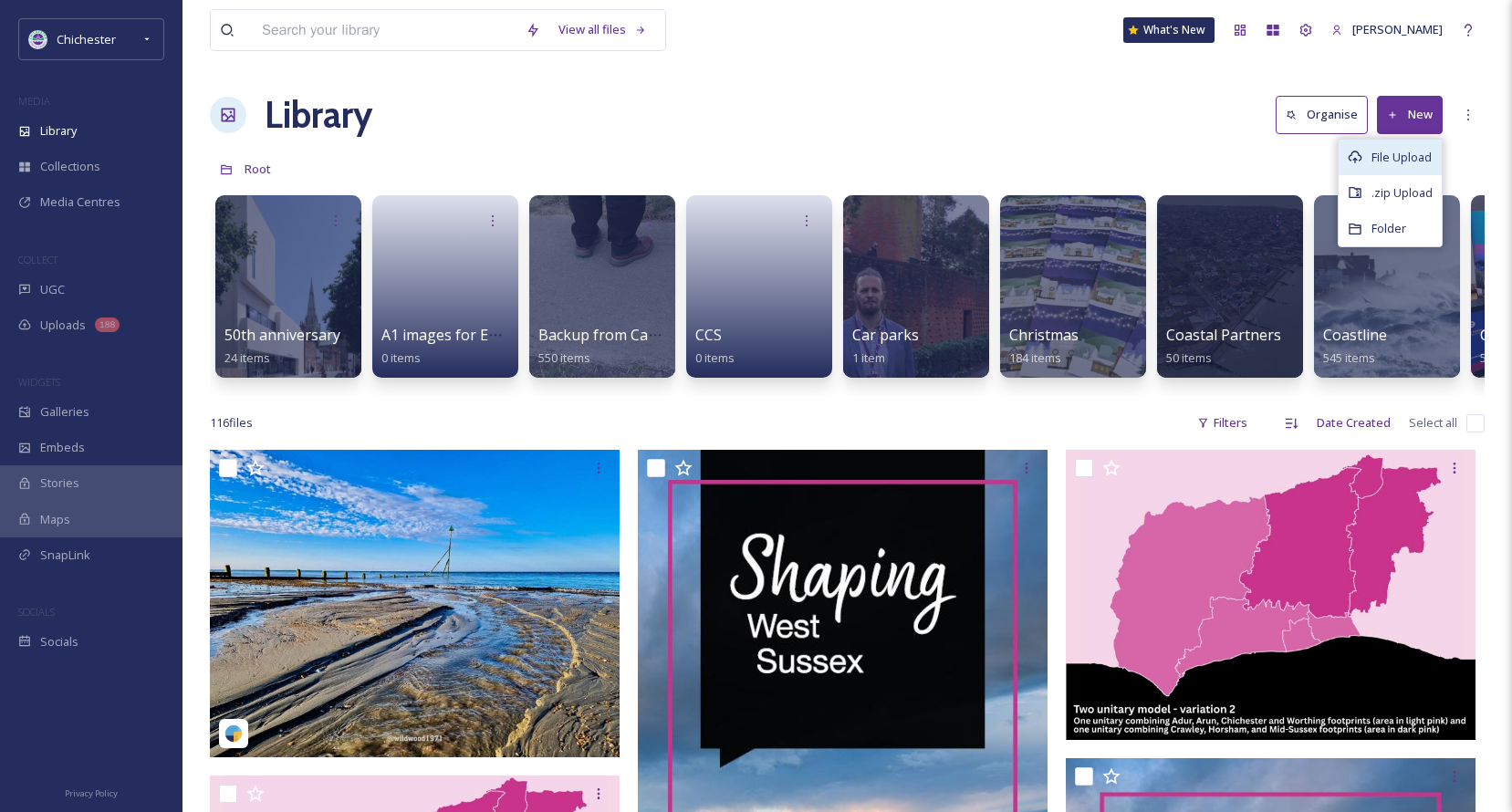 click on "File Upload" at bounding box center (1402, 157) 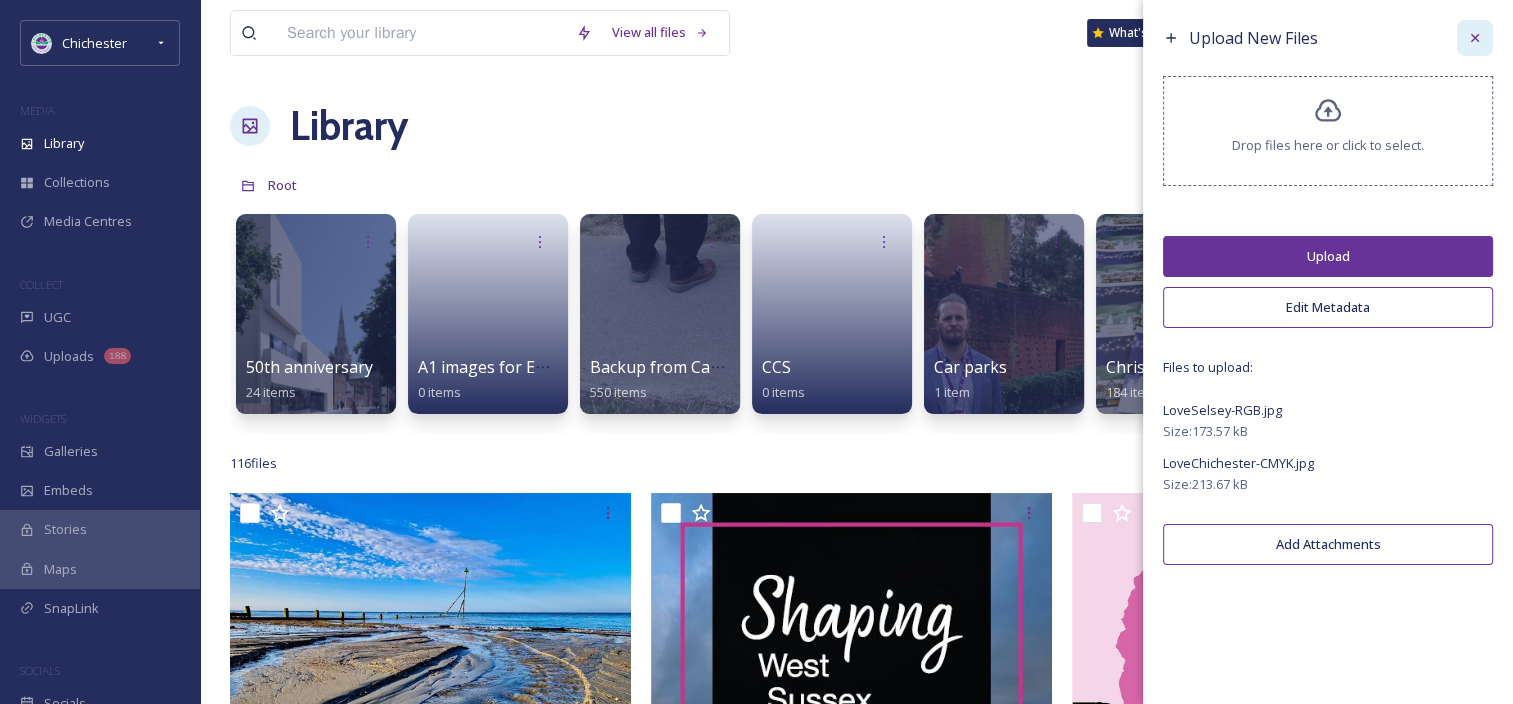 click 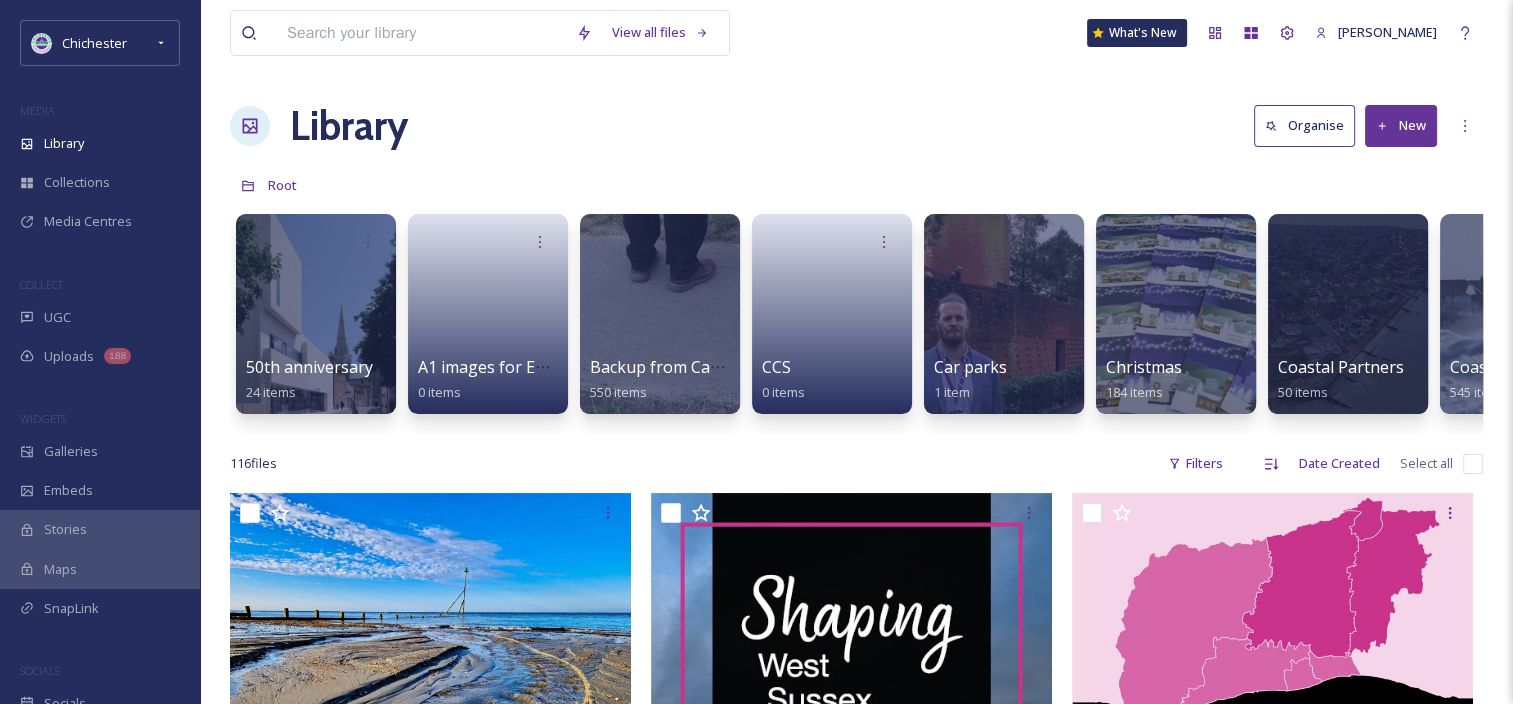 click on "New" at bounding box center (1401, 125) 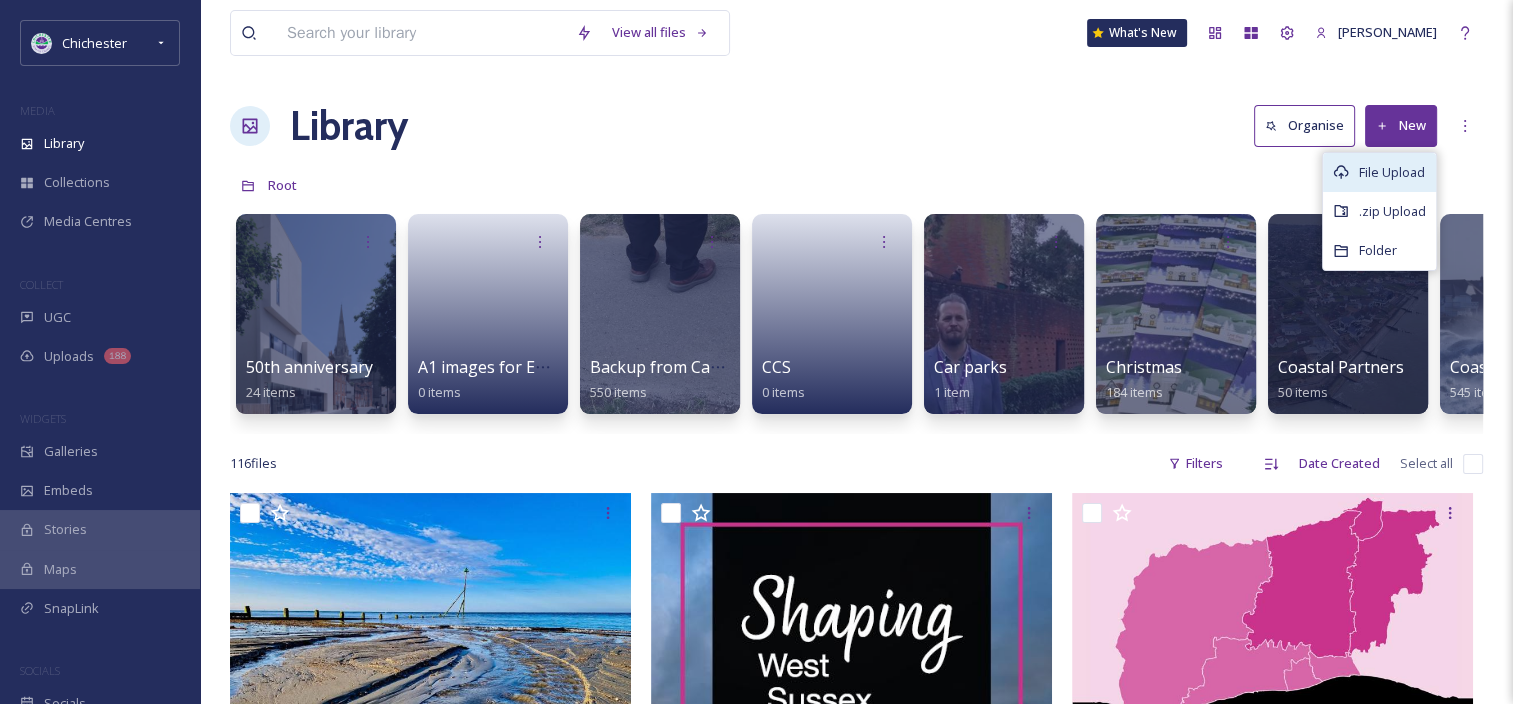 click on "File Upload" at bounding box center [1392, 172] 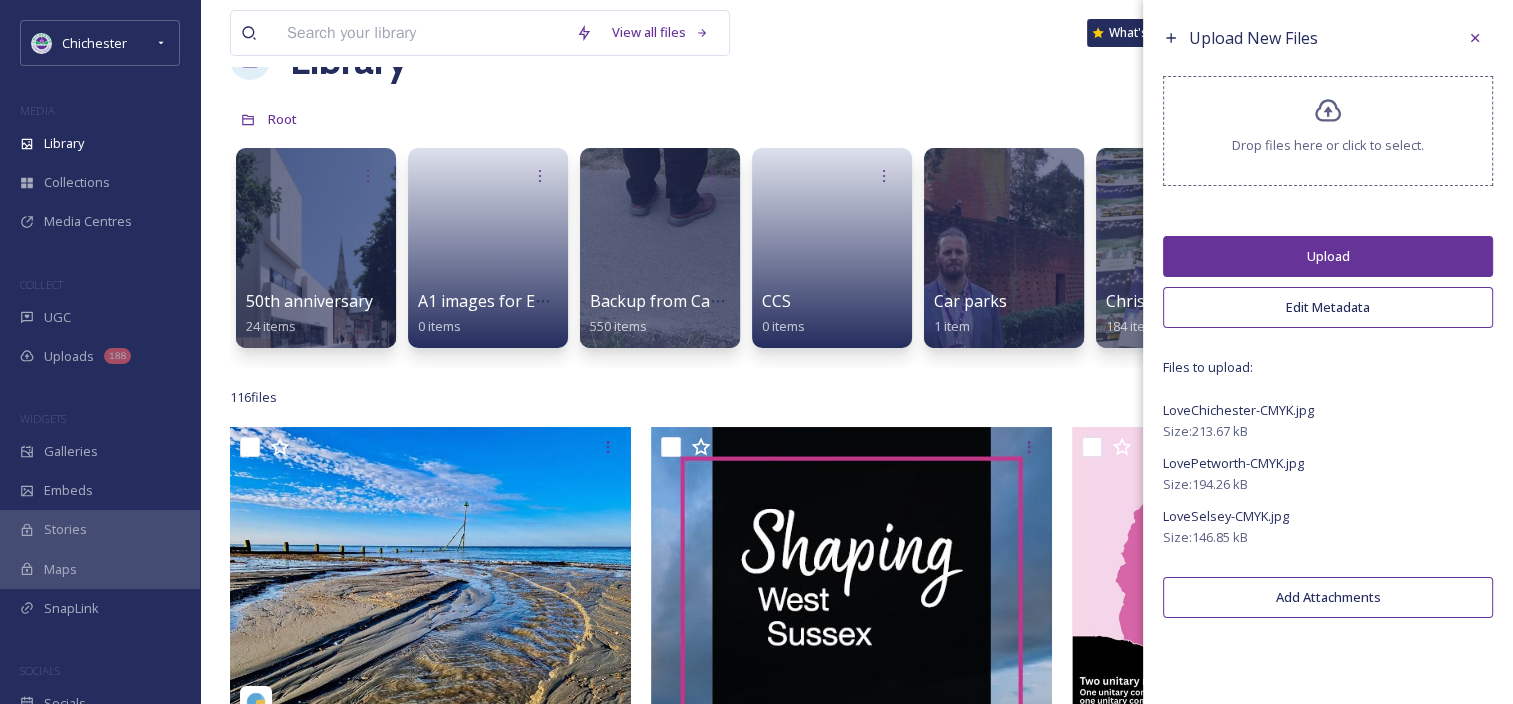scroll, scrollTop: 100, scrollLeft: 0, axis: vertical 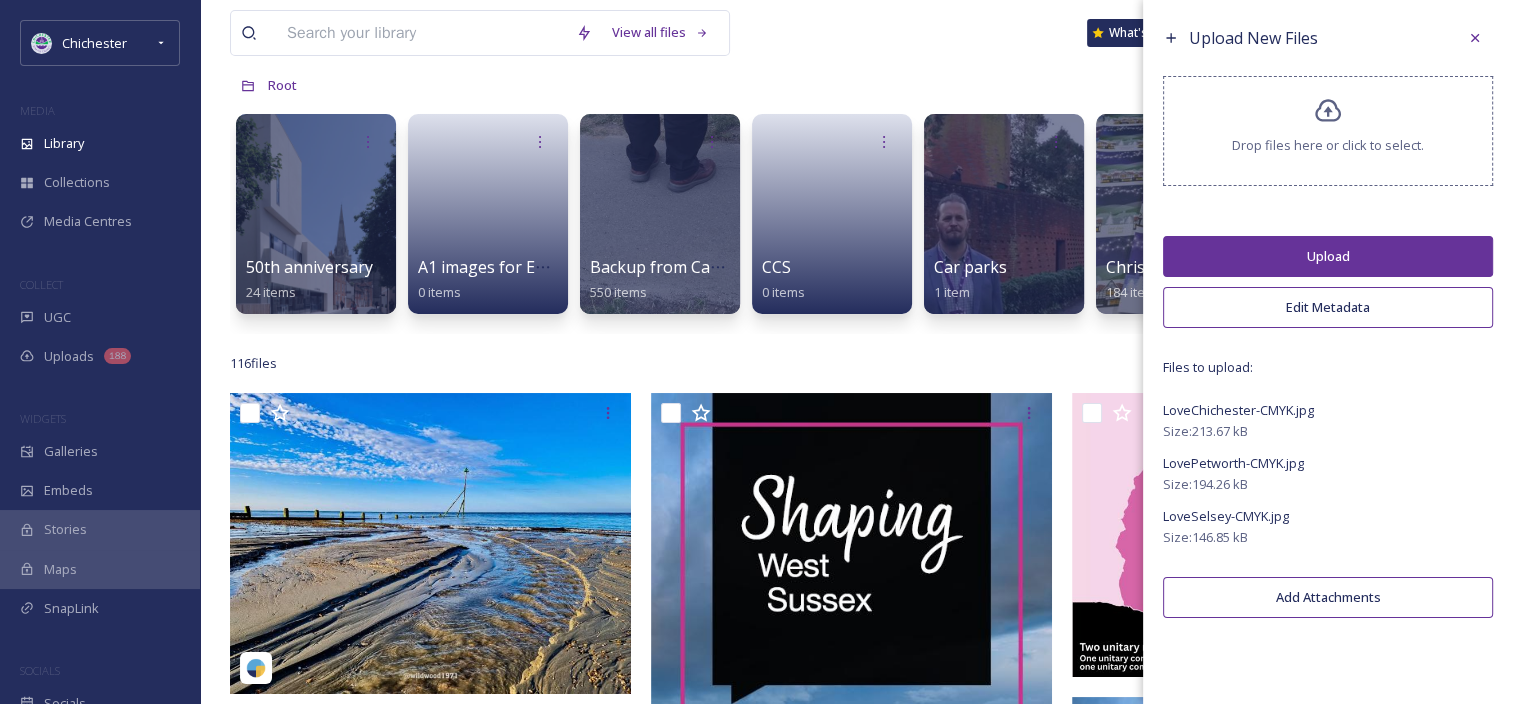 click on "Upload" at bounding box center [1328, 256] 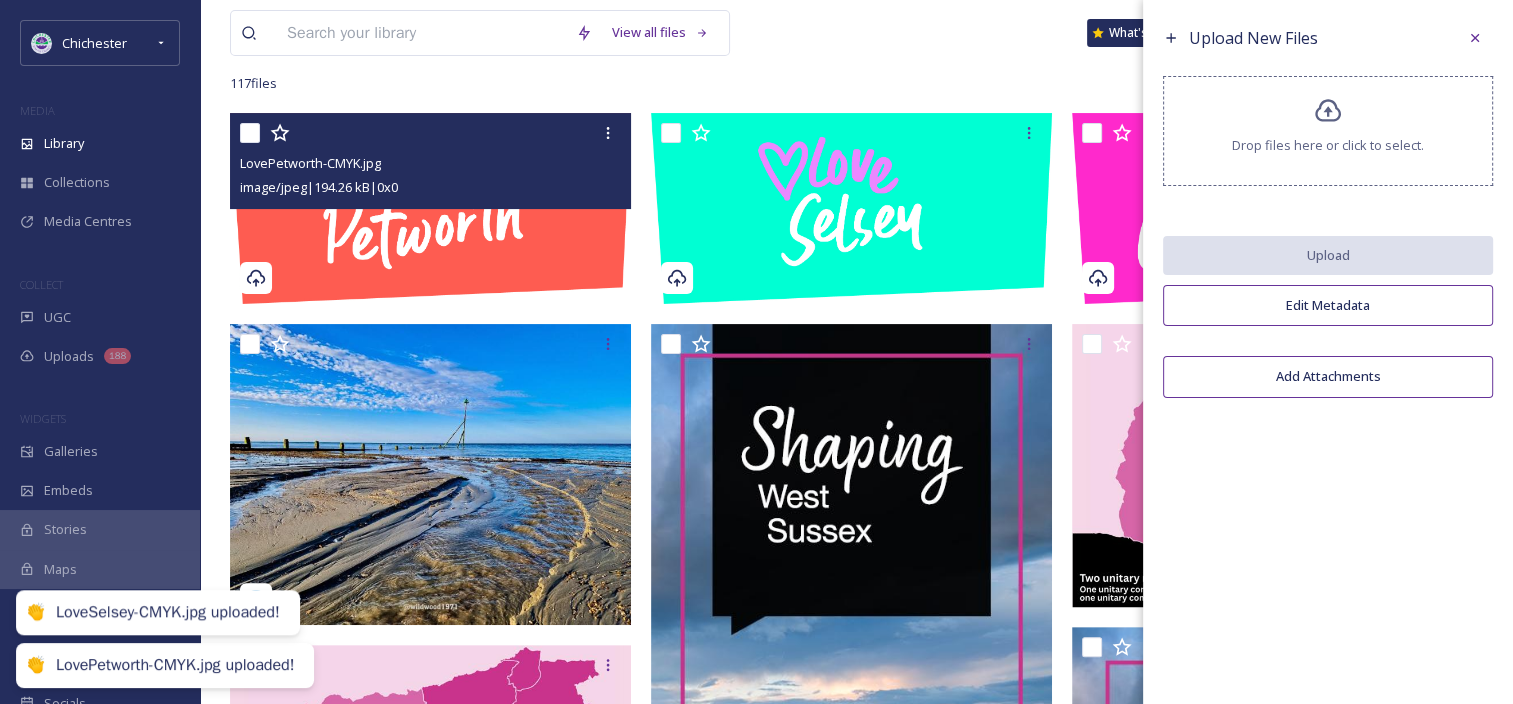 scroll, scrollTop: 400, scrollLeft: 0, axis: vertical 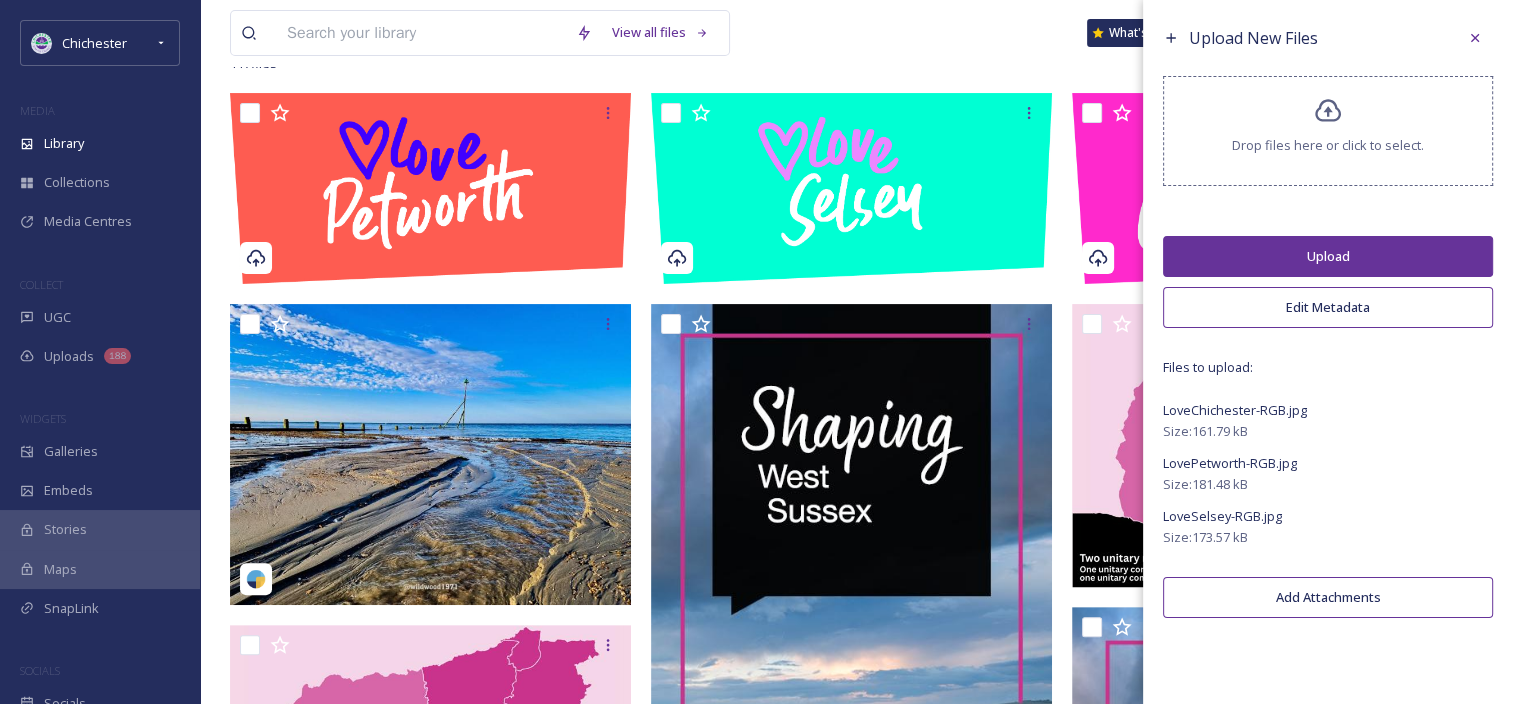 click on "Upload" at bounding box center (1328, 256) 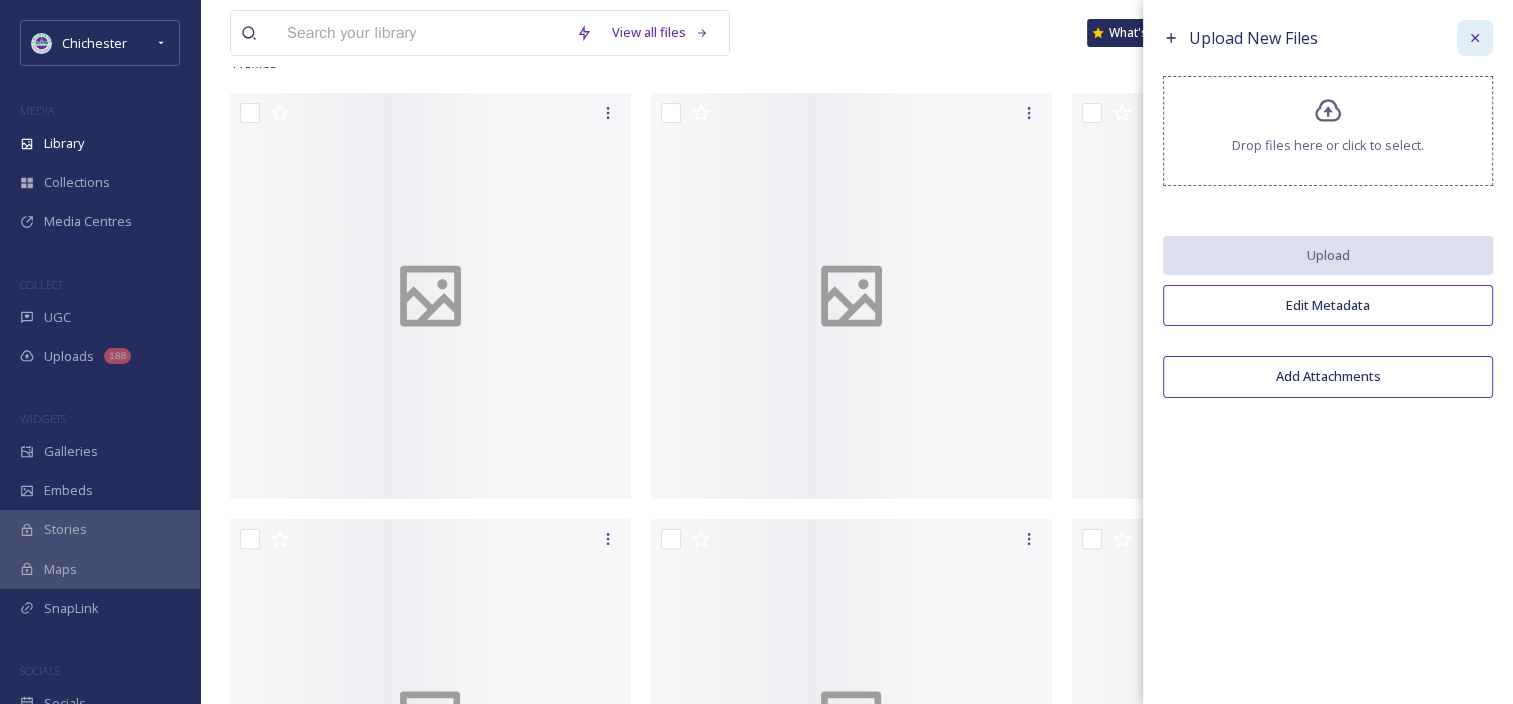 click at bounding box center (1475, 38) 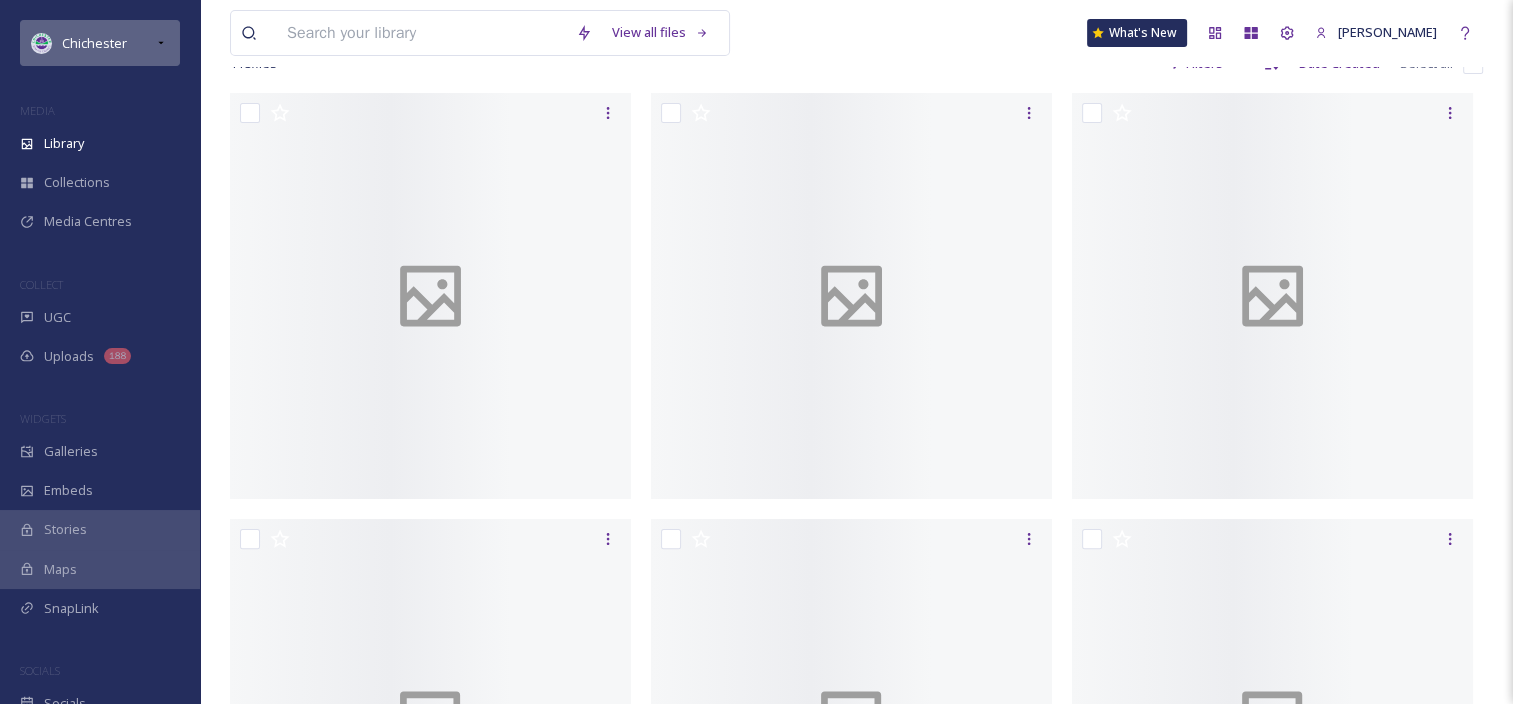 click on "Chichester" at bounding box center [100, 43] 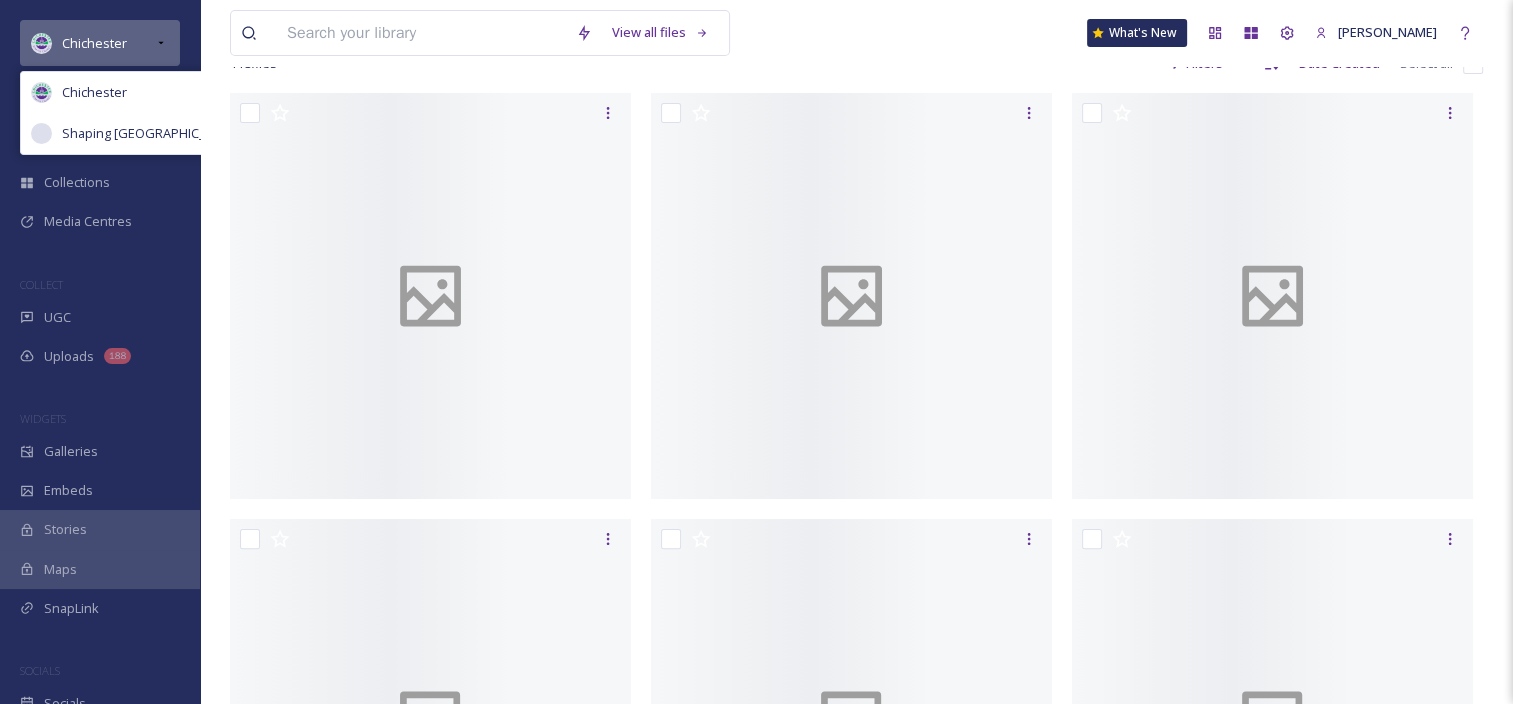 click on "Chichester" at bounding box center [94, 43] 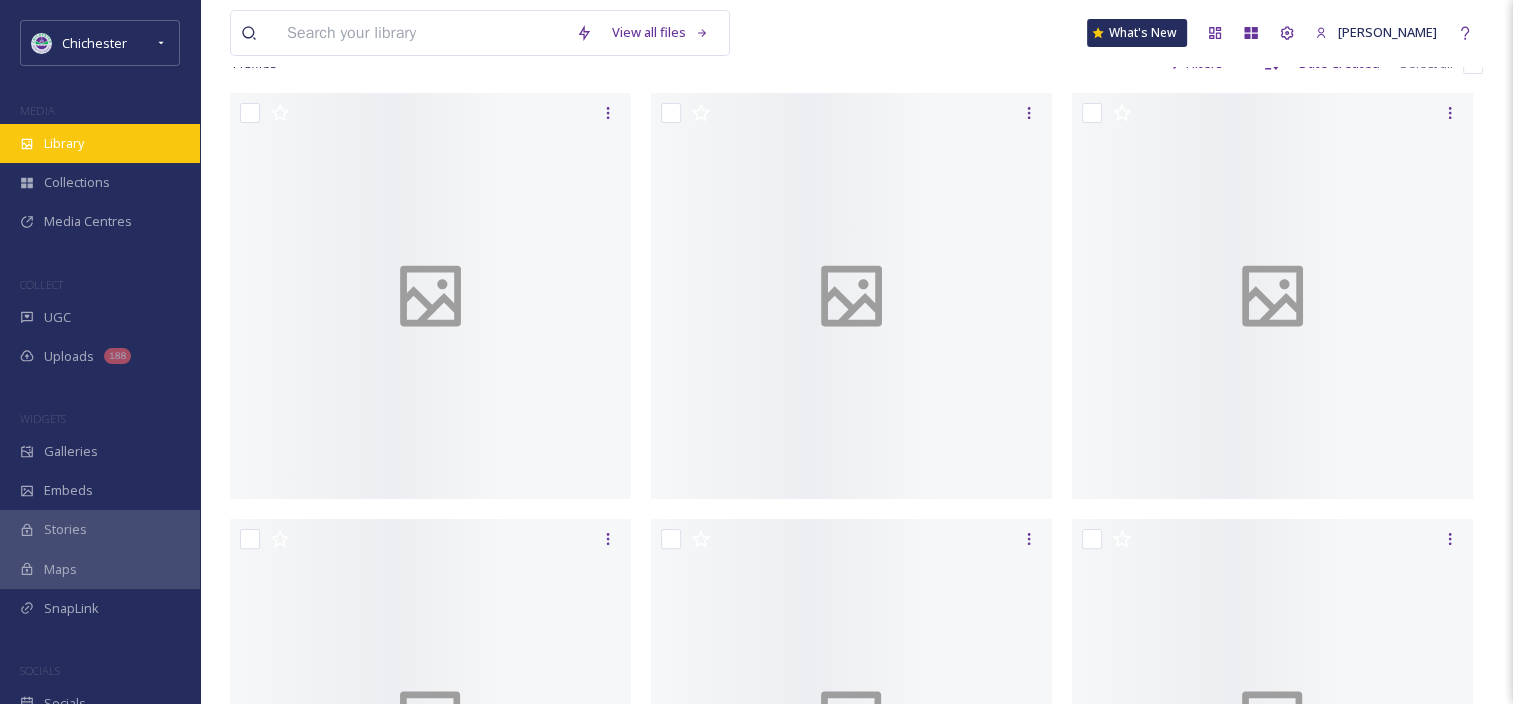 click on "Library" at bounding box center [64, 143] 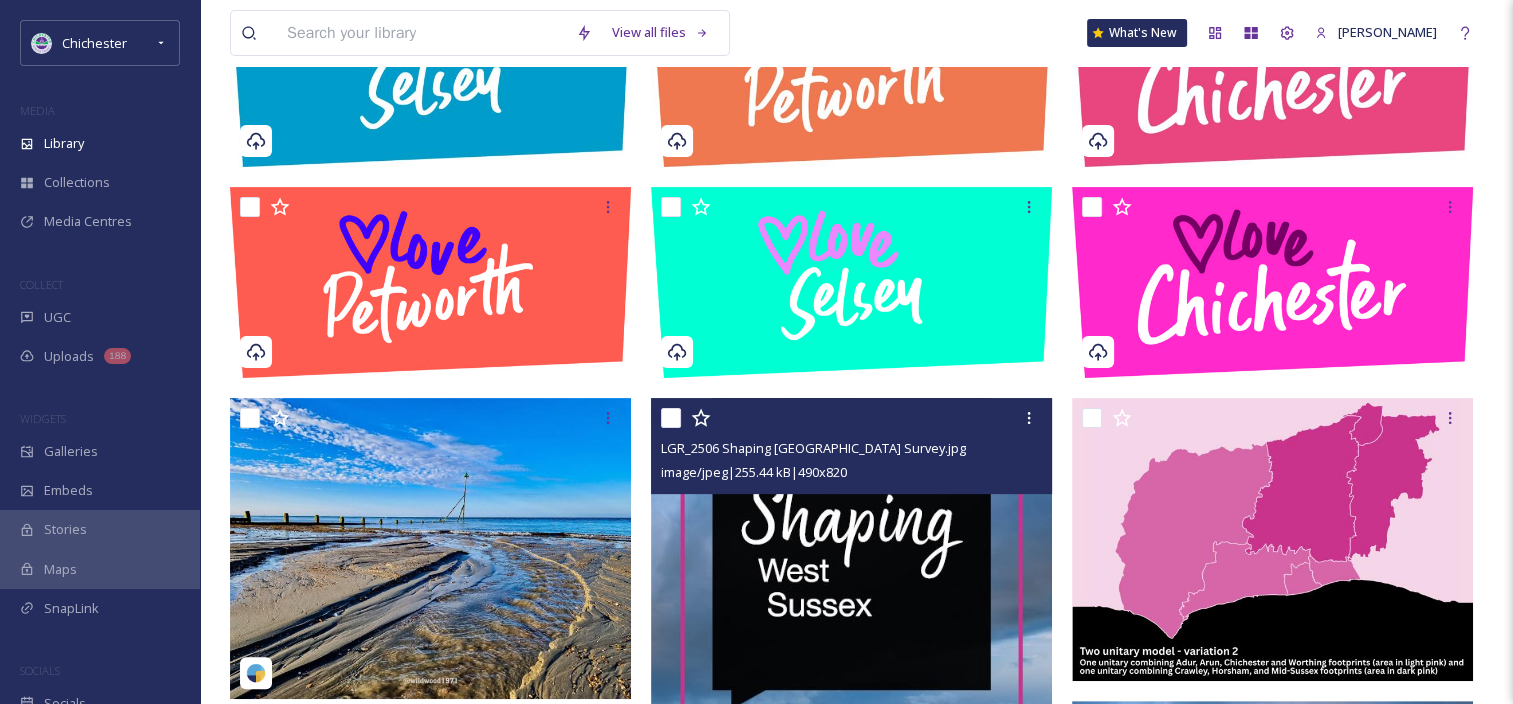 scroll, scrollTop: 400, scrollLeft: 0, axis: vertical 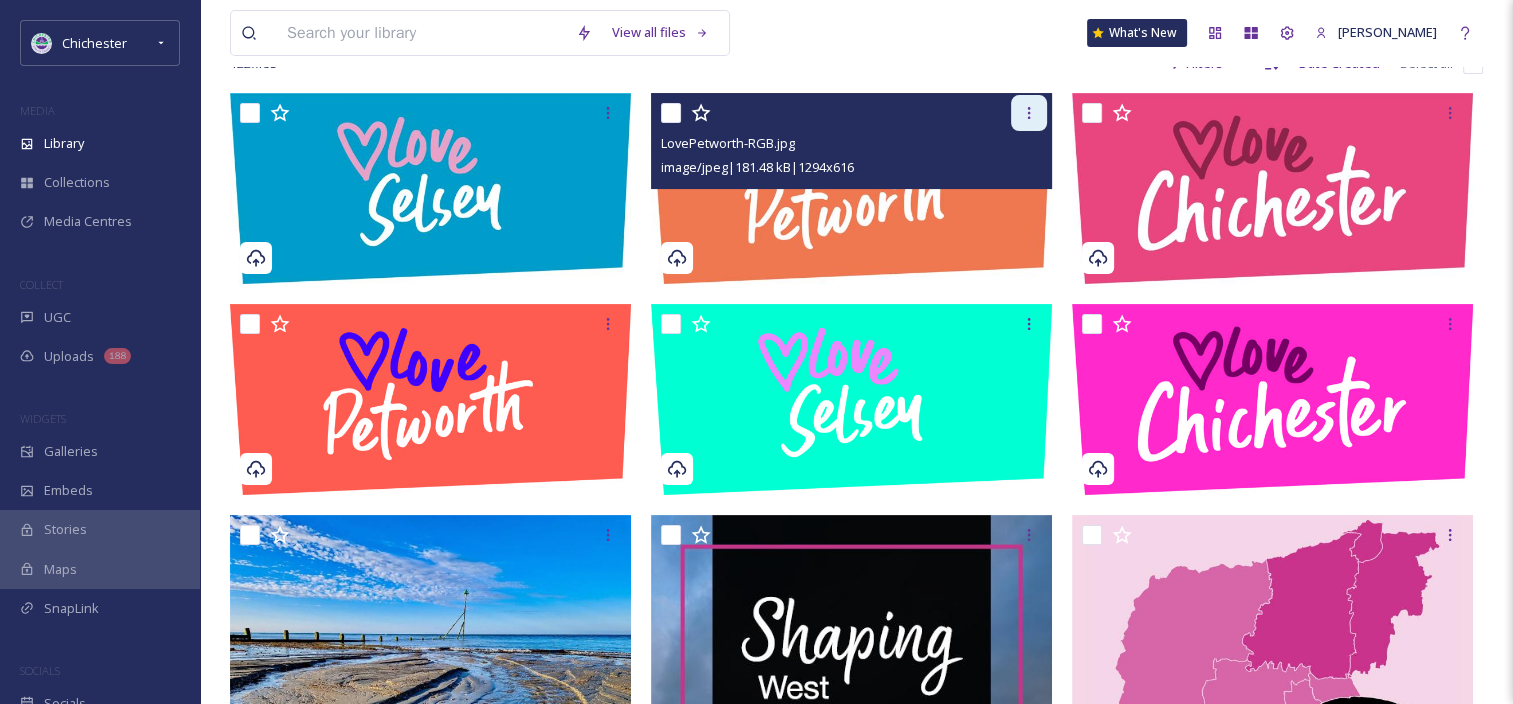 click 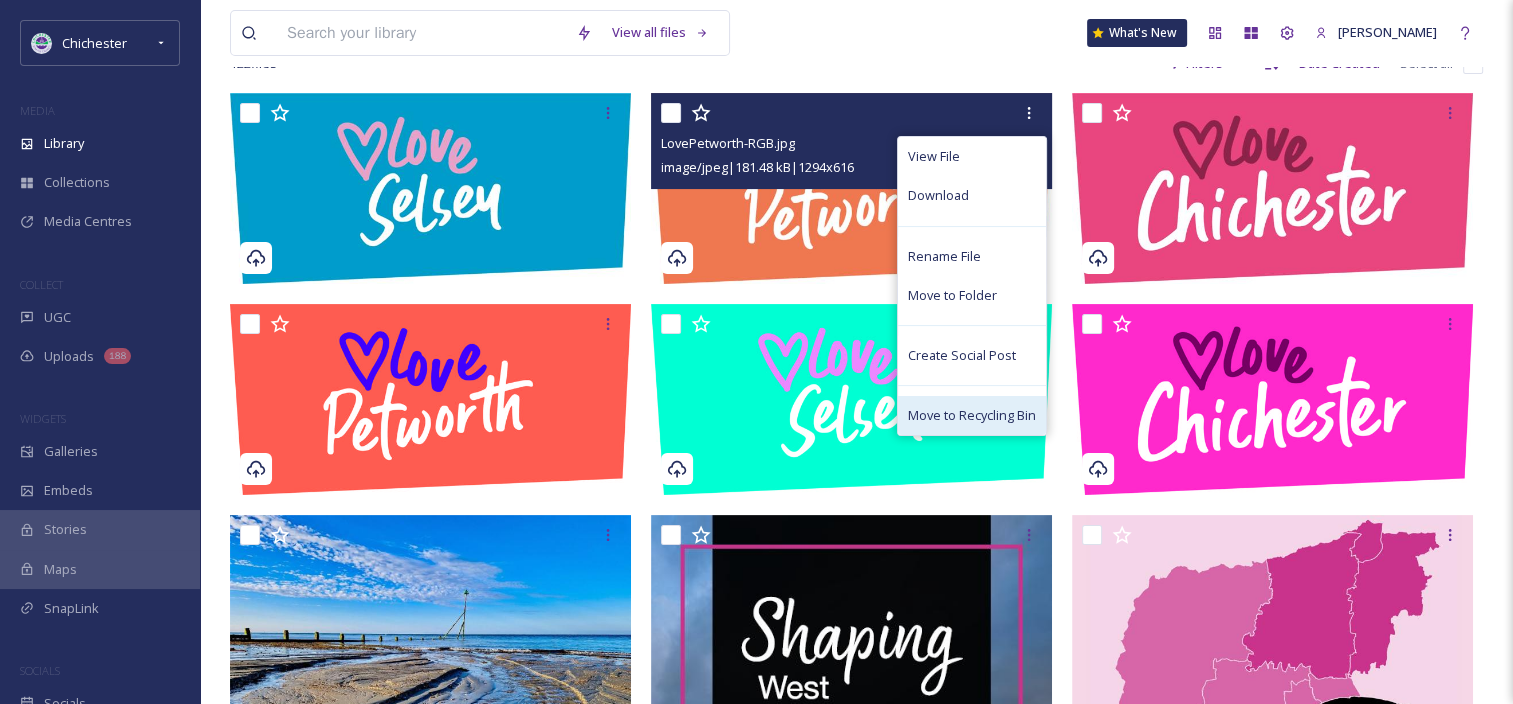 click on "Move to Recycling Bin" at bounding box center (972, 415) 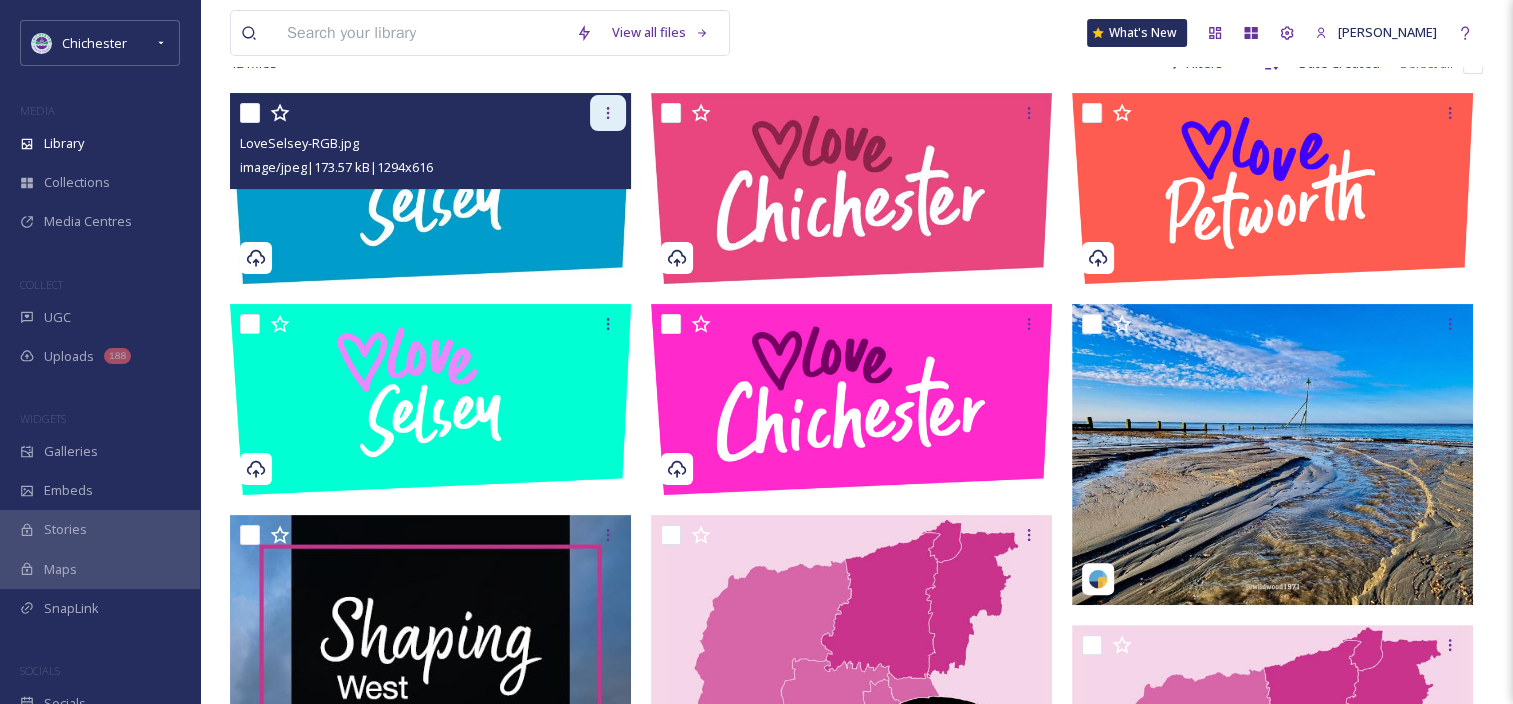 click 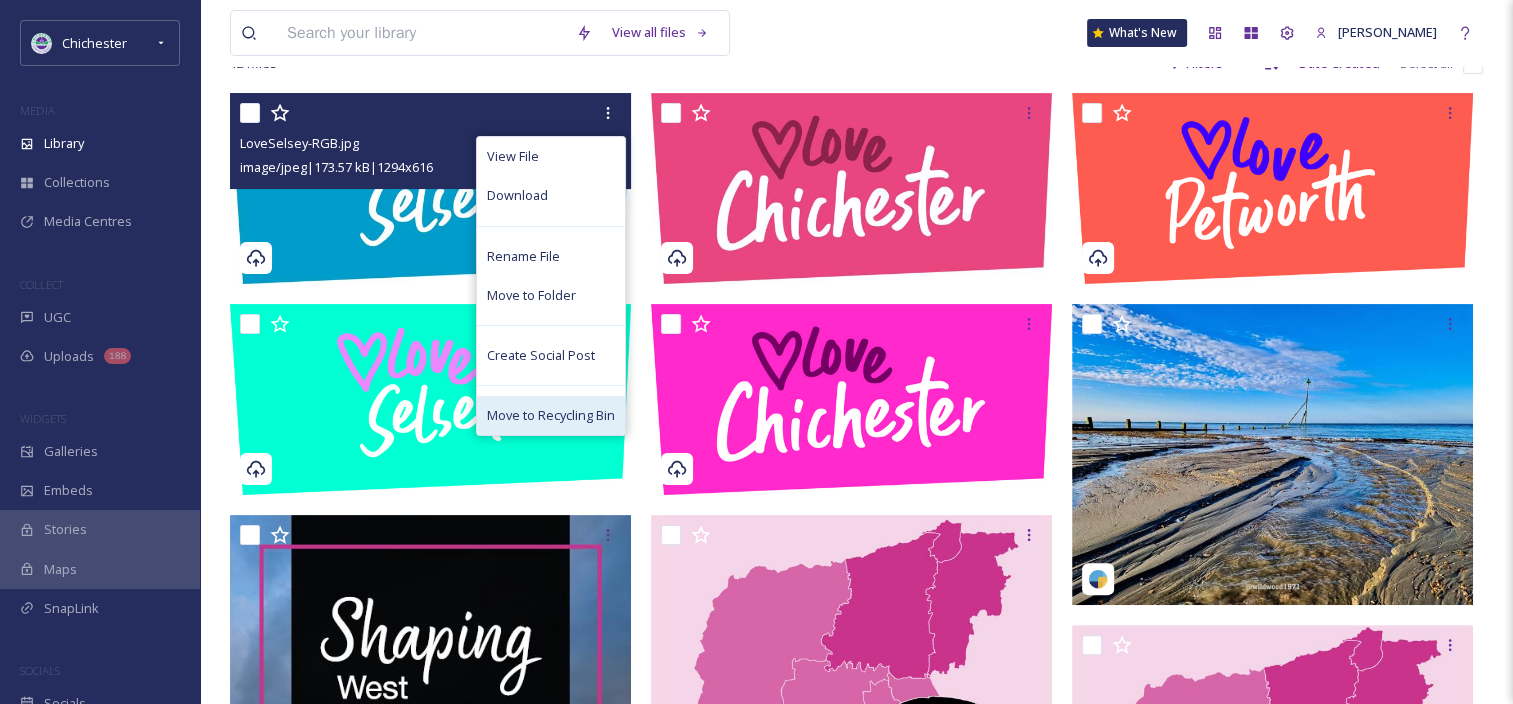 click on "Move to Recycling Bin" at bounding box center [551, 415] 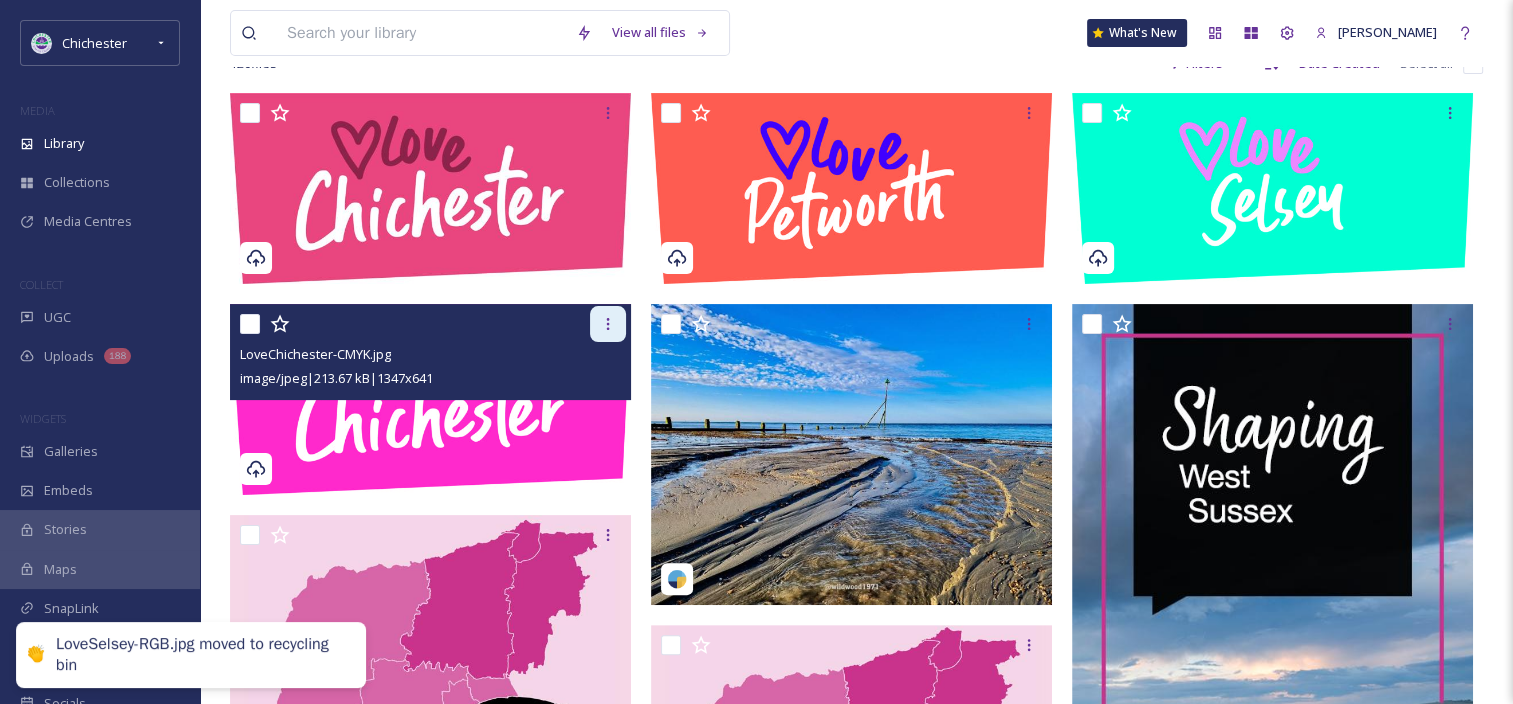 click 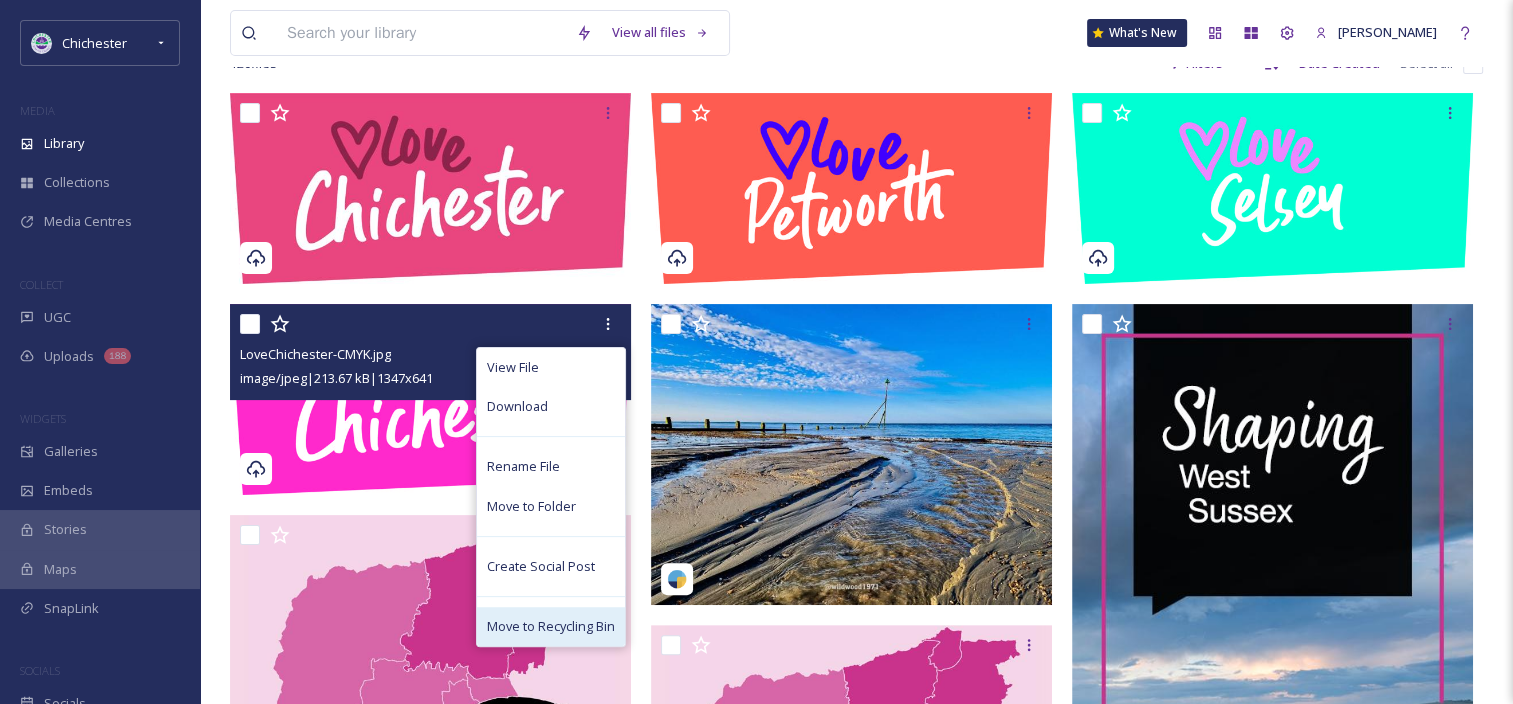 click on "Move to Recycling Bin" at bounding box center (551, 626) 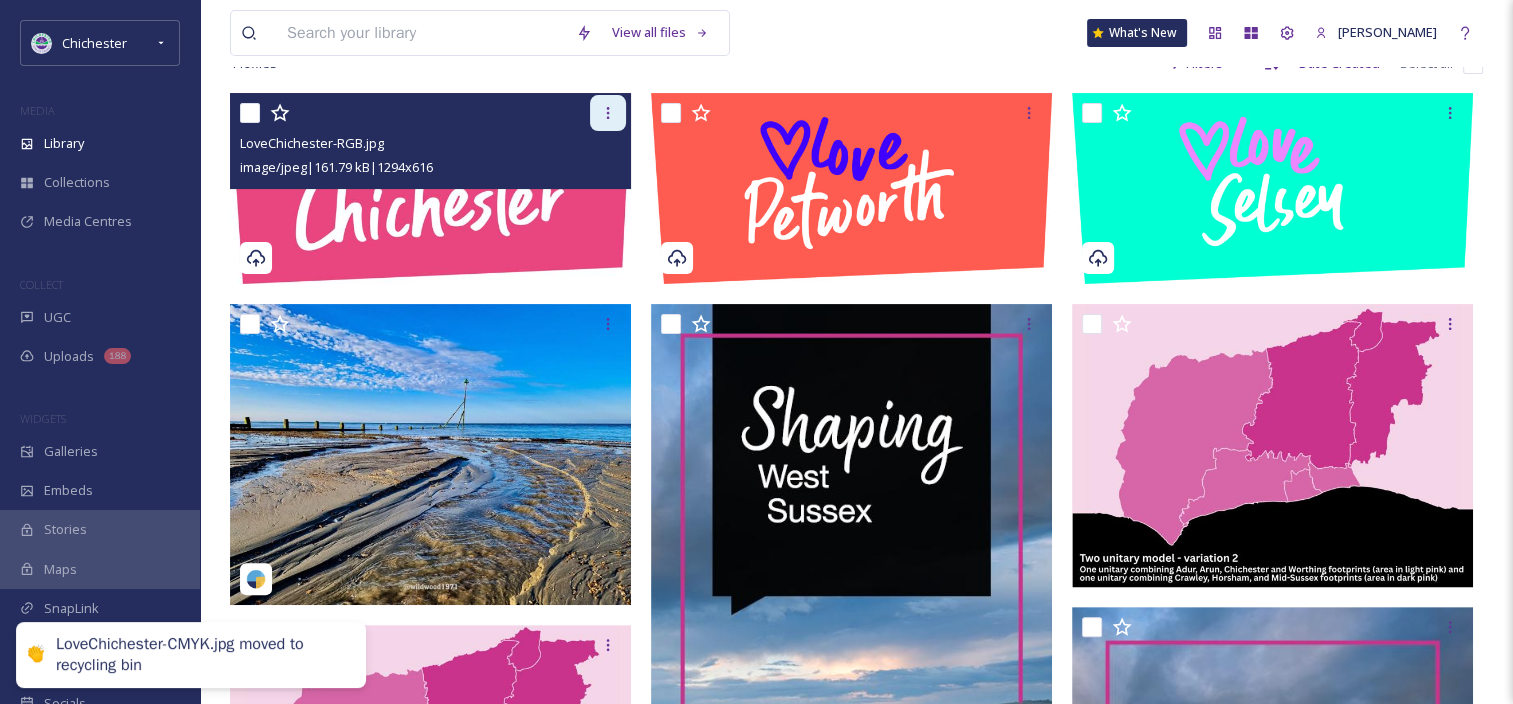 click 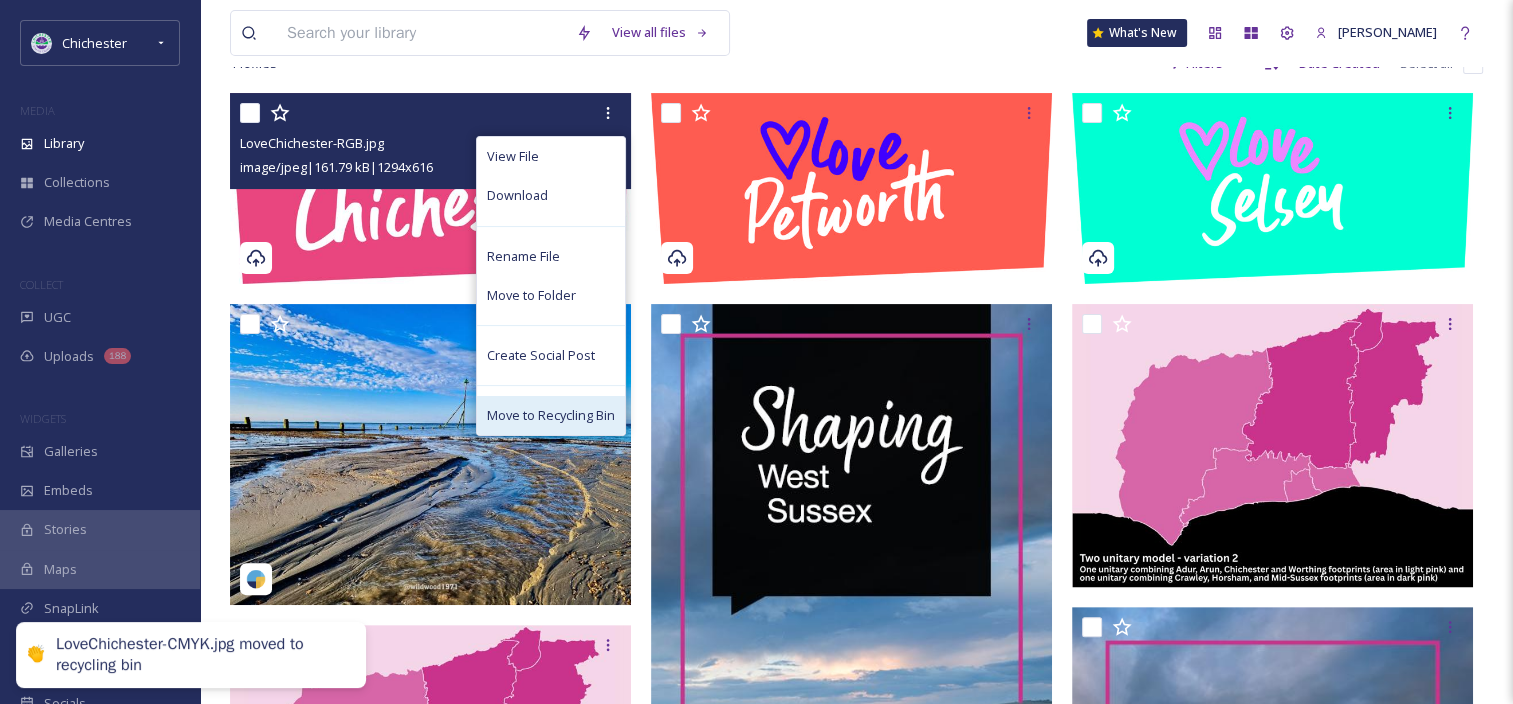 click on "Move to Recycling Bin" at bounding box center (551, 415) 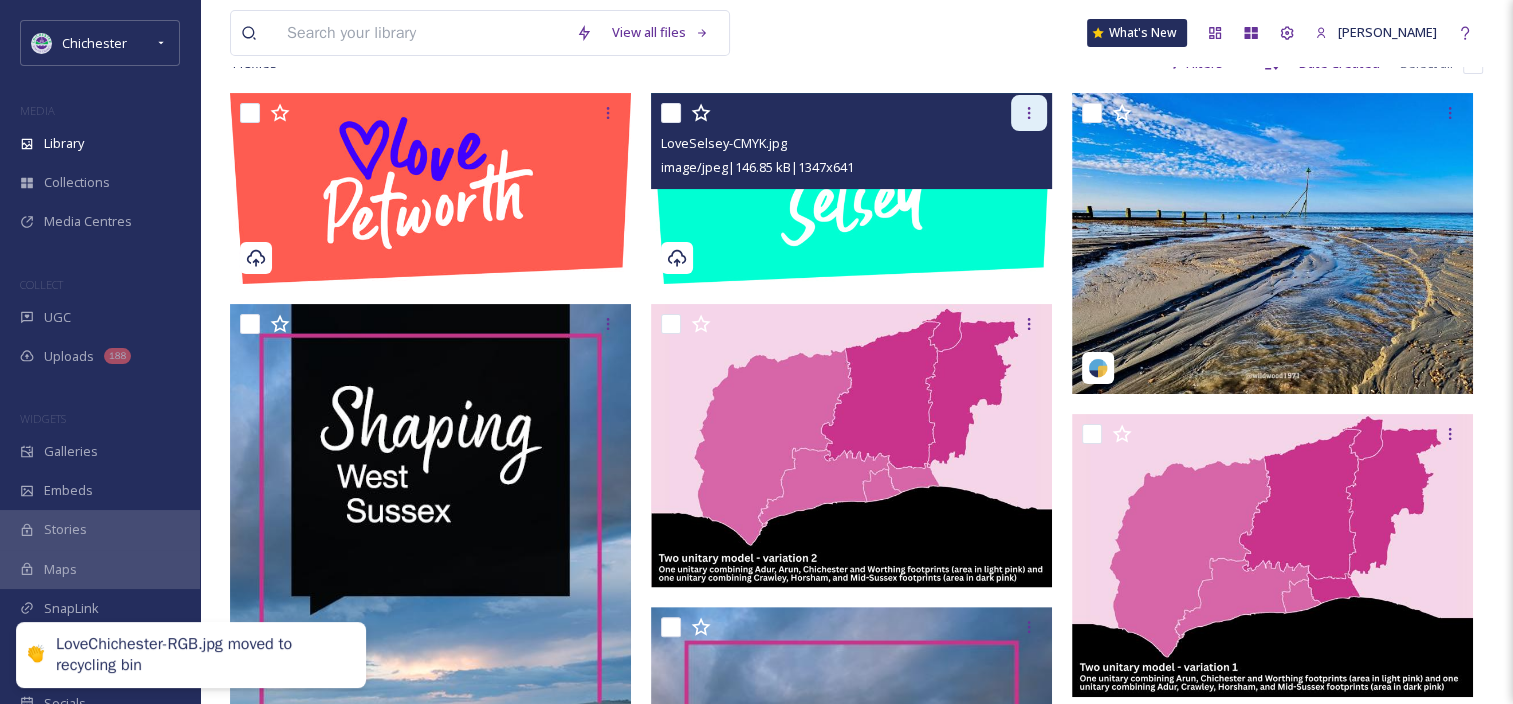 click at bounding box center (1029, 113) 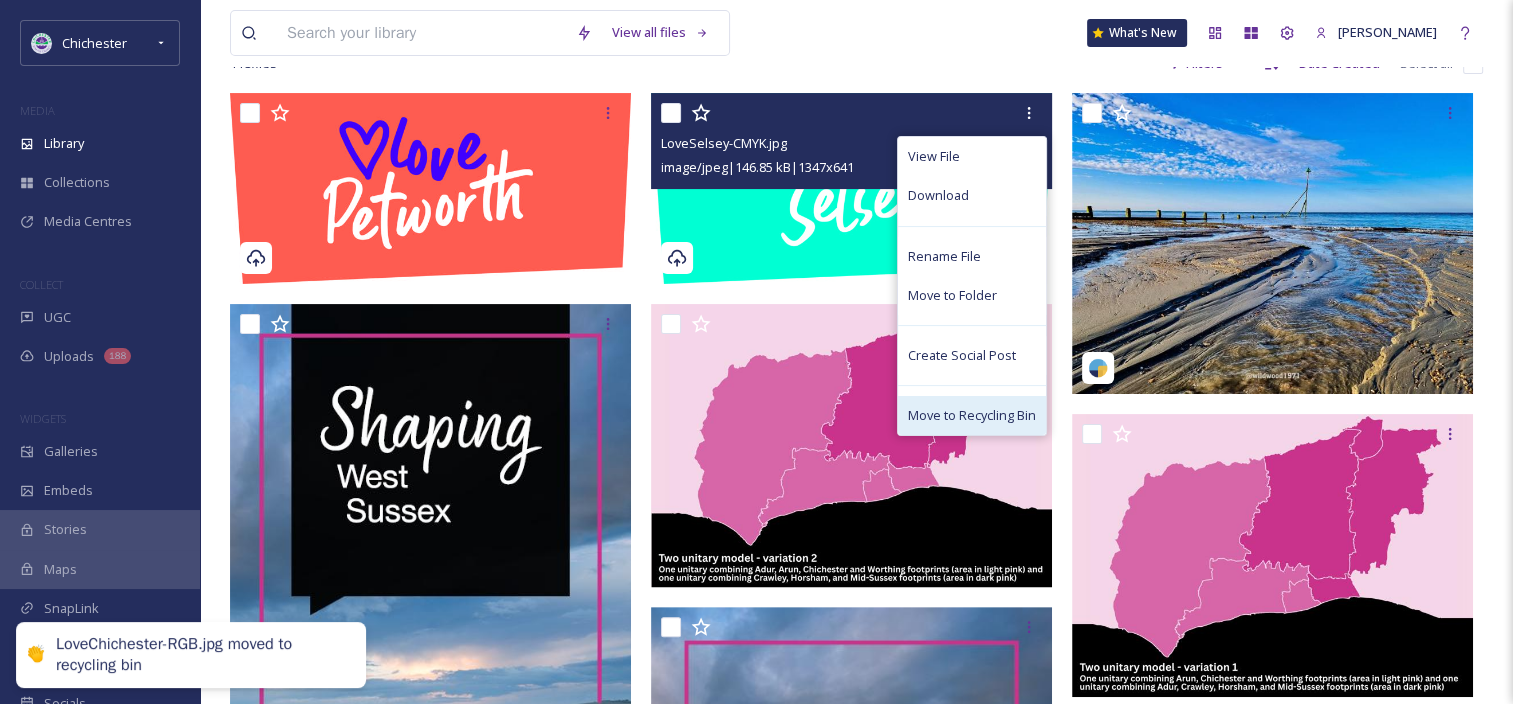 click on "Move to Recycling Bin" at bounding box center (972, 415) 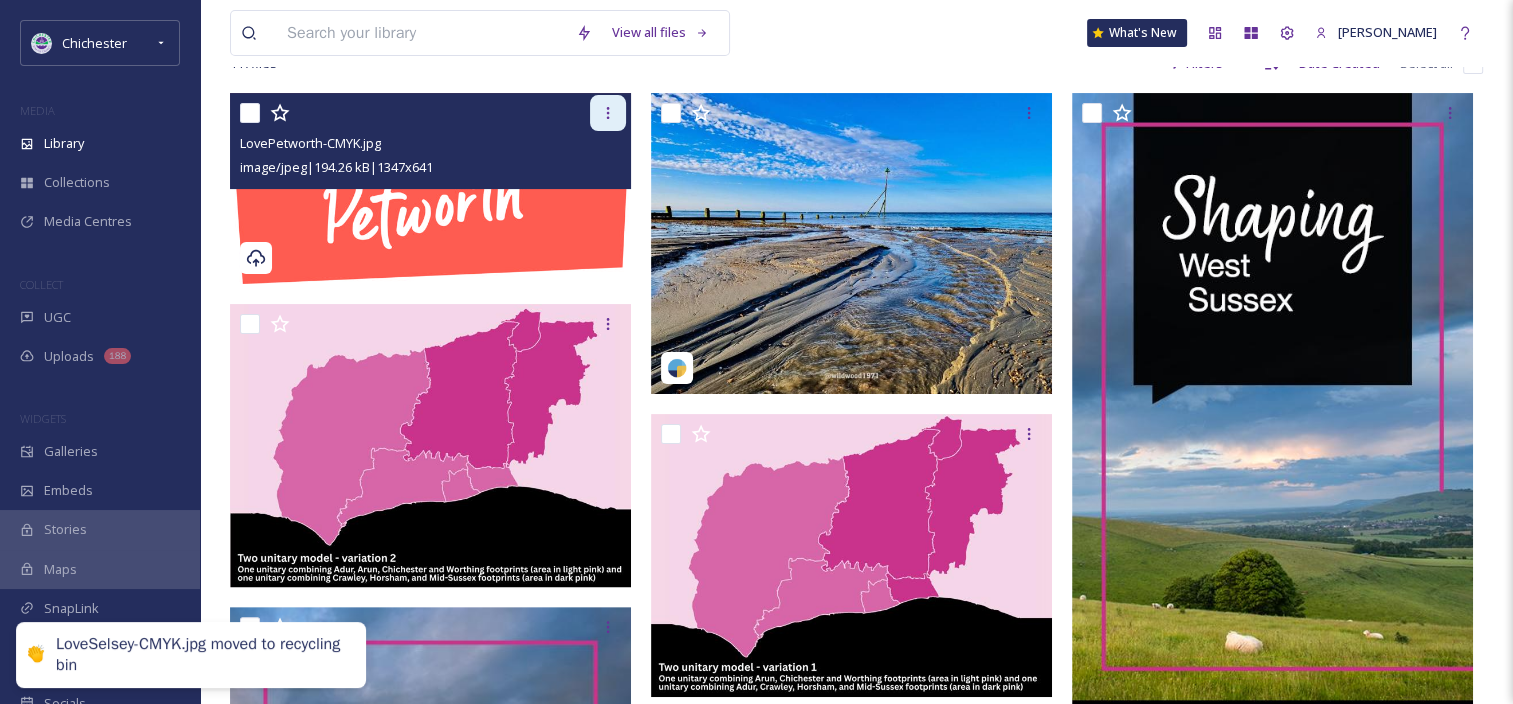click 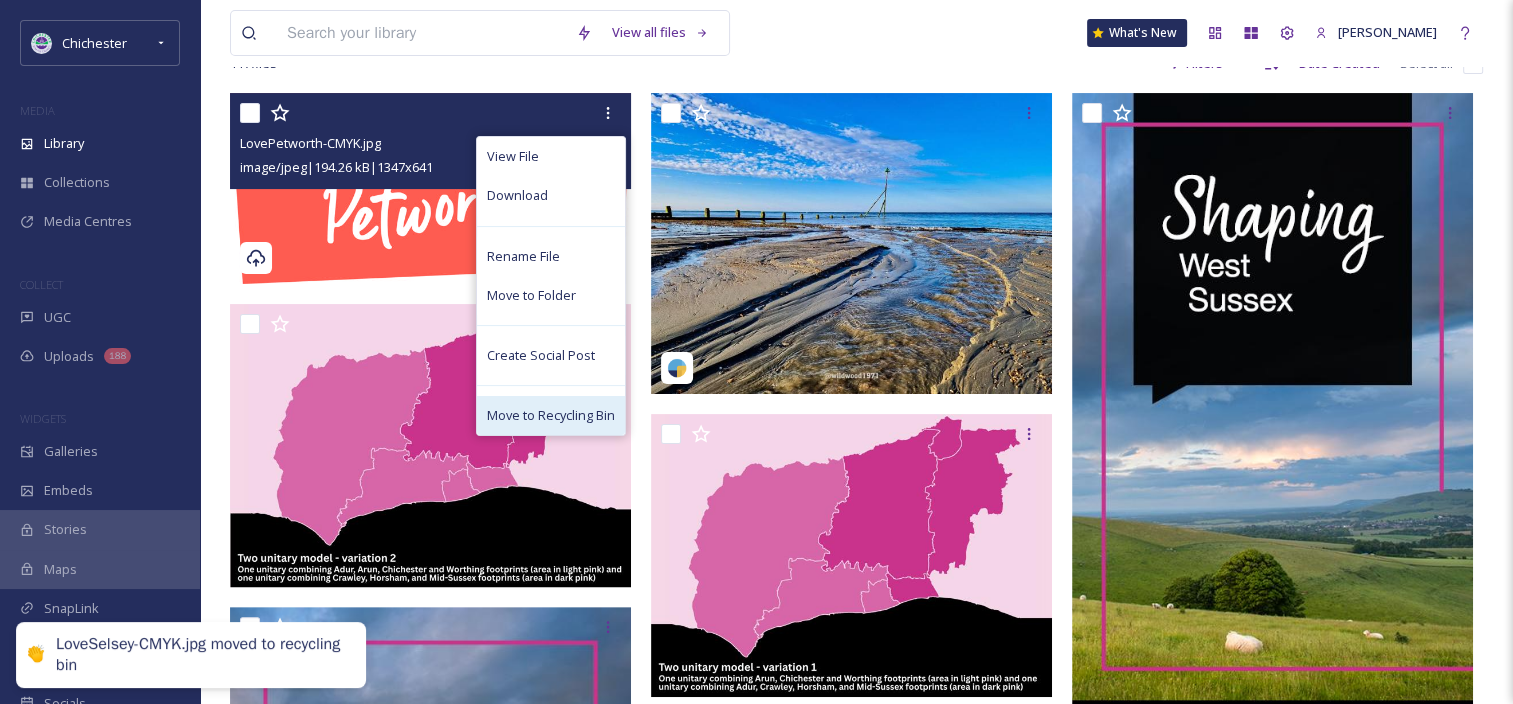 click on "Move to Recycling Bin" at bounding box center (551, 415) 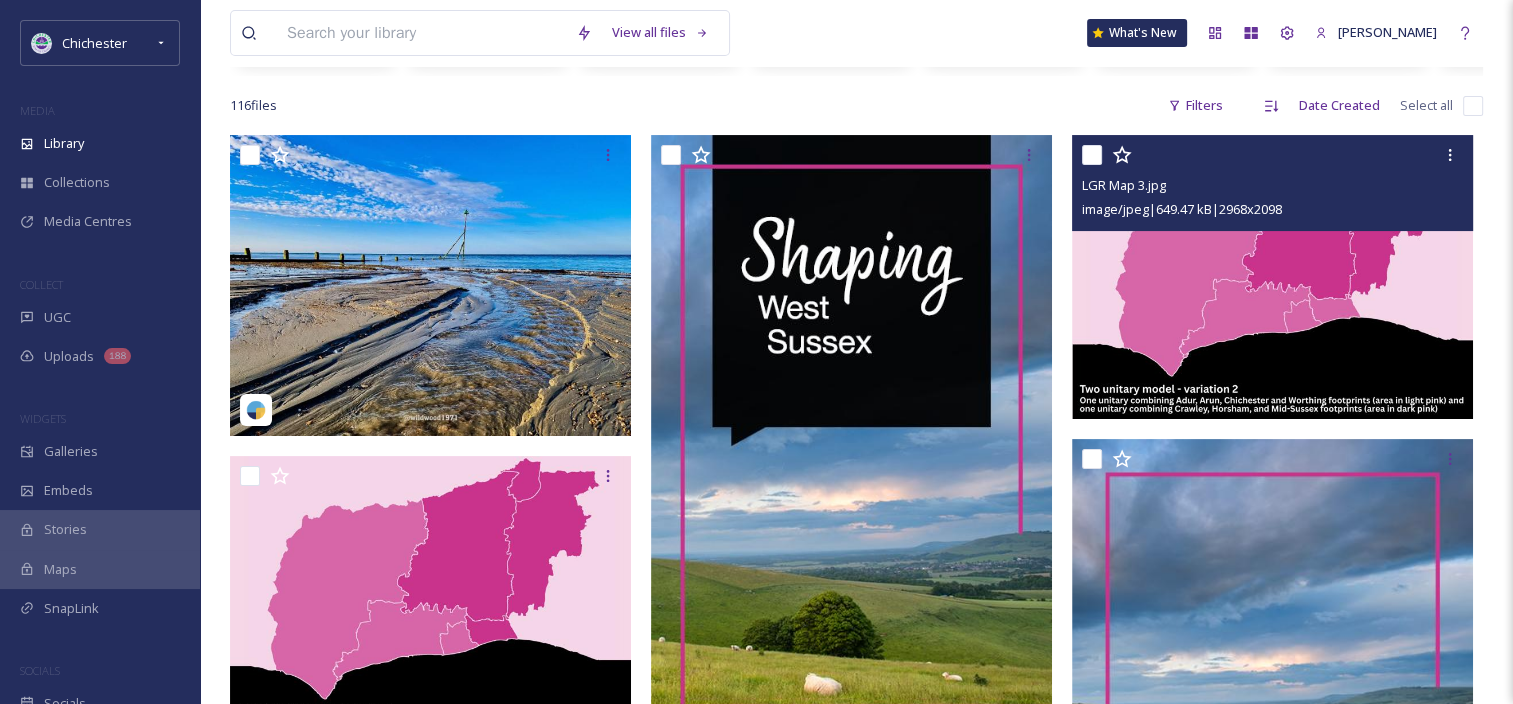 scroll, scrollTop: 0, scrollLeft: 0, axis: both 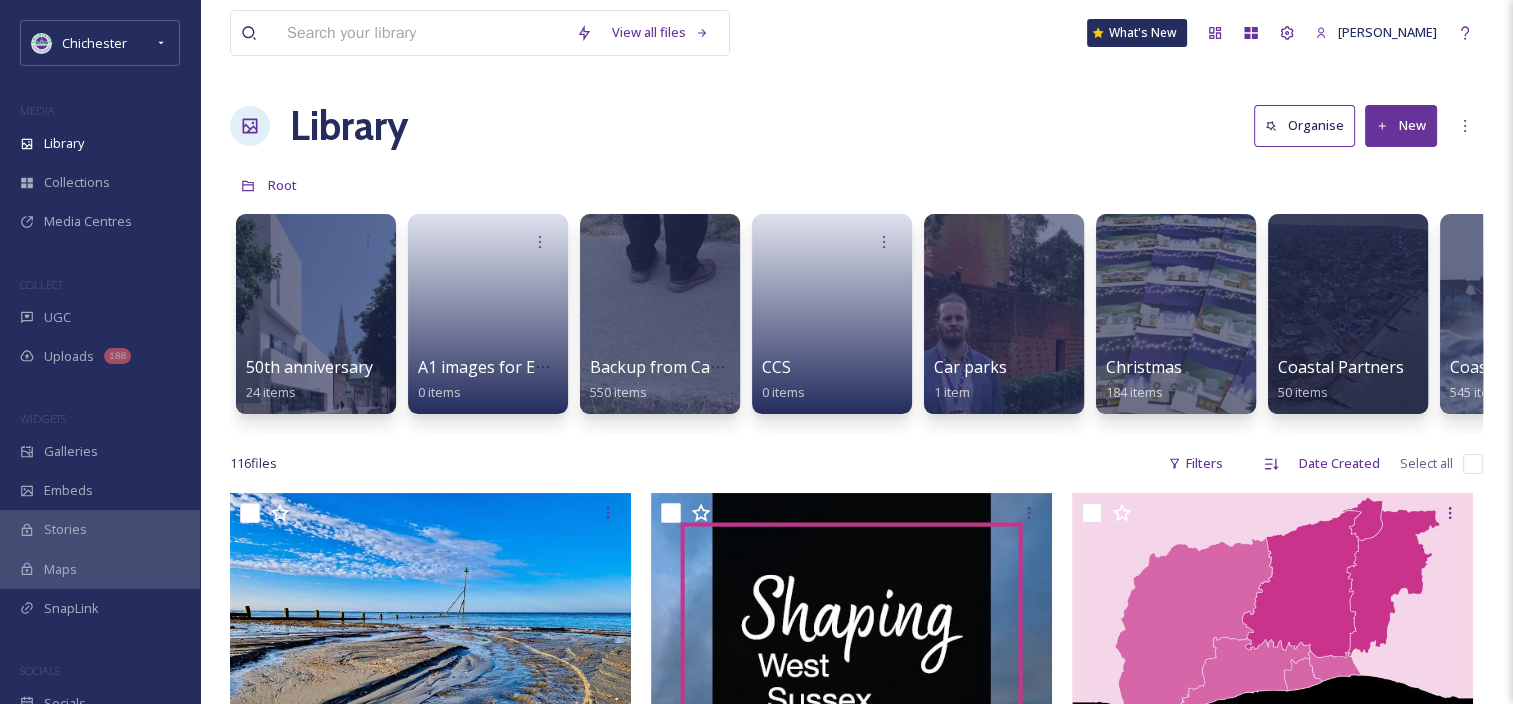 click on "New" at bounding box center (1401, 125) 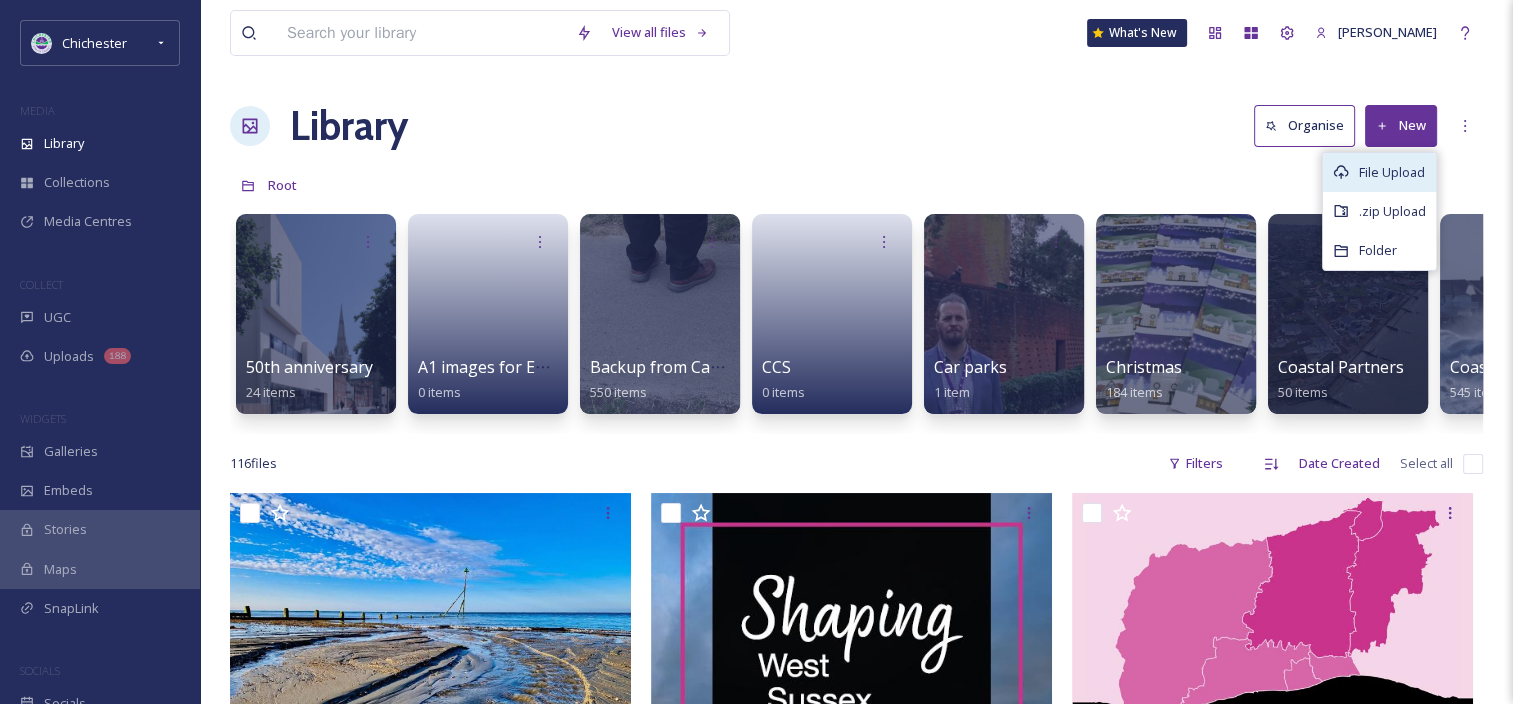 click on "File Upload" at bounding box center (1392, 172) 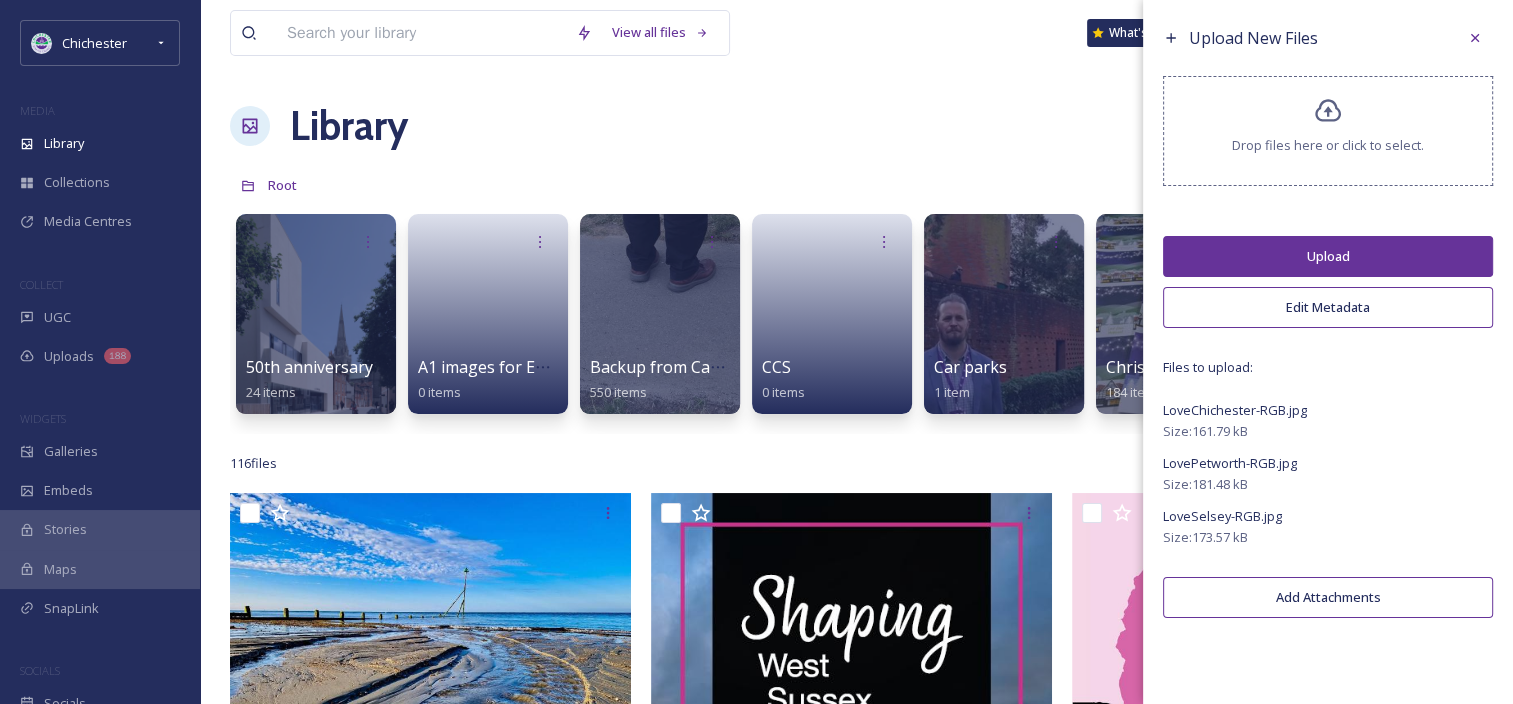 click on "Upload" at bounding box center (1328, 256) 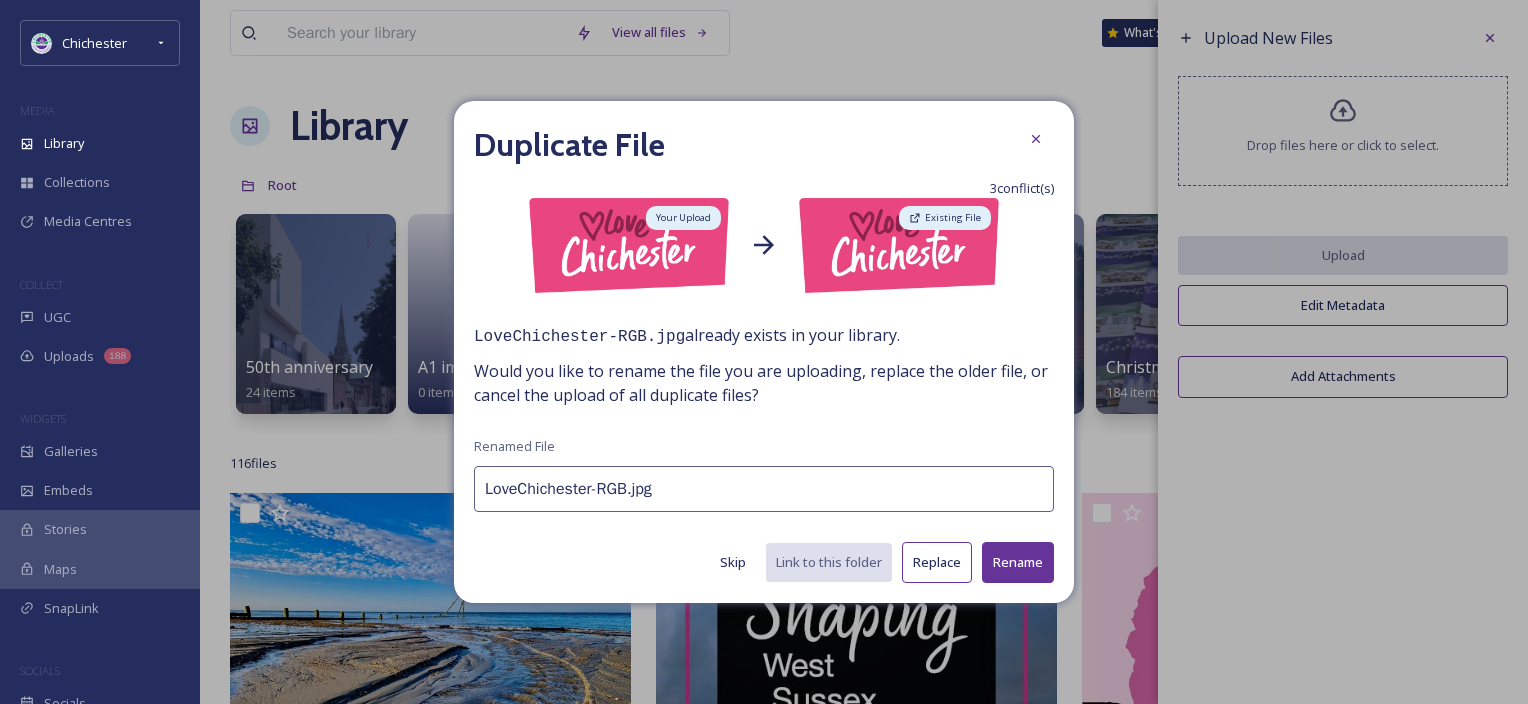 click on "Replace" at bounding box center (937, 562) 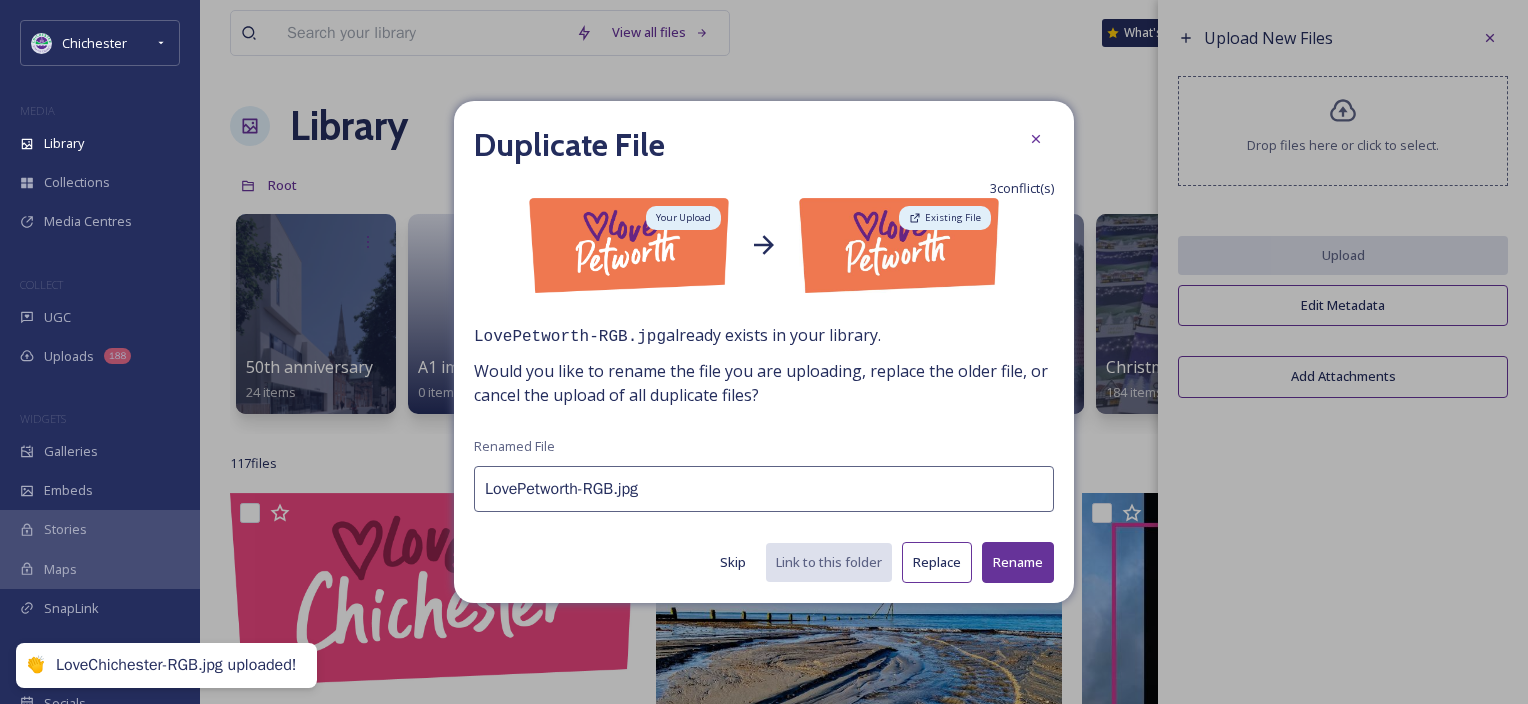 click on "Replace" at bounding box center [937, 562] 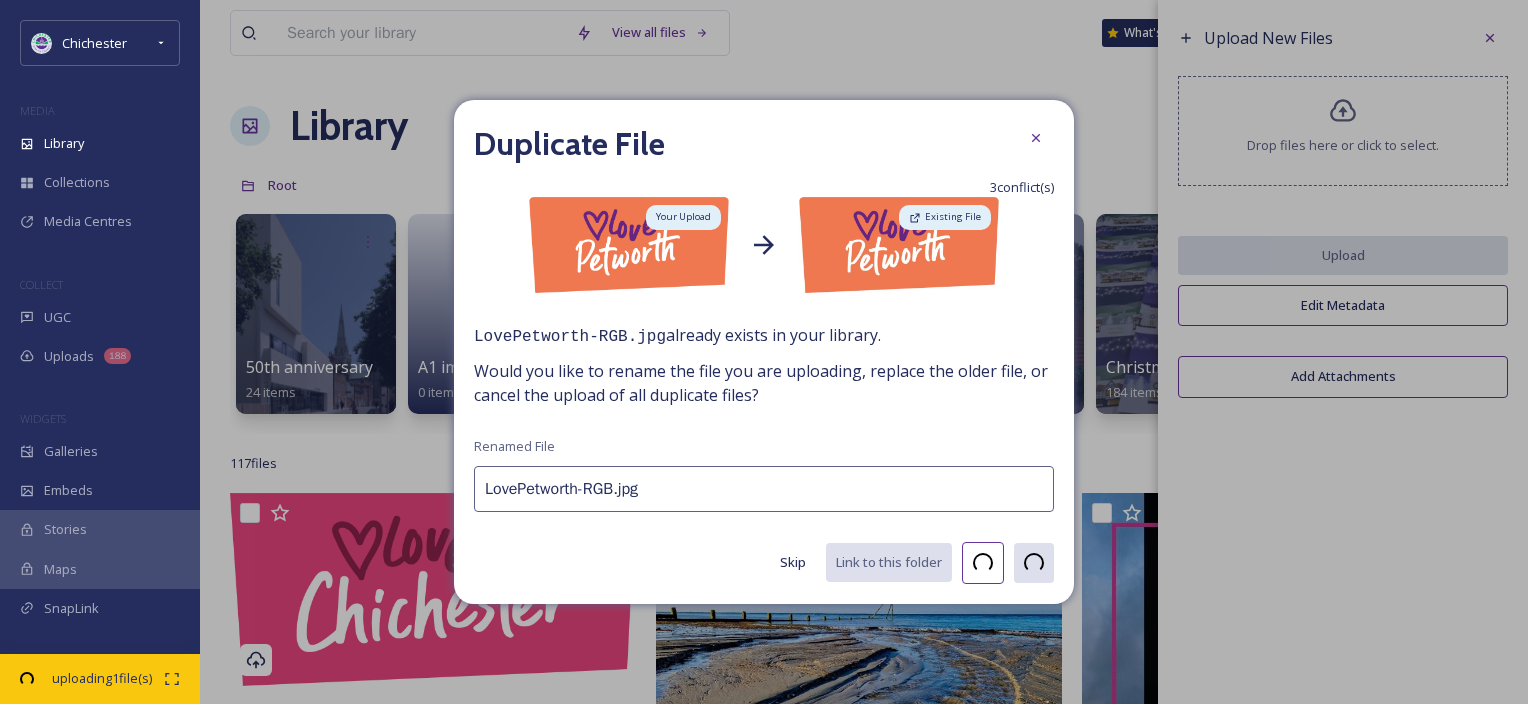 type on "LoveSelsey-RGB.jpg" 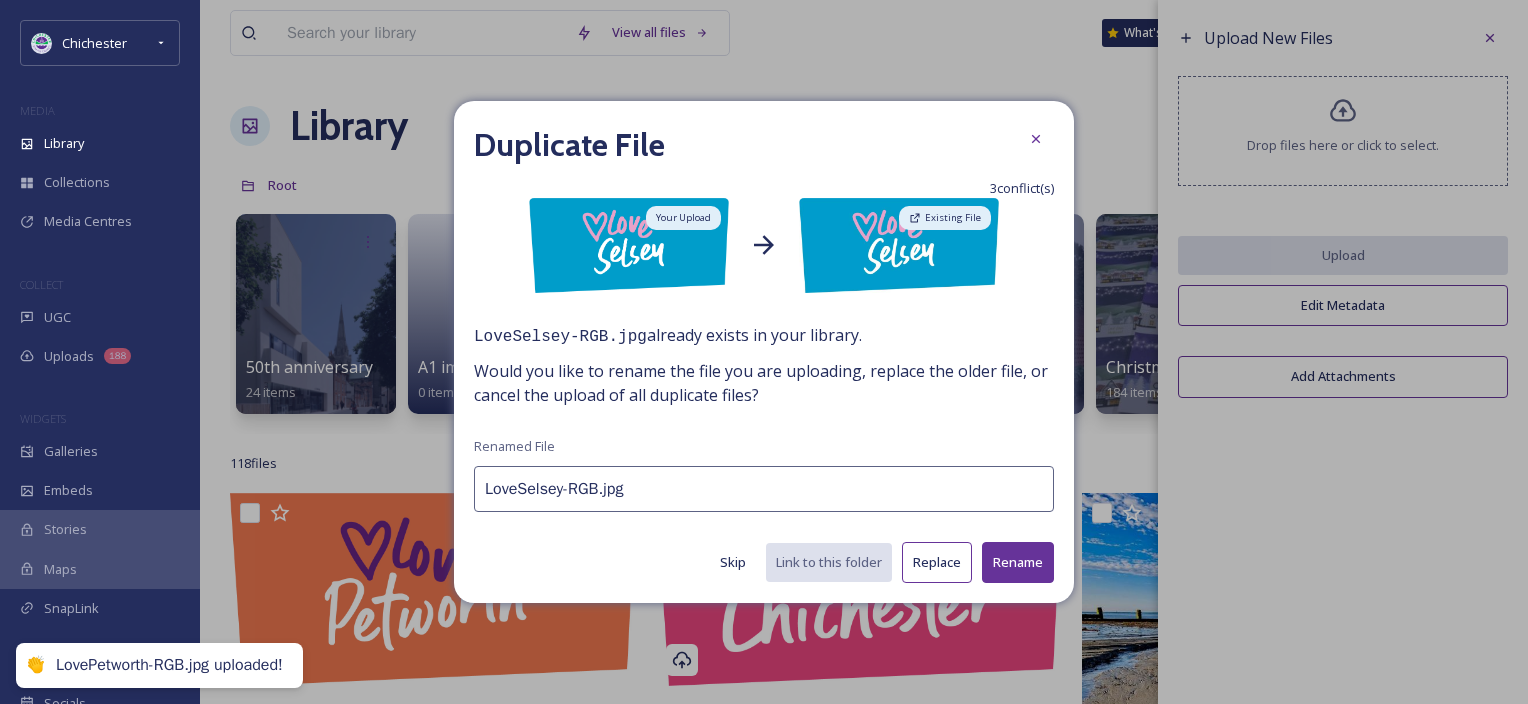 click on "Replace" at bounding box center [937, 562] 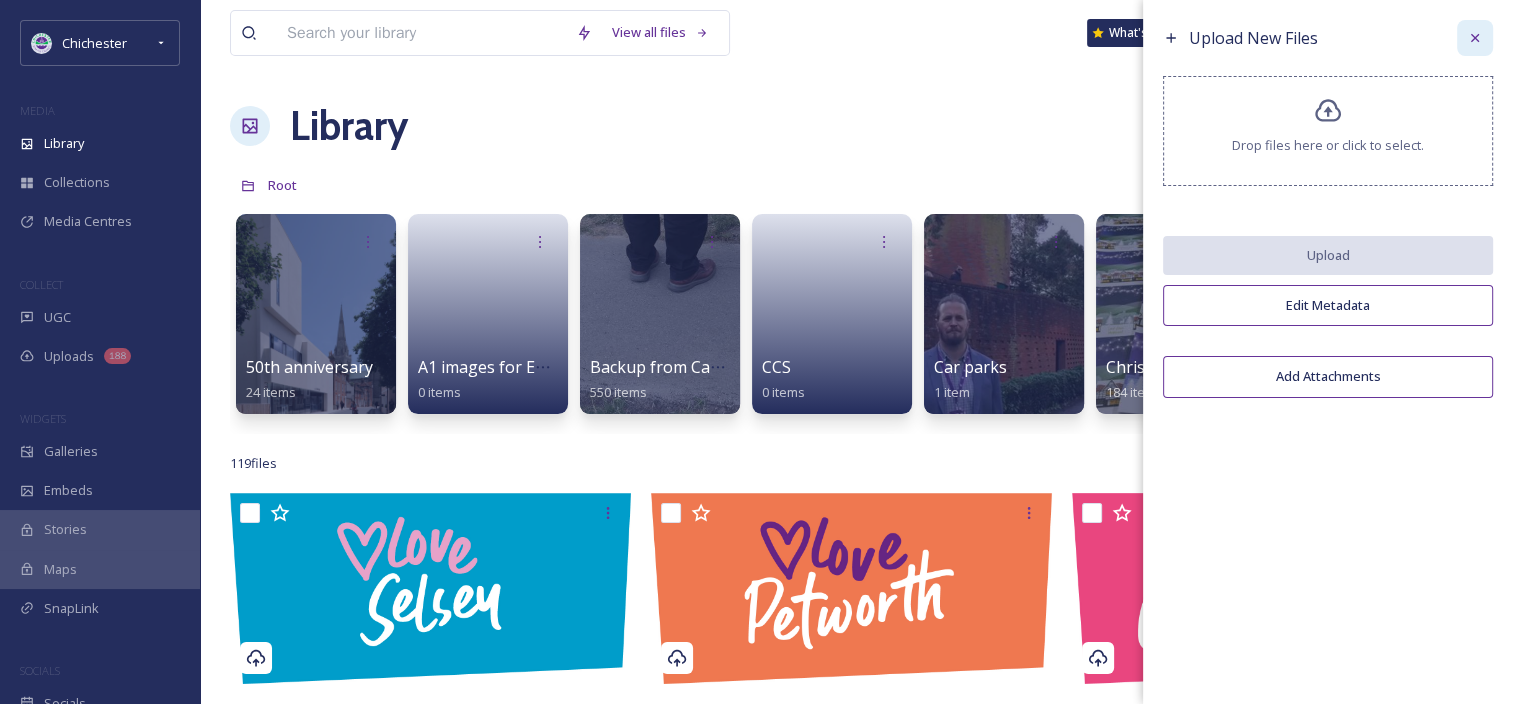 click at bounding box center [1475, 38] 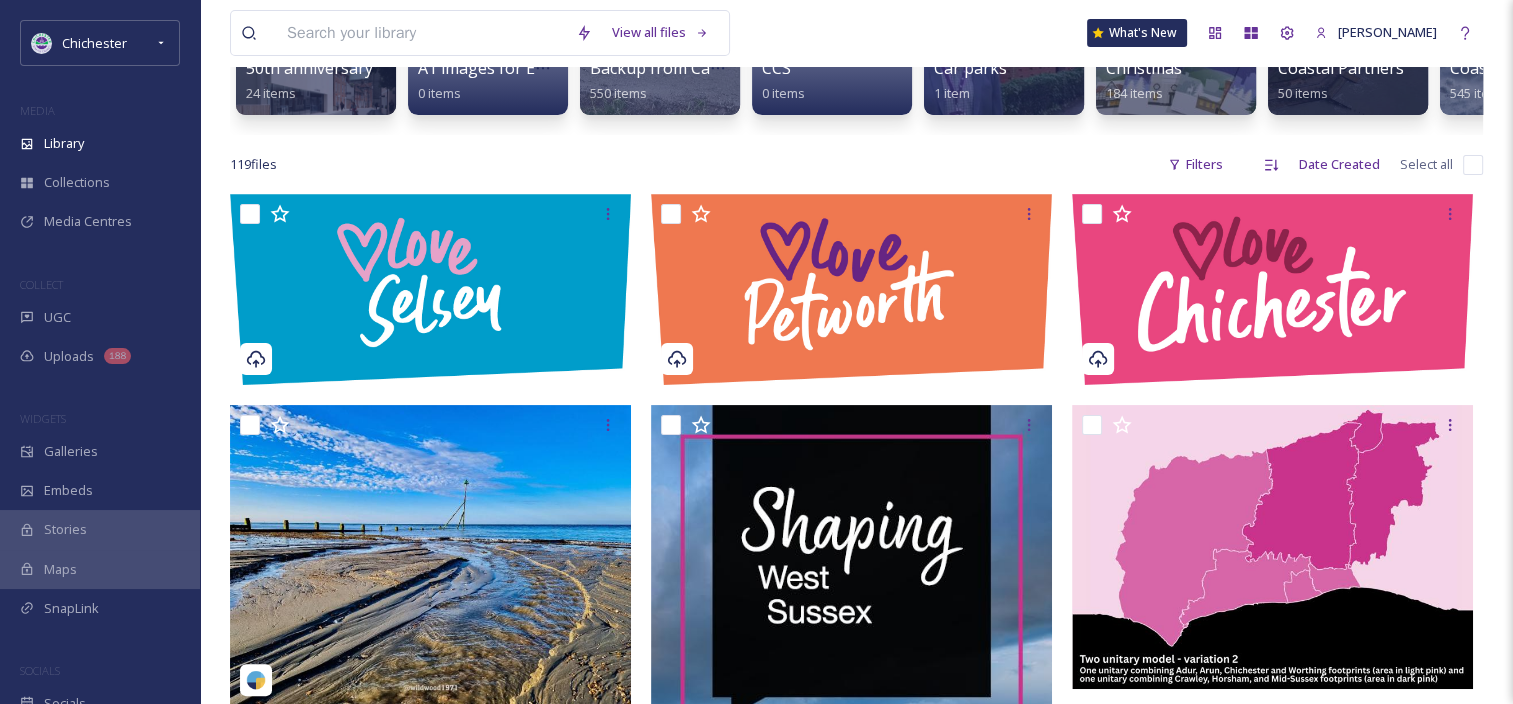 scroll, scrollTop: 300, scrollLeft: 0, axis: vertical 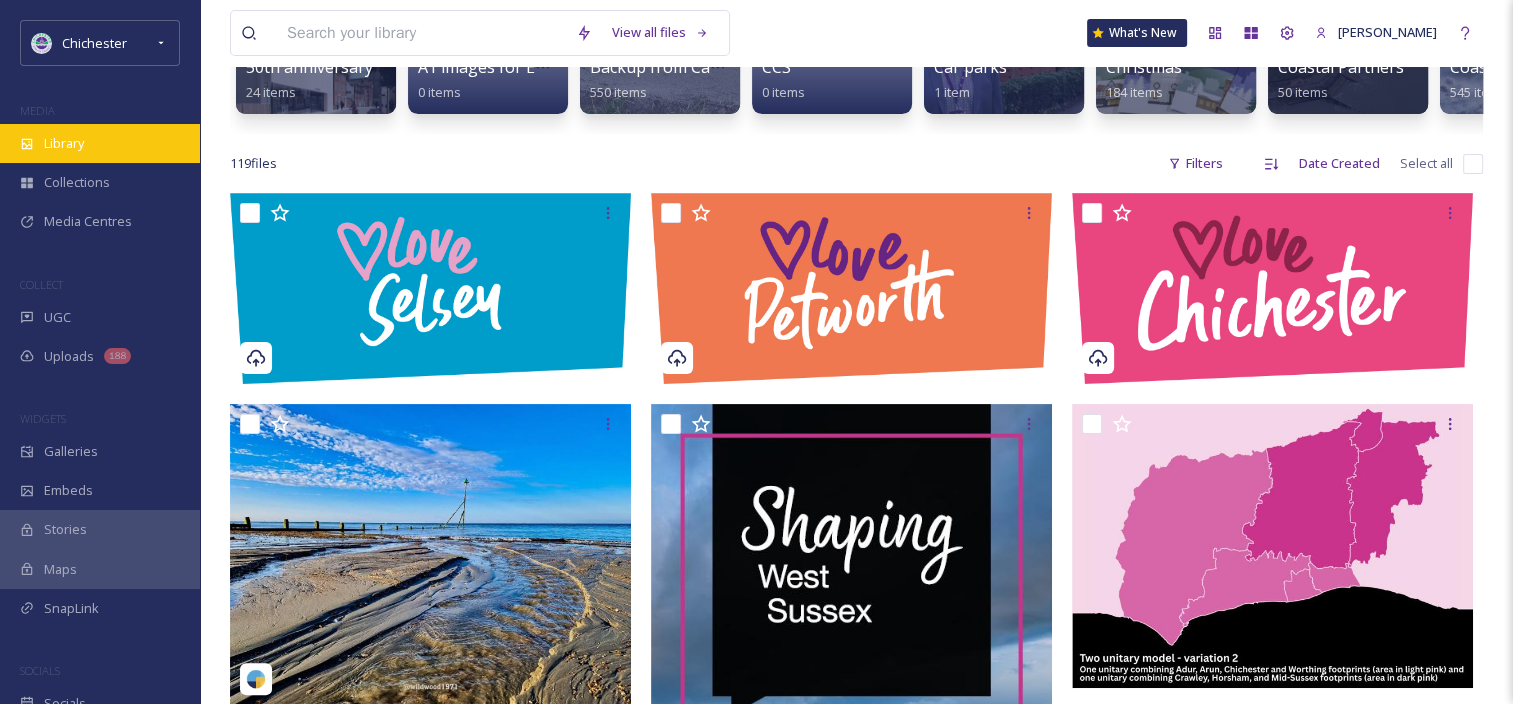 click on "Library" at bounding box center (64, 143) 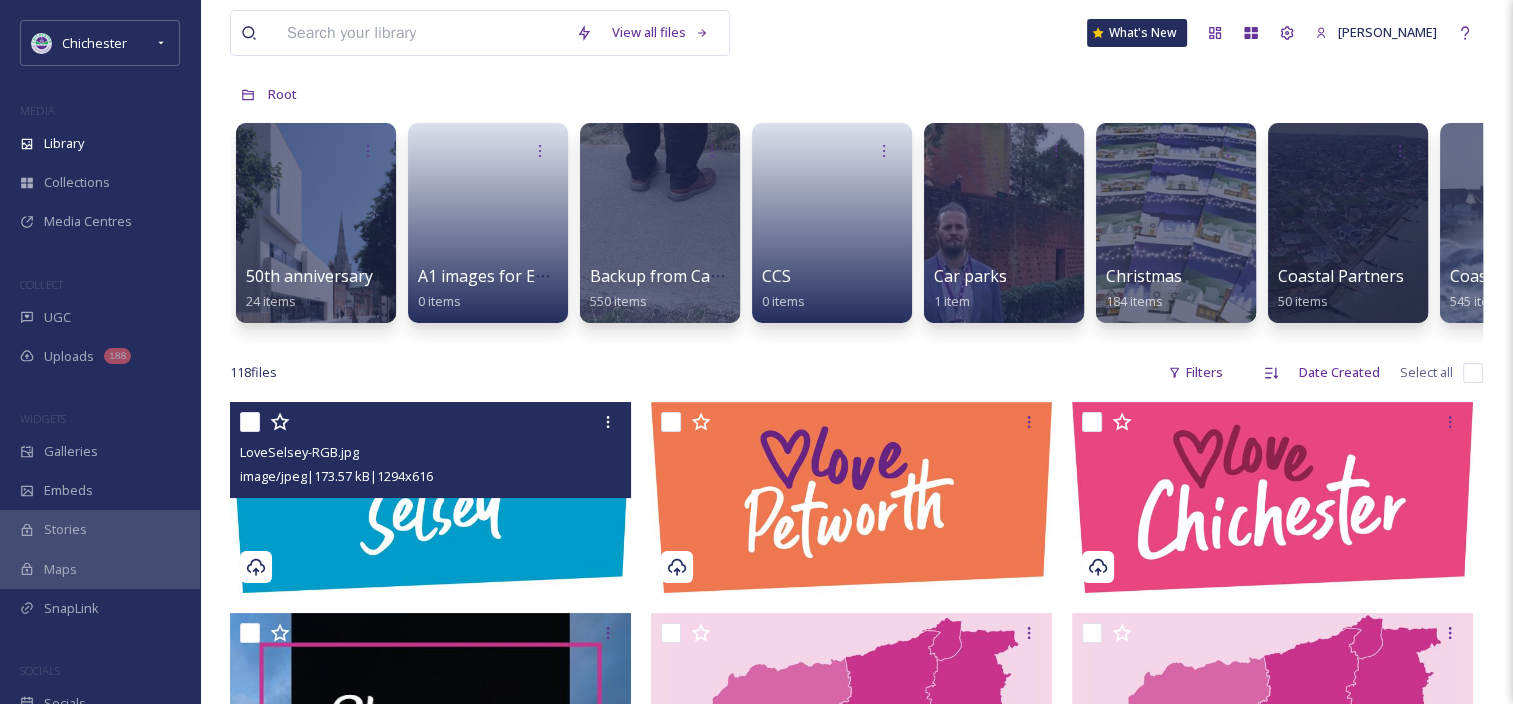 scroll, scrollTop: 200, scrollLeft: 0, axis: vertical 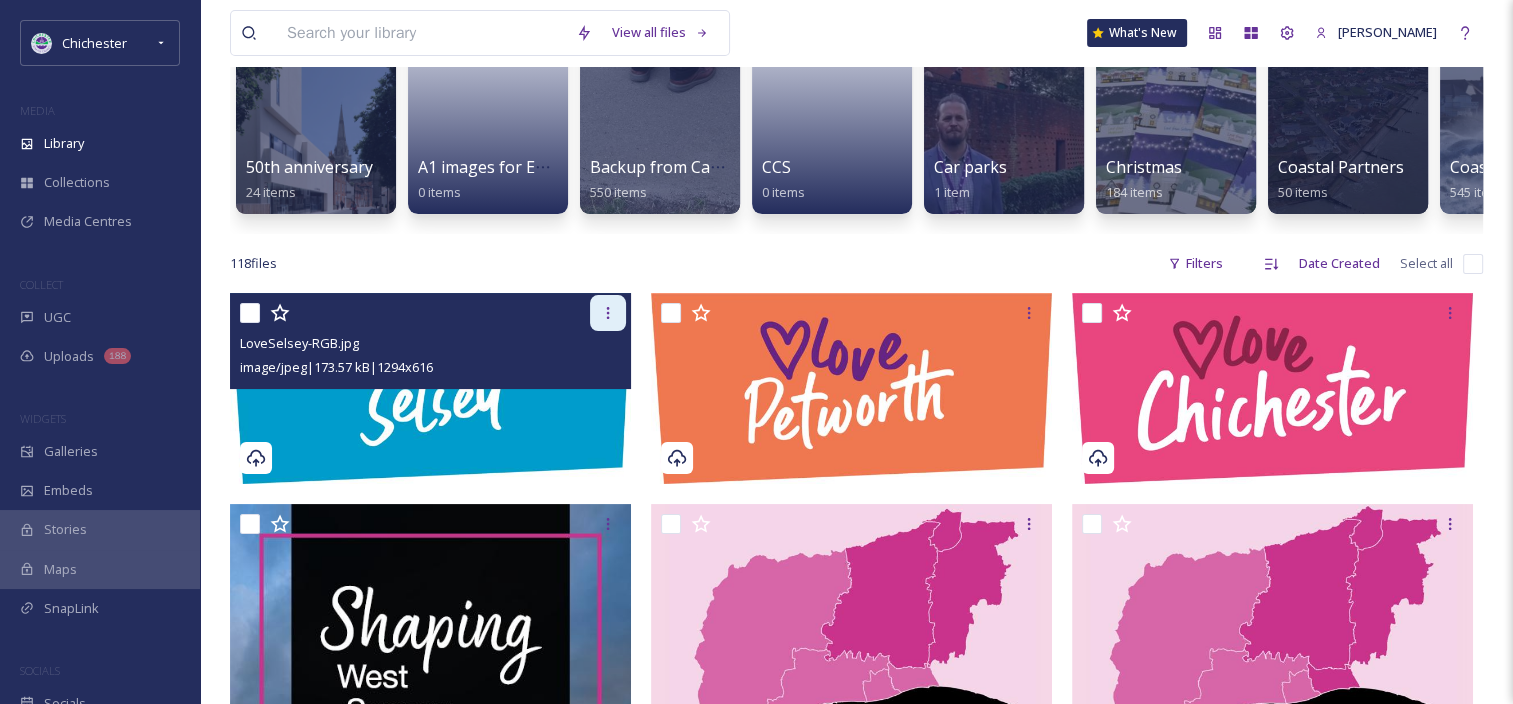 click 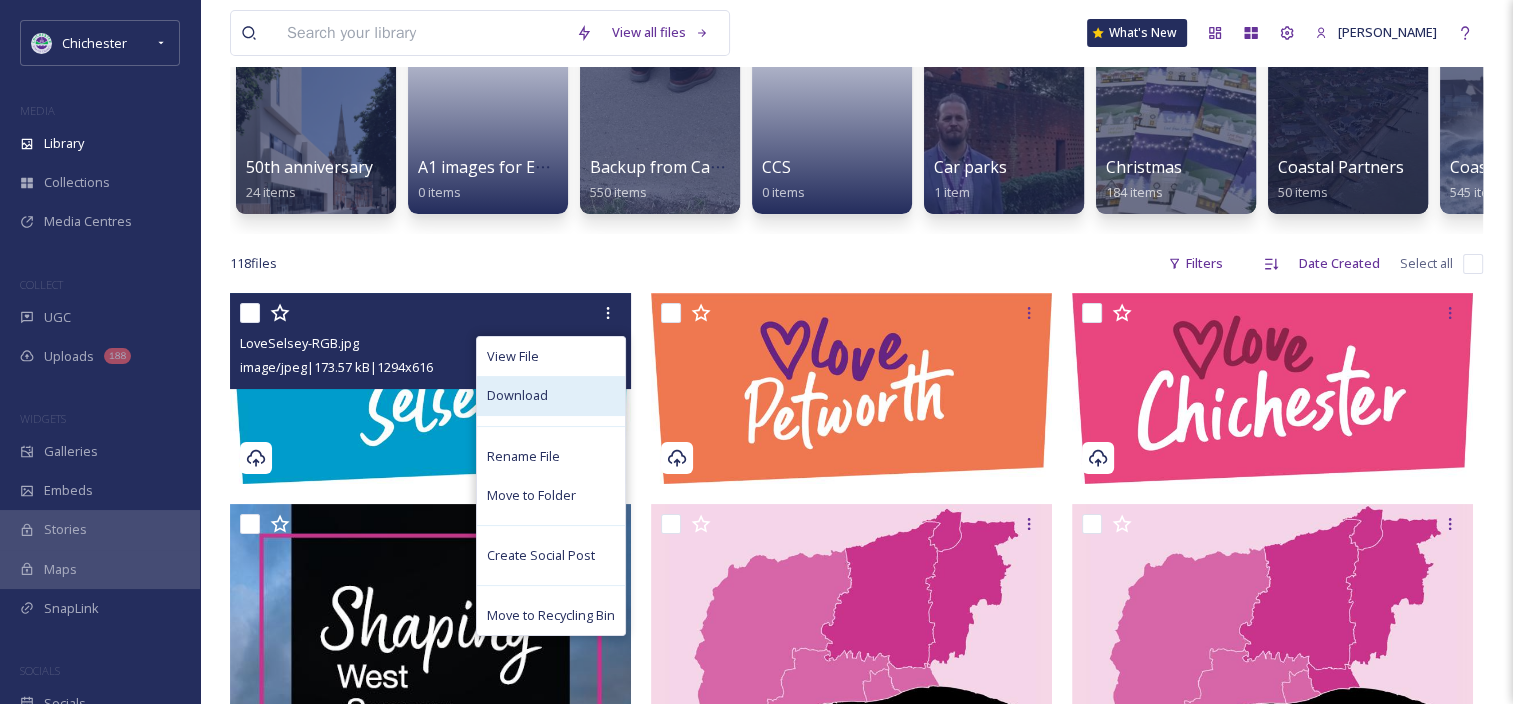 click on "Download" at bounding box center [551, 395] 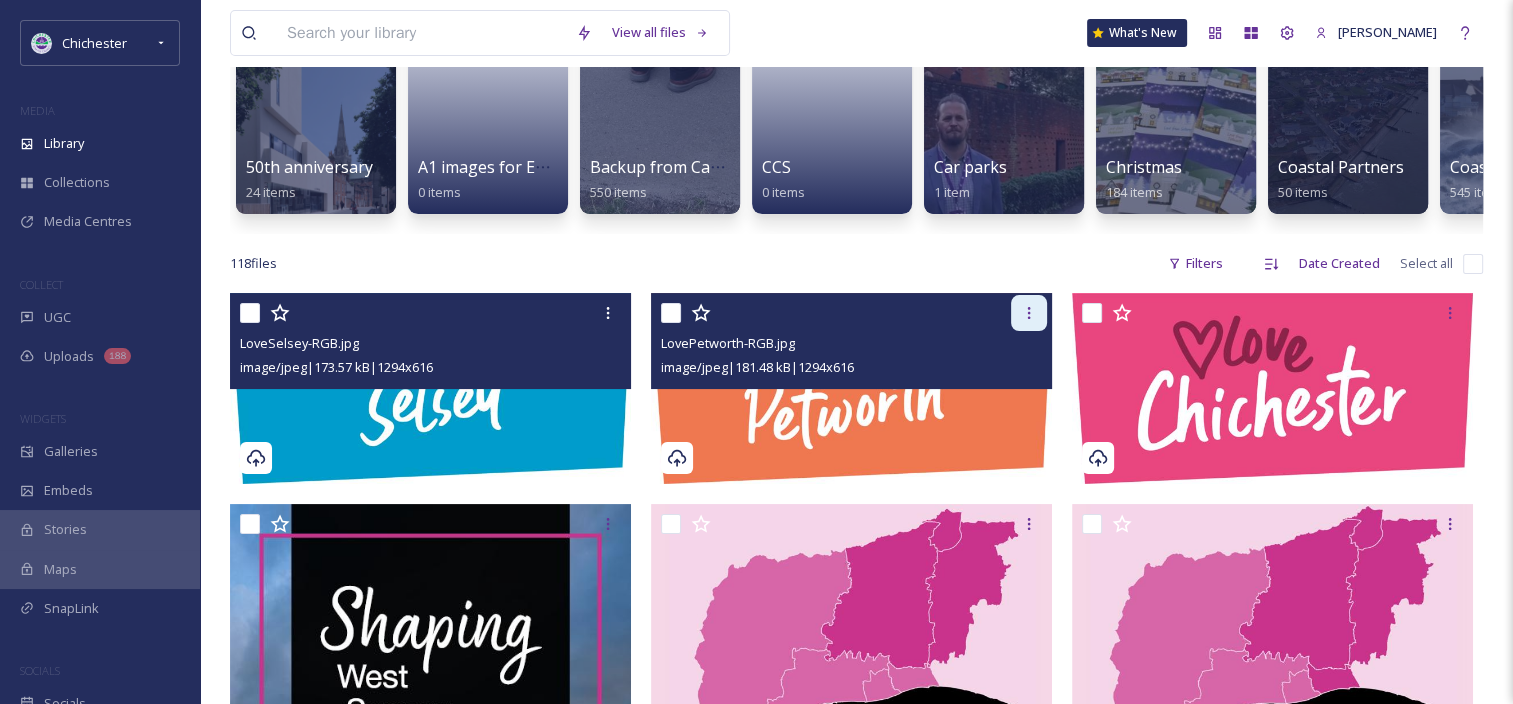 click 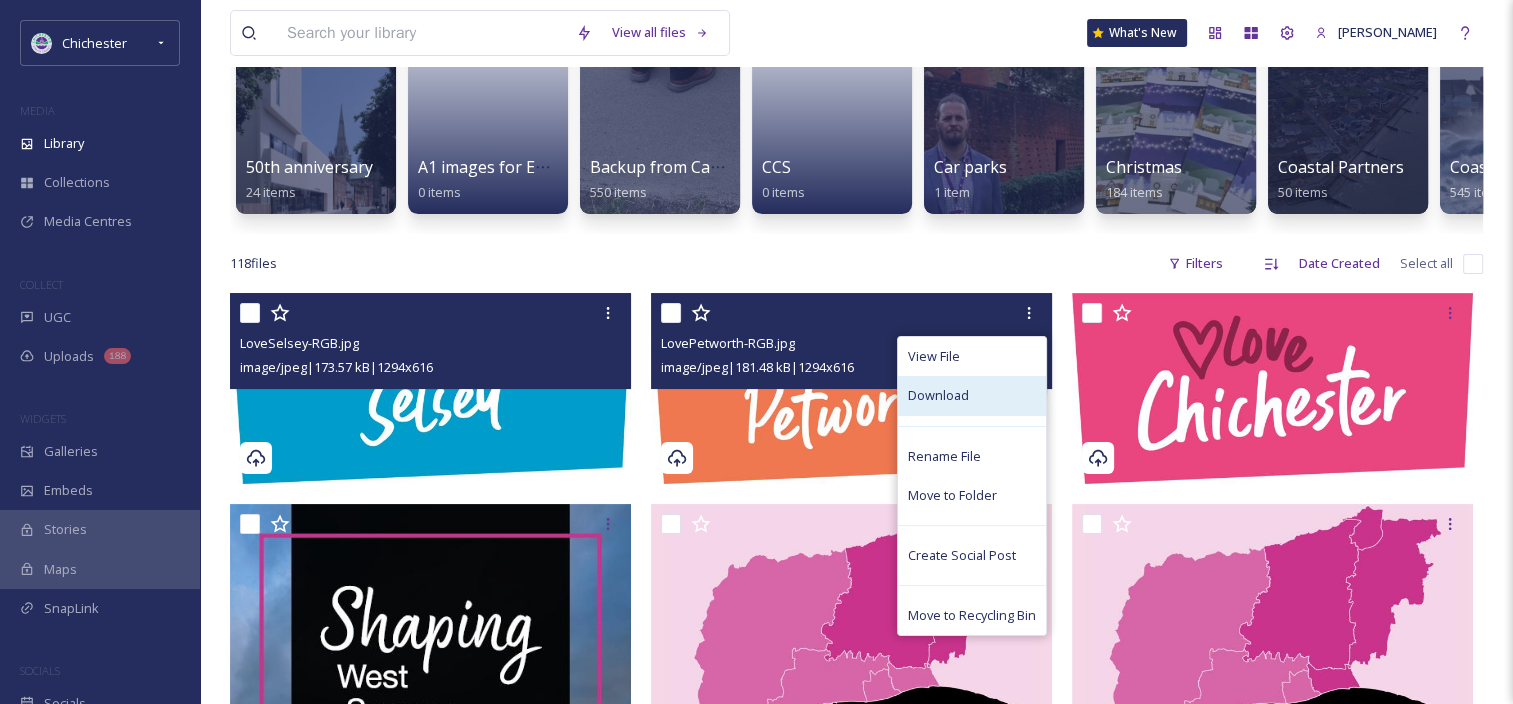 click on "Download" at bounding box center [972, 395] 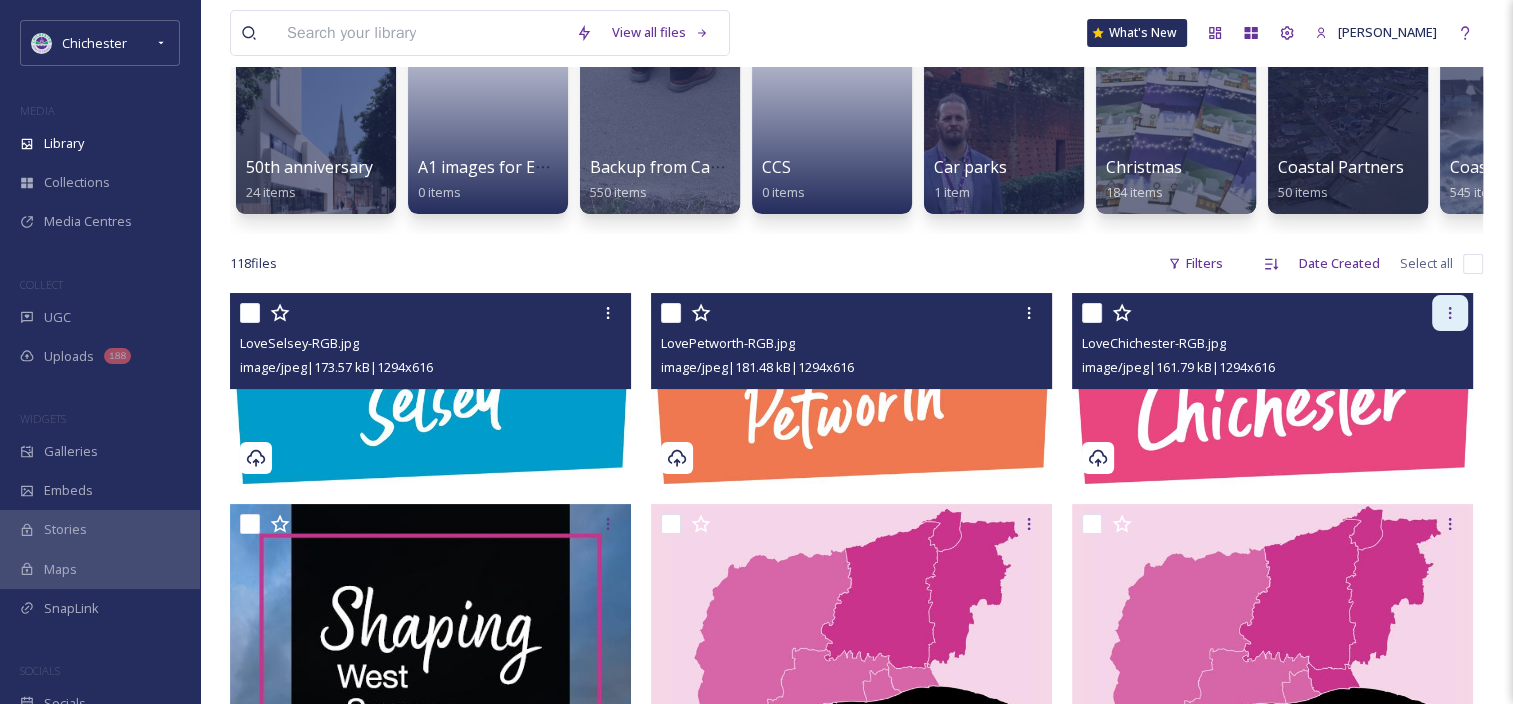 click at bounding box center (1450, 313) 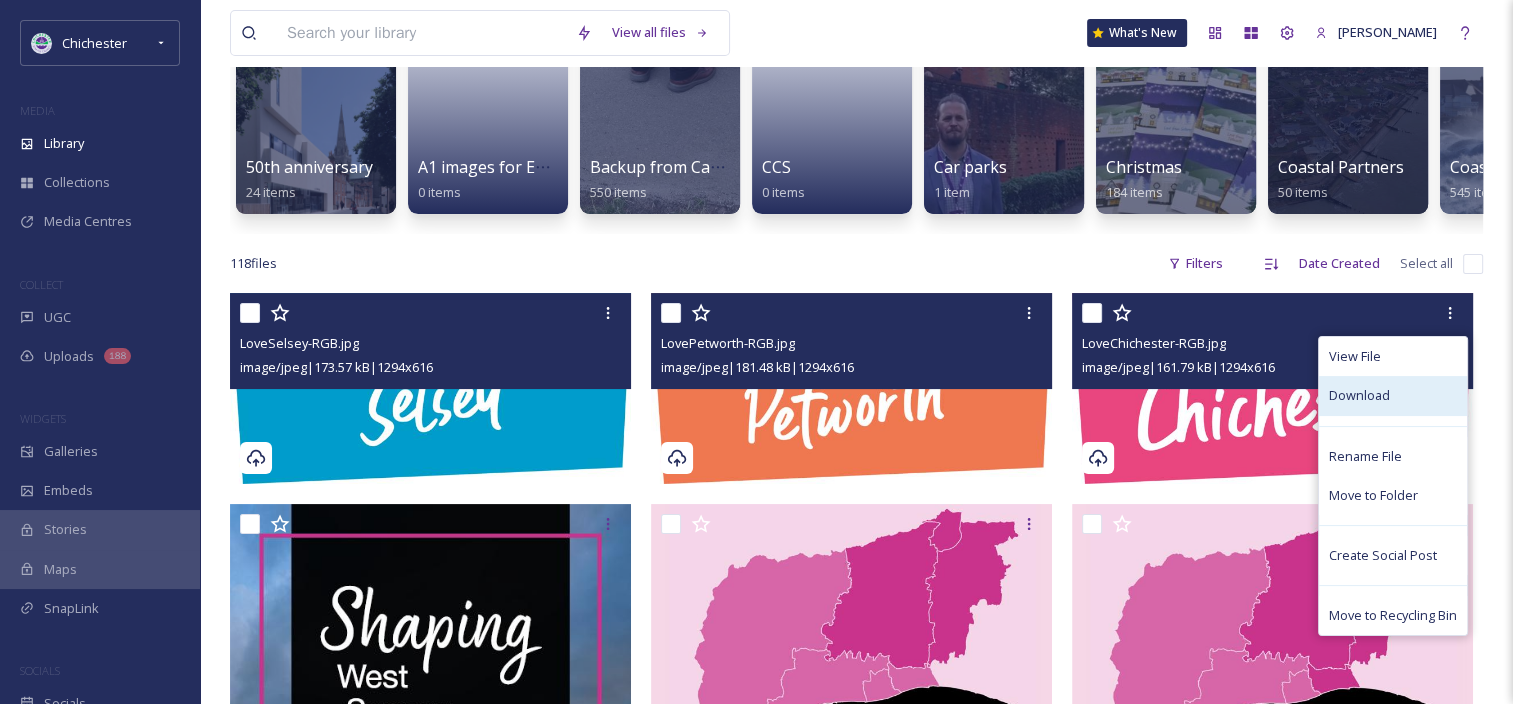 click on "Download" at bounding box center [1393, 395] 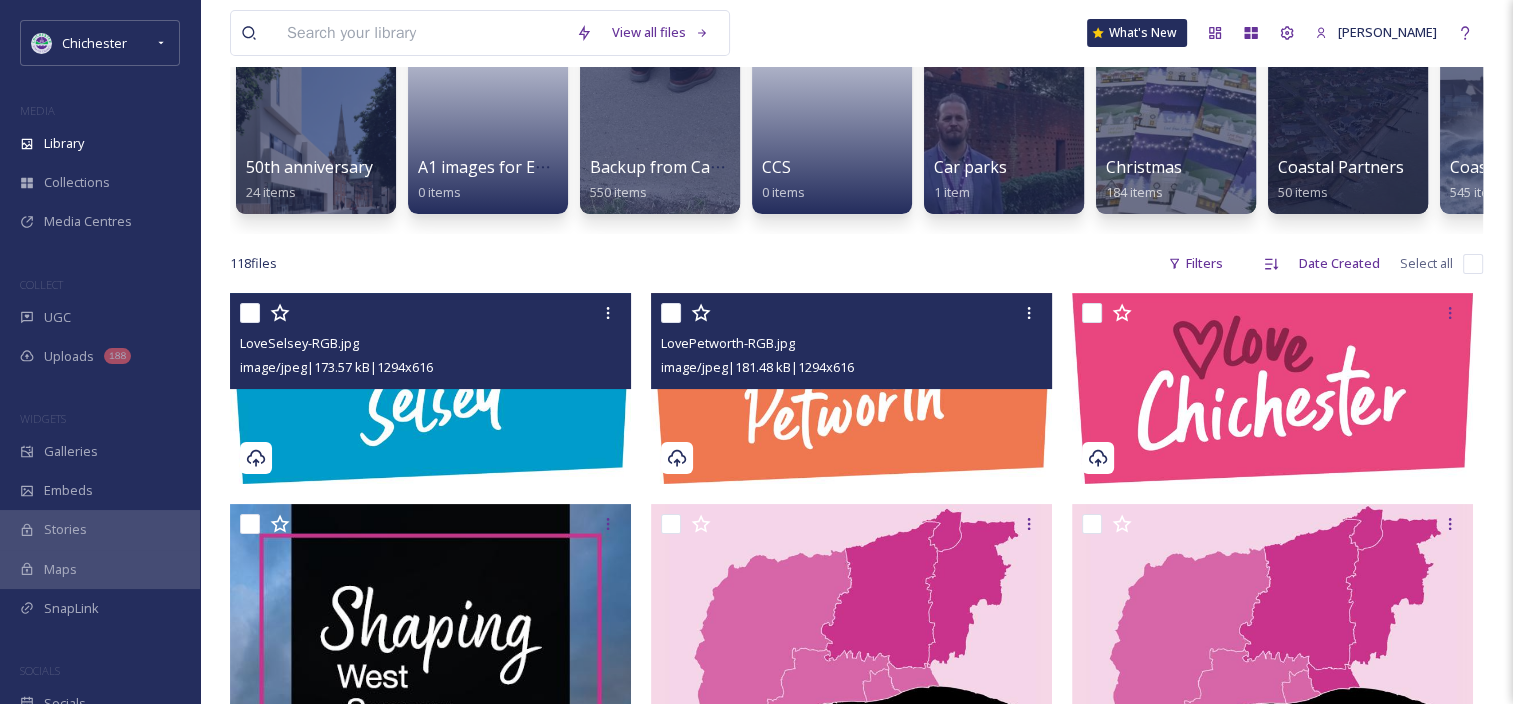 click at bounding box center (421, 33) 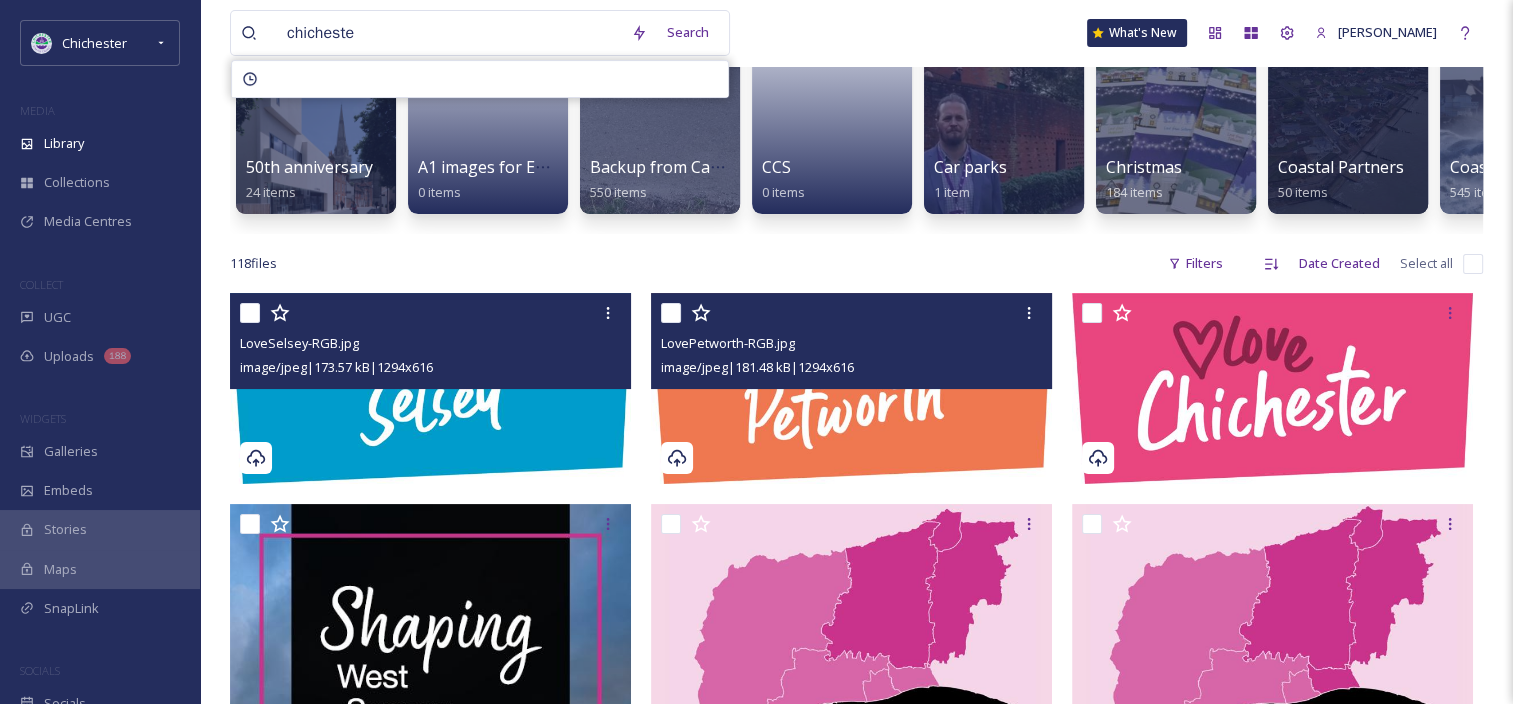 type on "chichester" 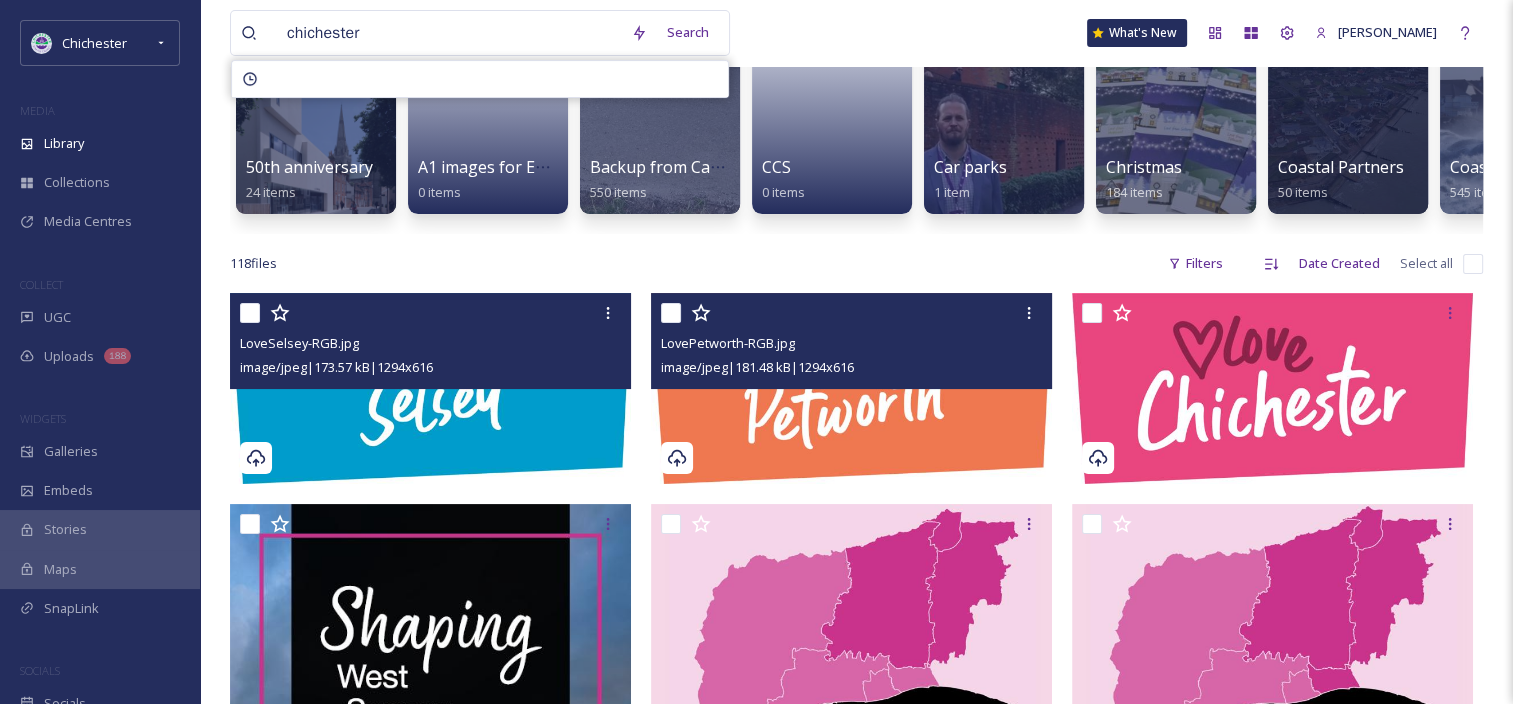type 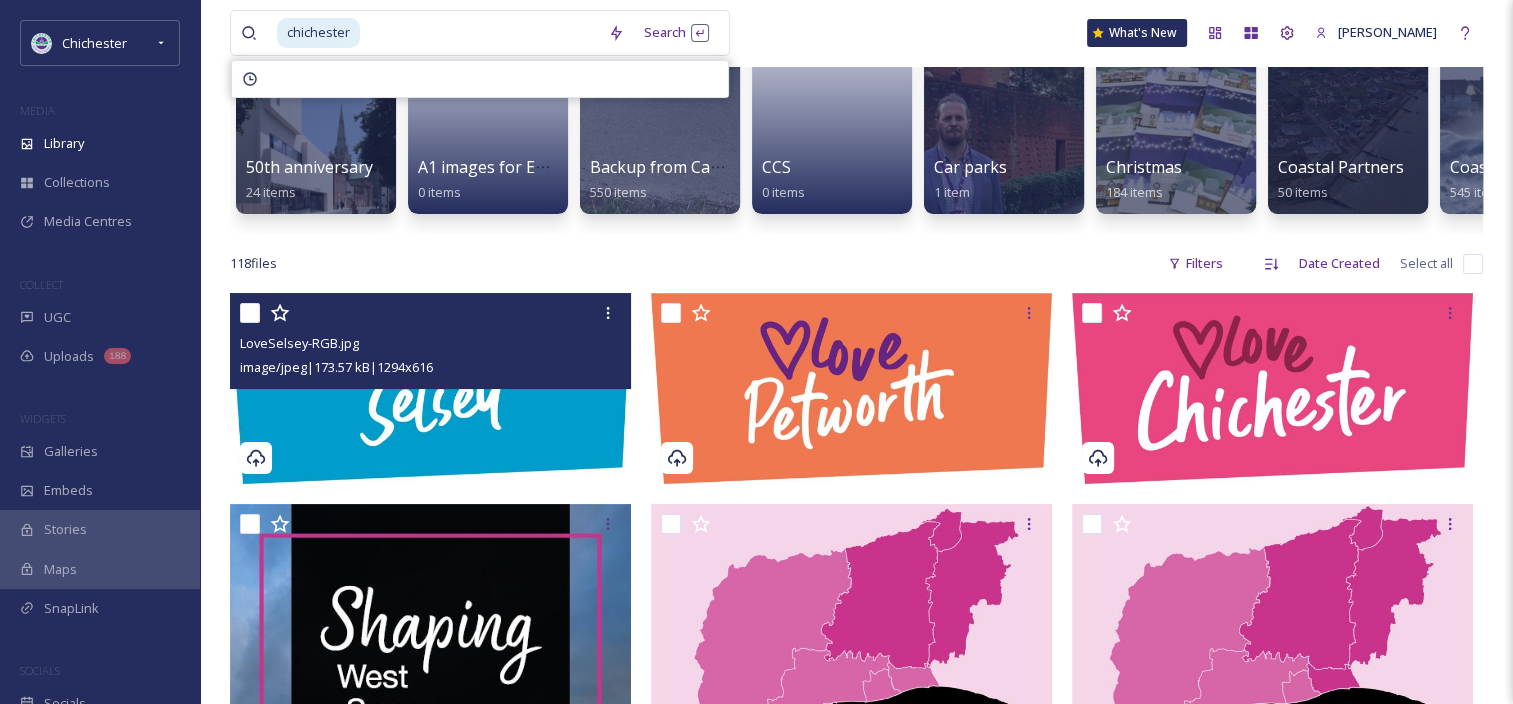 scroll, scrollTop: 0, scrollLeft: 0, axis: both 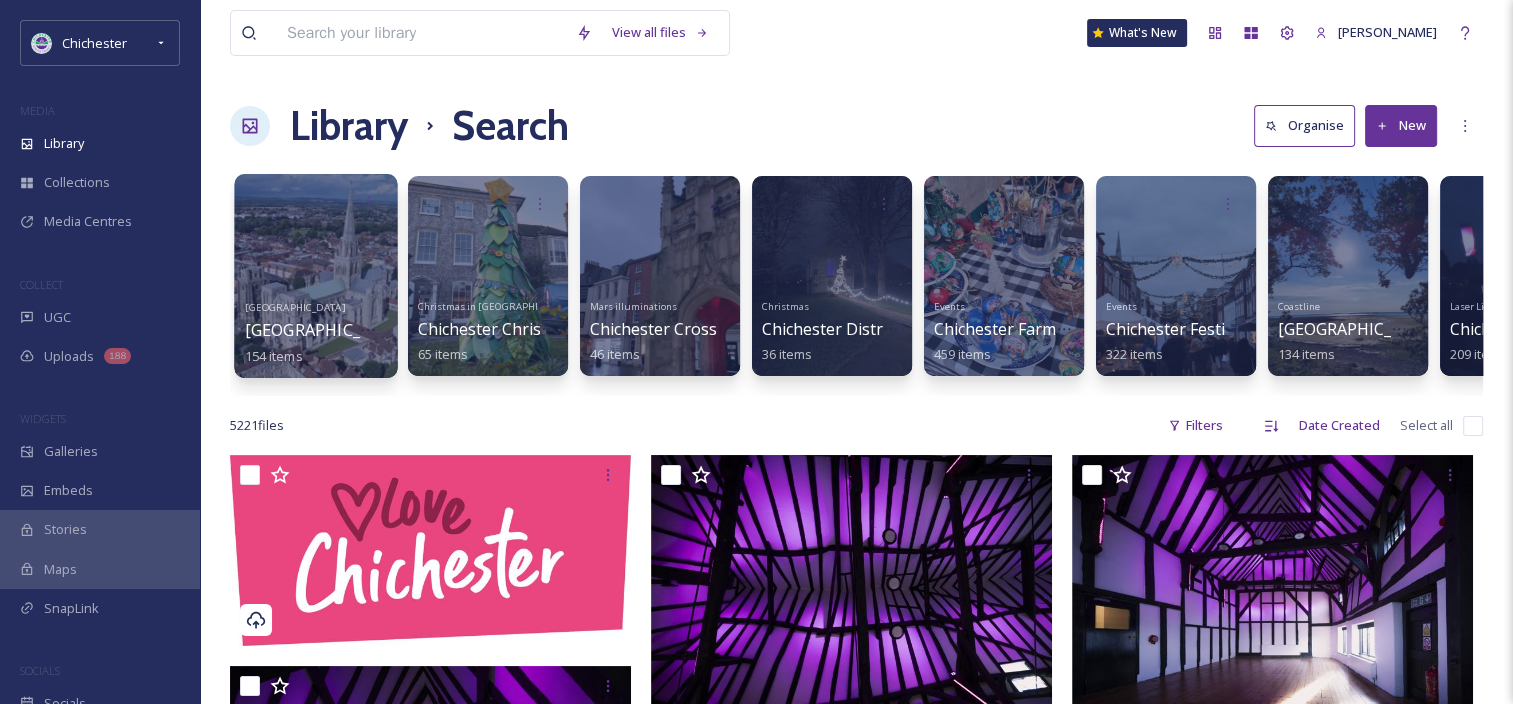 click at bounding box center [315, 276] 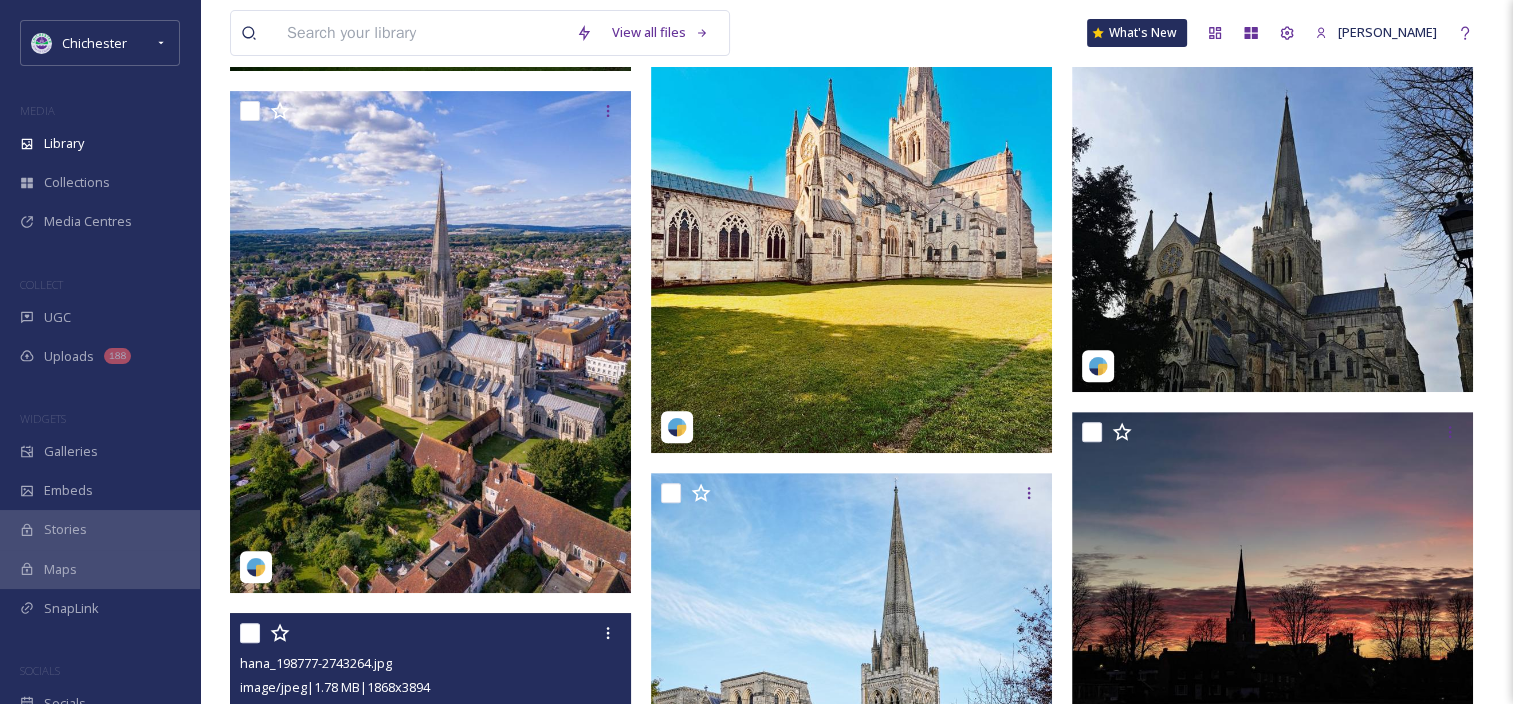 scroll, scrollTop: 700, scrollLeft: 0, axis: vertical 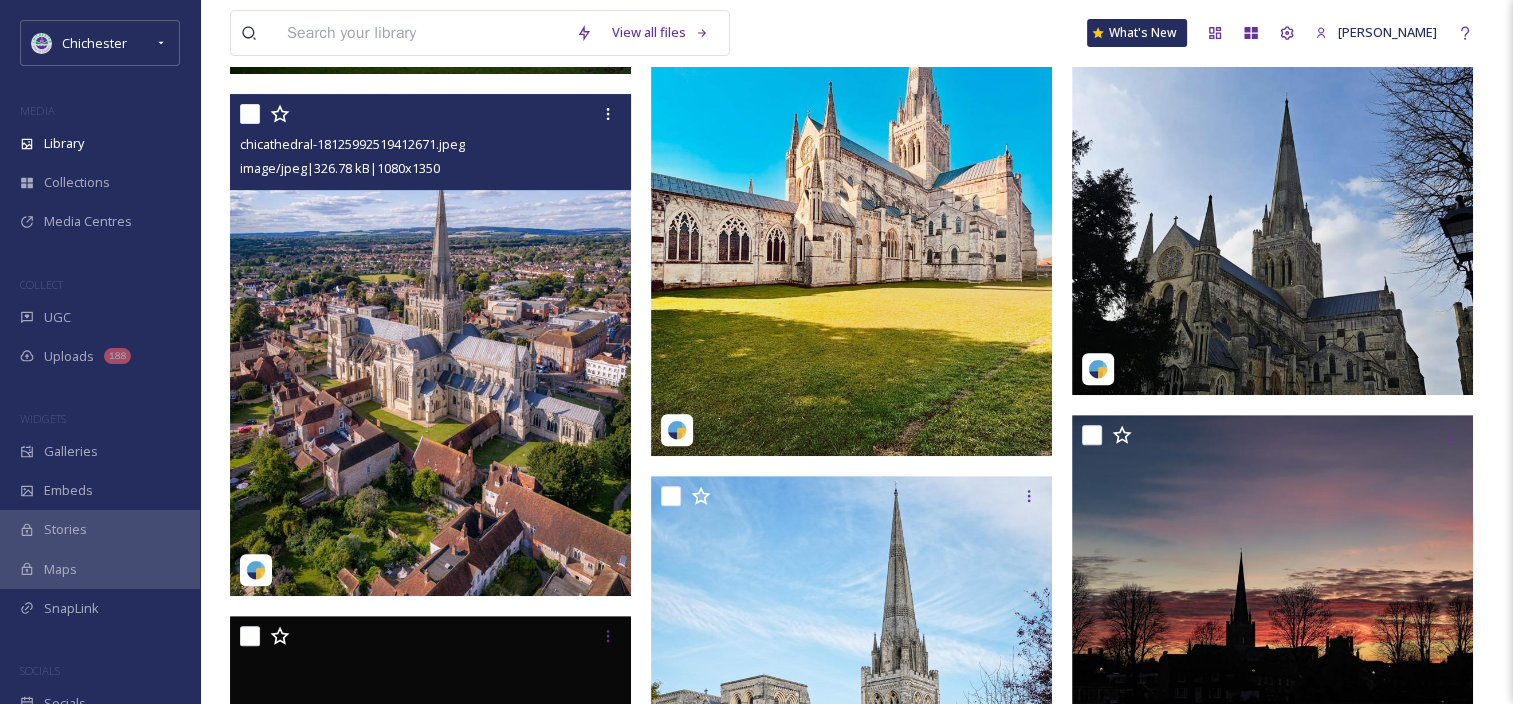 click at bounding box center [430, 344] 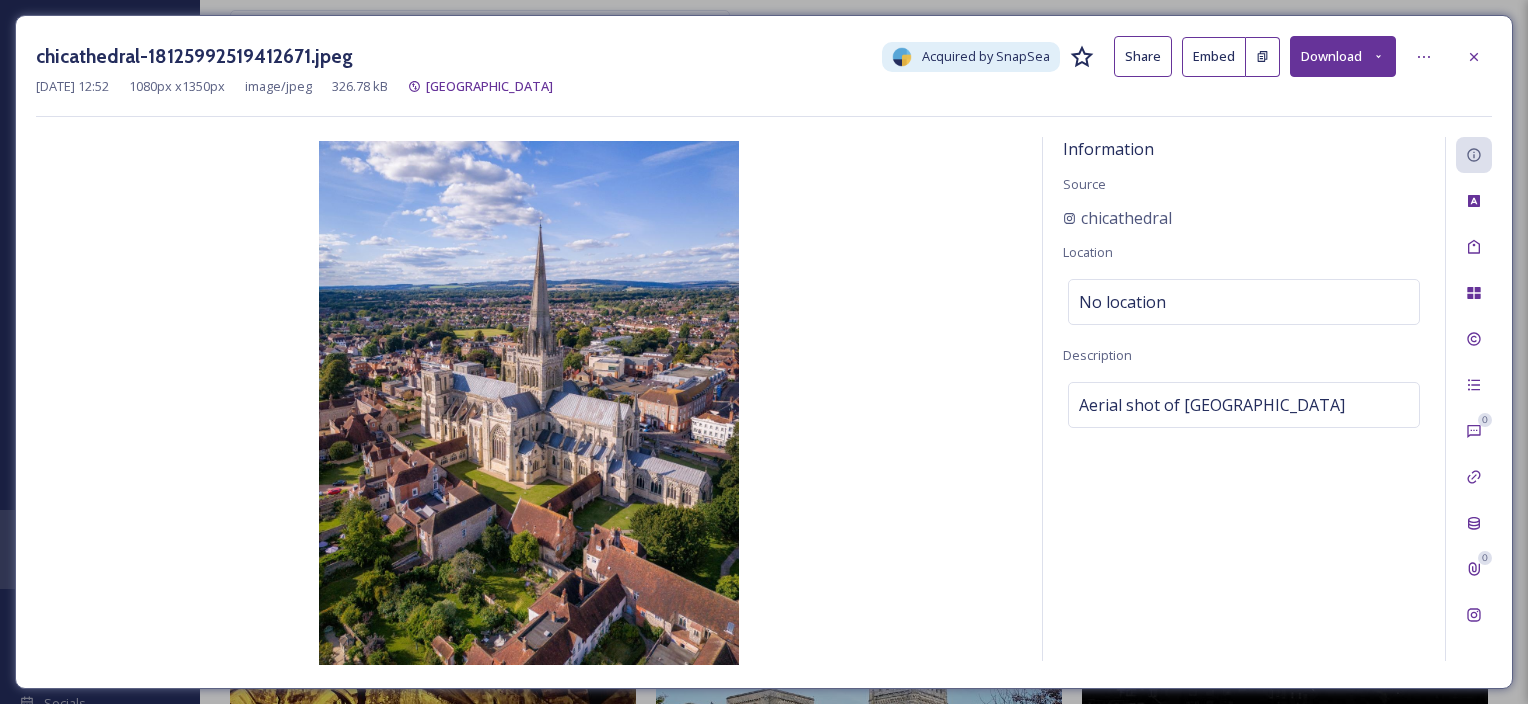 click on "Download" at bounding box center [1343, 56] 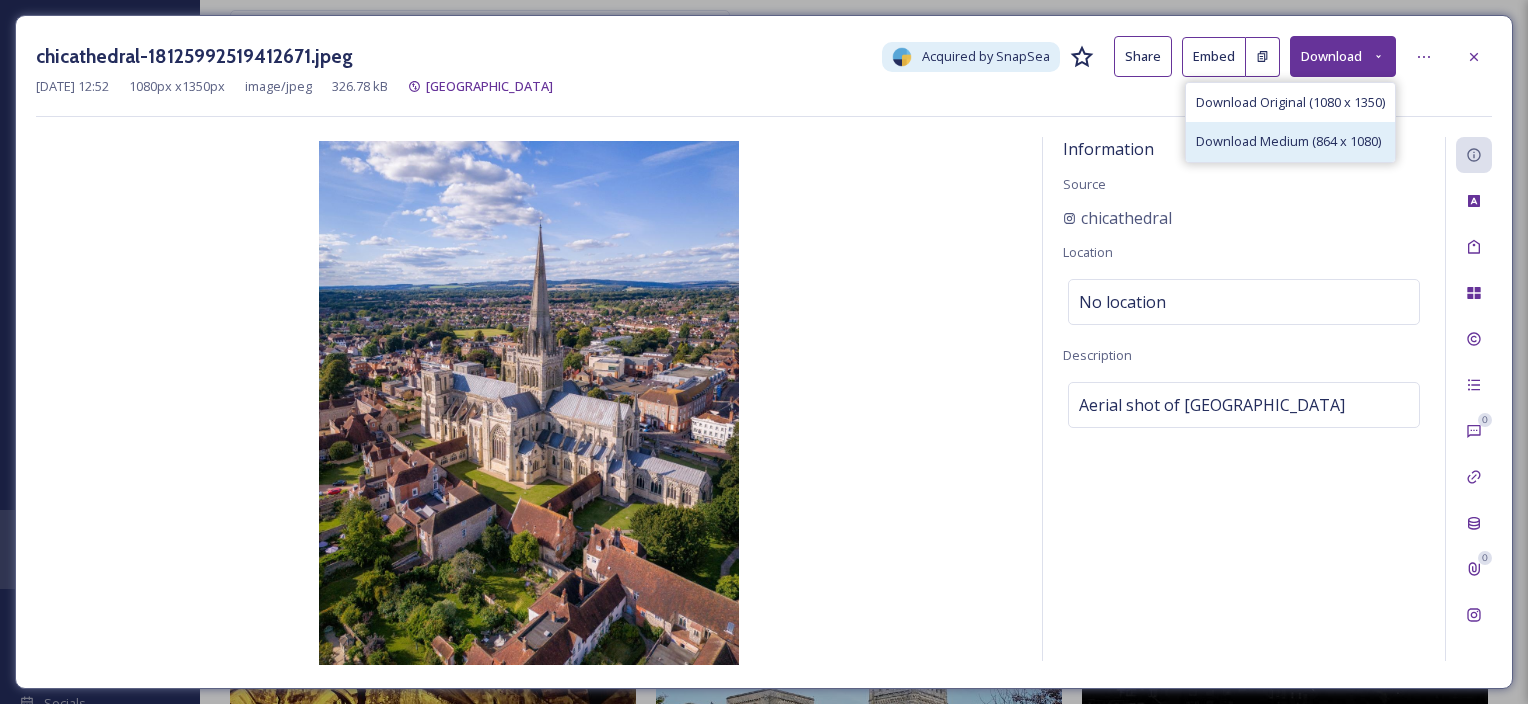 click on "Download Medium (864 x 1080)" at bounding box center [1288, 141] 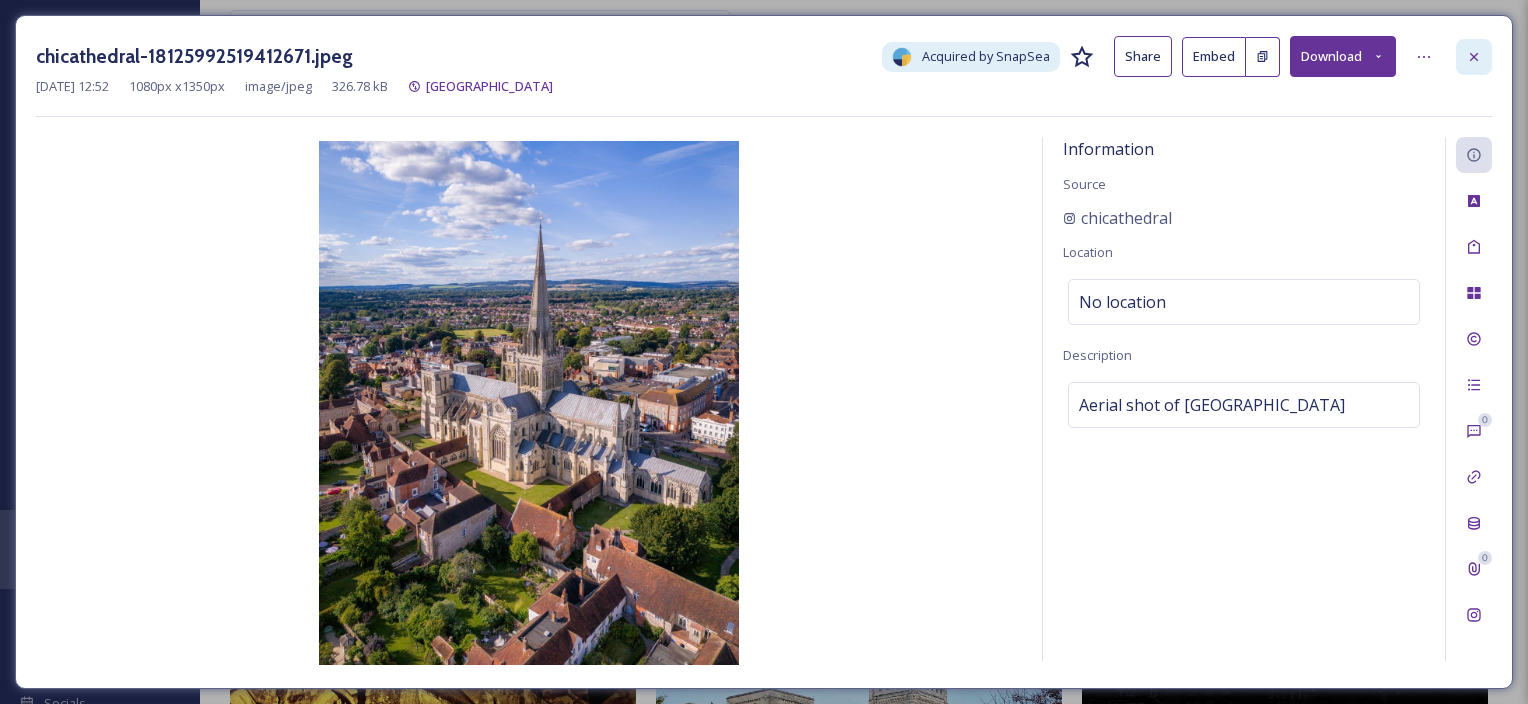 click 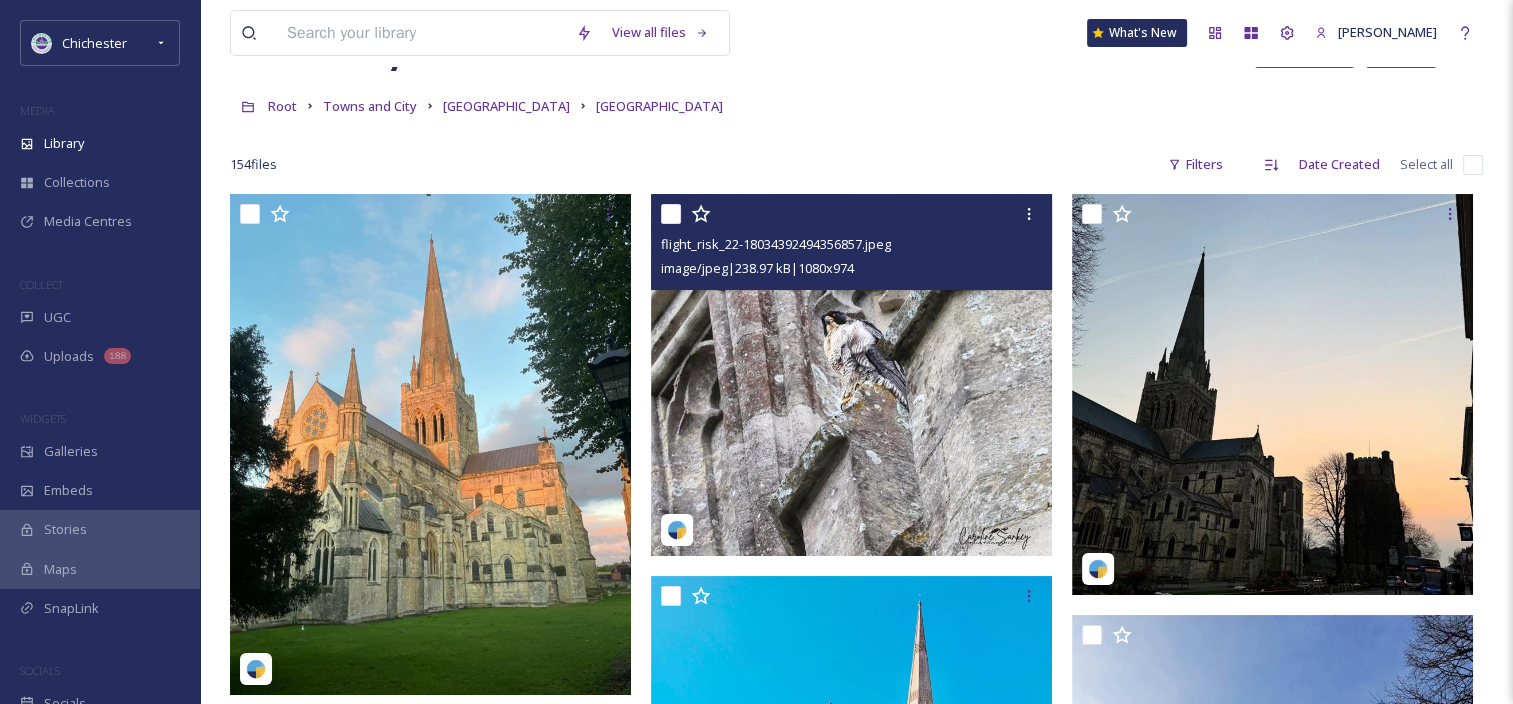 scroll, scrollTop: 0, scrollLeft: 0, axis: both 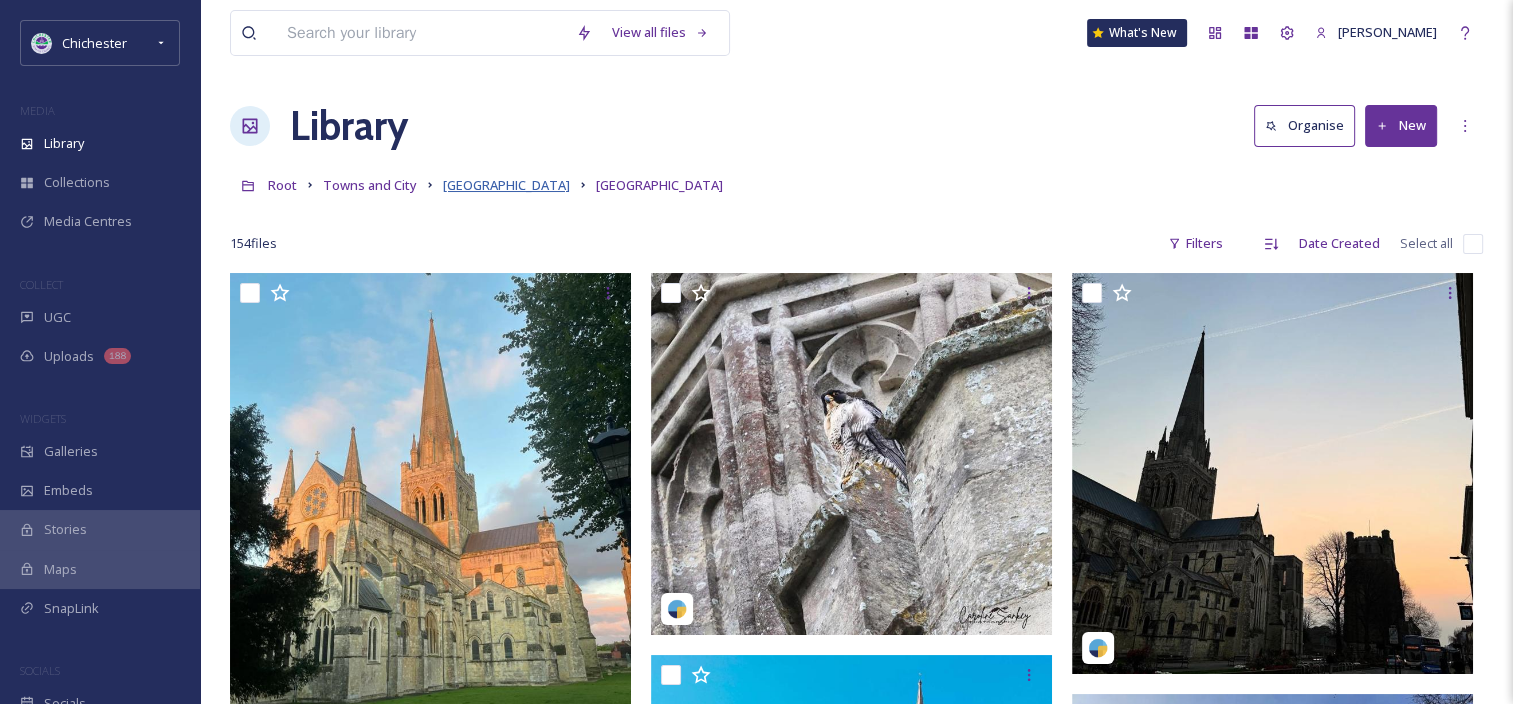 click on "[GEOGRAPHIC_DATA]" at bounding box center [506, 185] 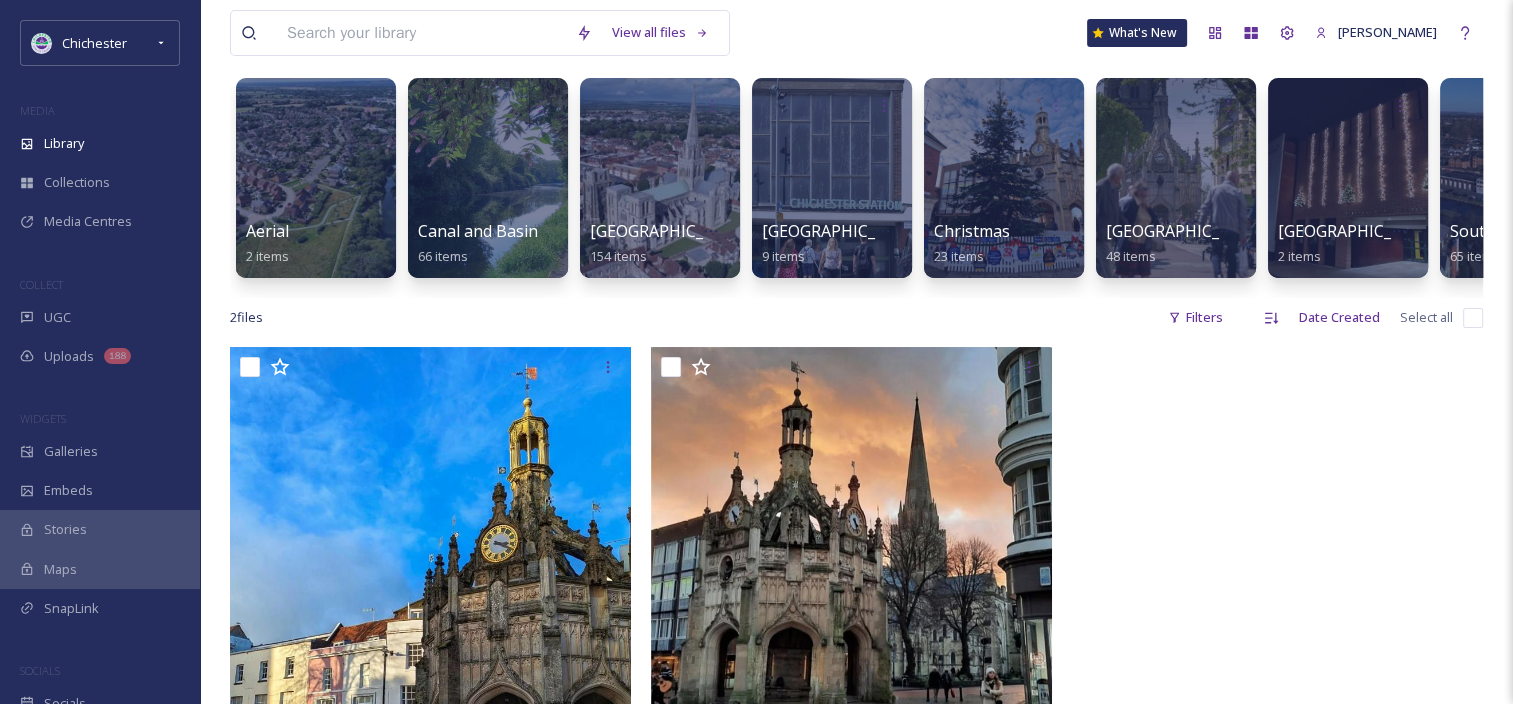scroll, scrollTop: 0, scrollLeft: 0, axis: both 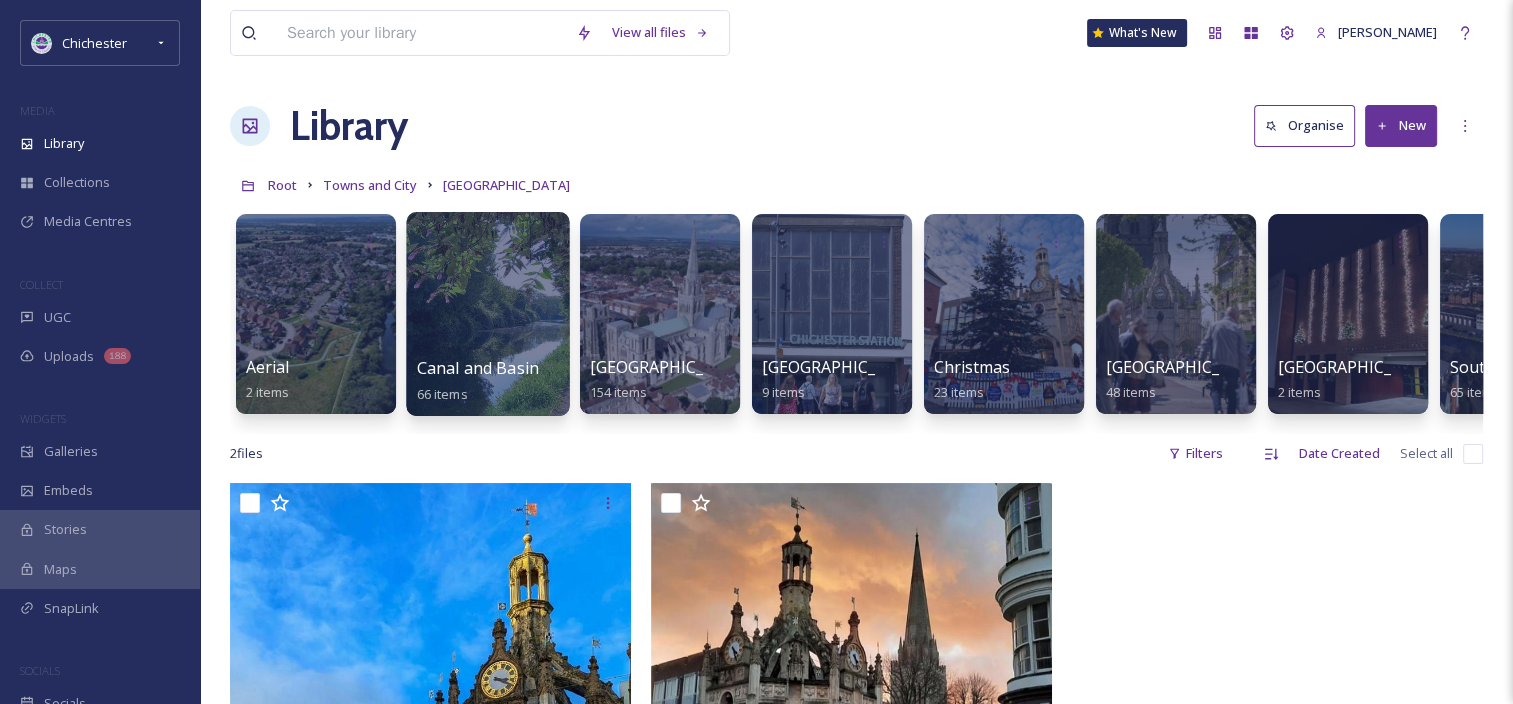 click at bounding box center (487, 314) 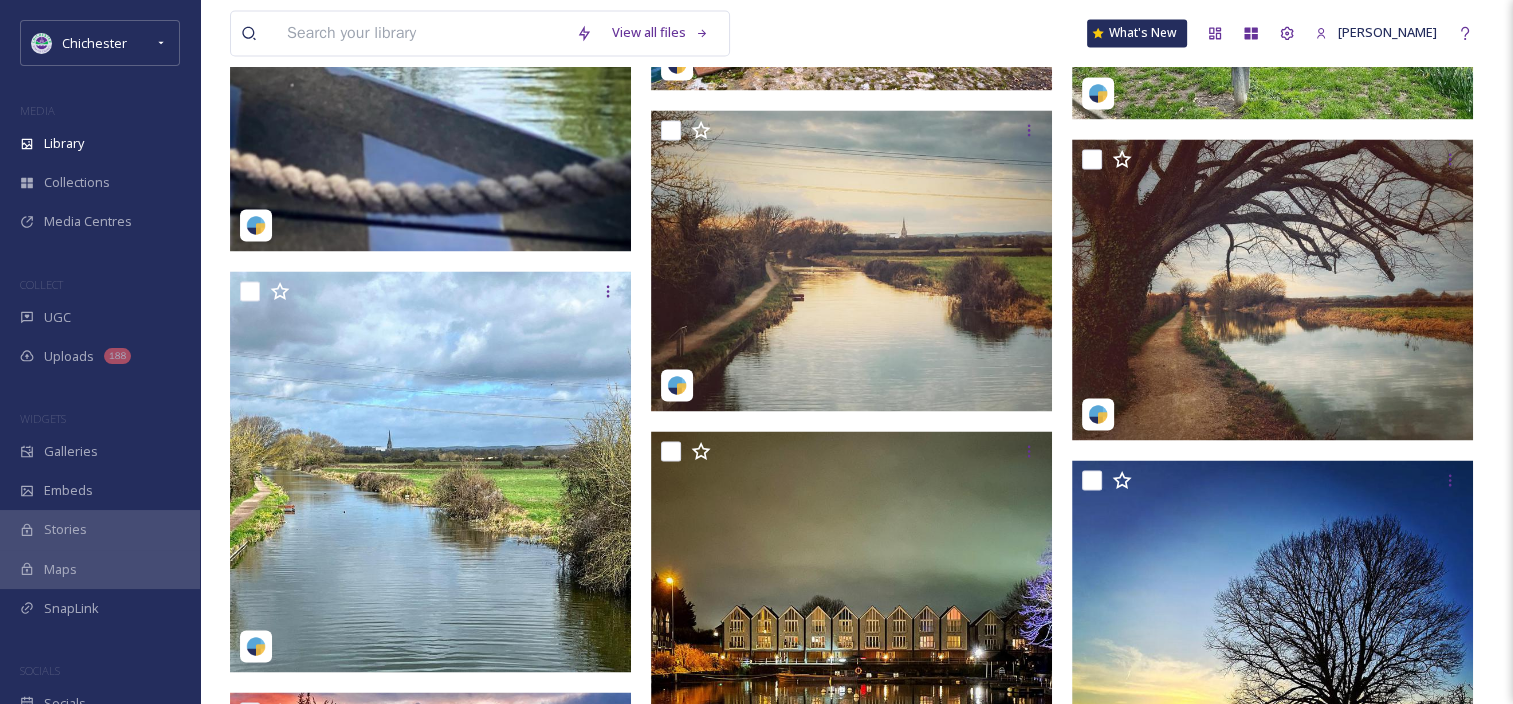 scroll, scrollTop: 3516, scrollLeft: 0, axis: vertical 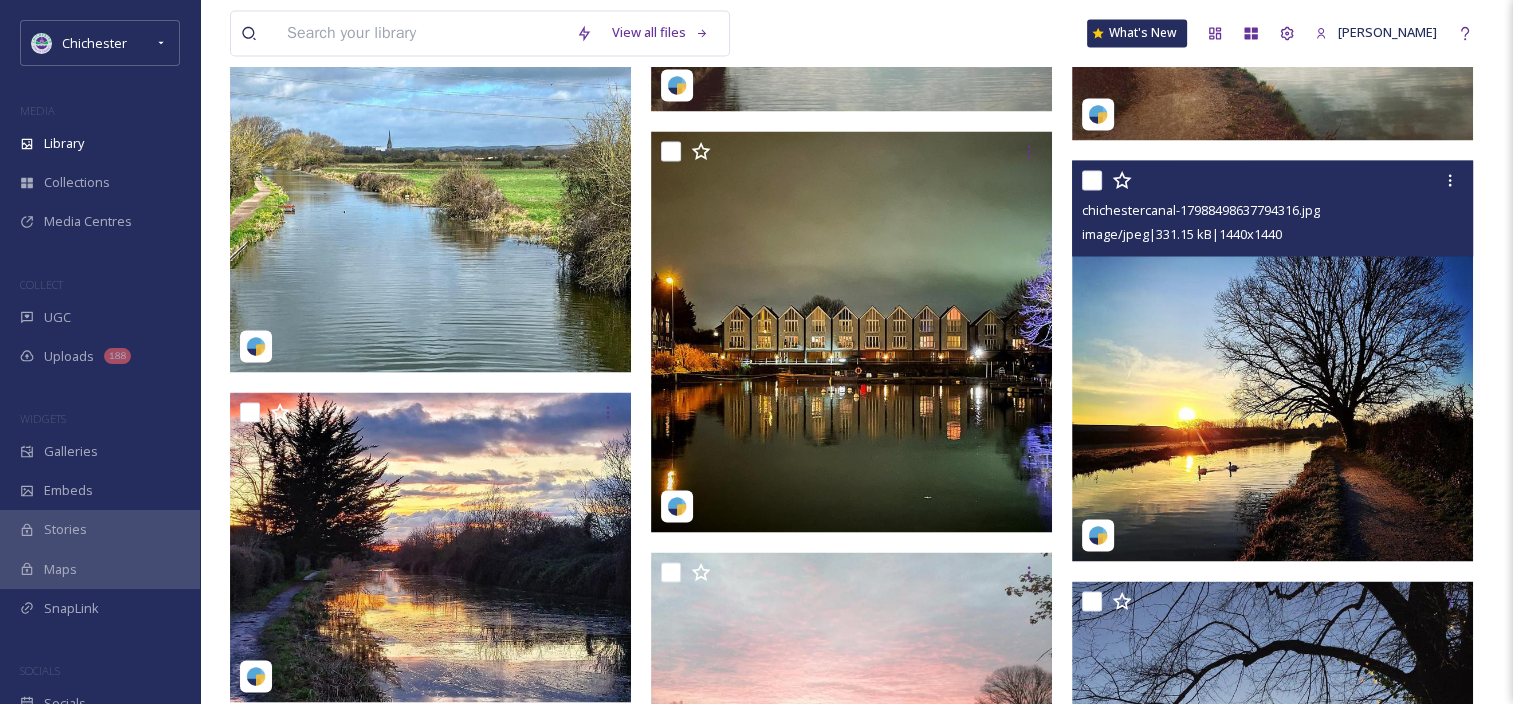 click at bounding box center [1272, 360] 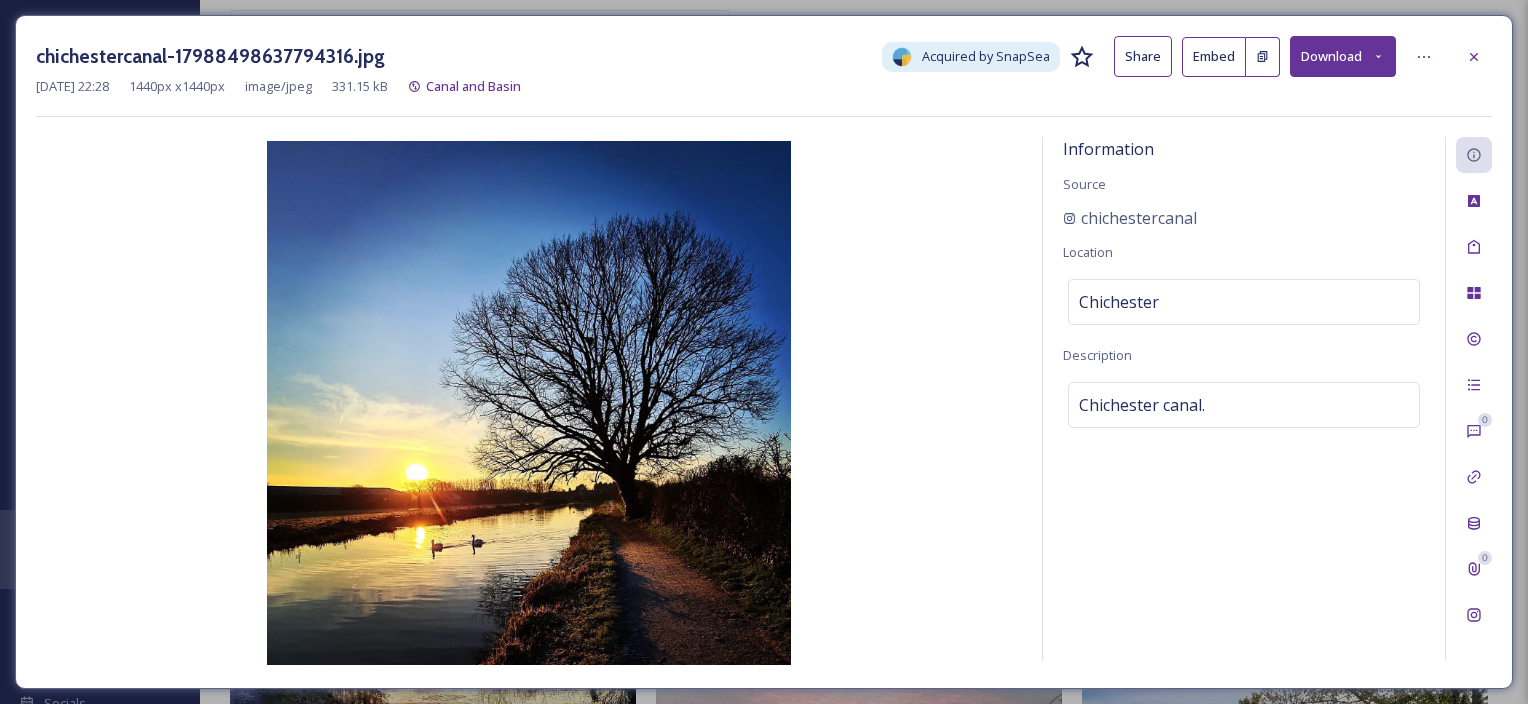 click on "Download" at bounding box center (1343, 56) 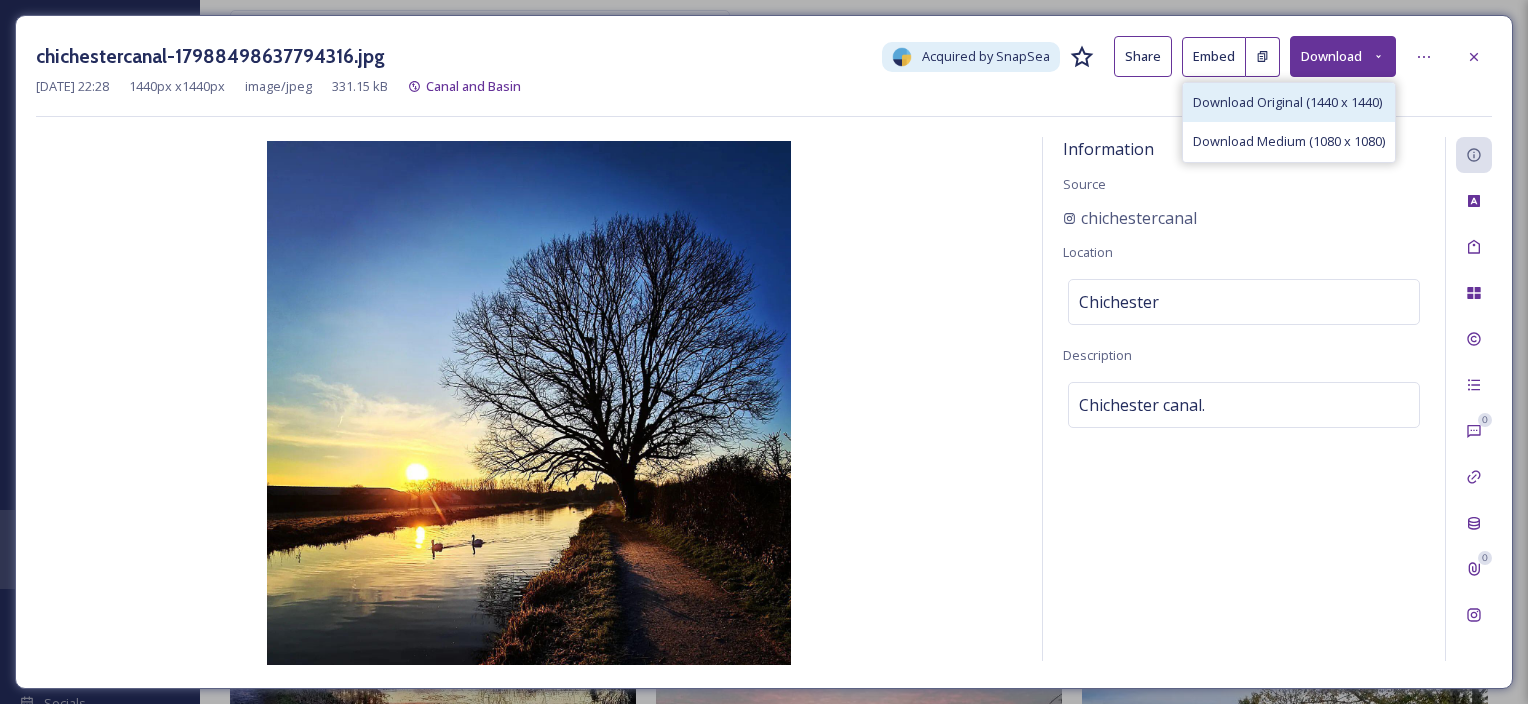 click on "Download Original (1440 x 1440)" at bounding box center (1287, 102) 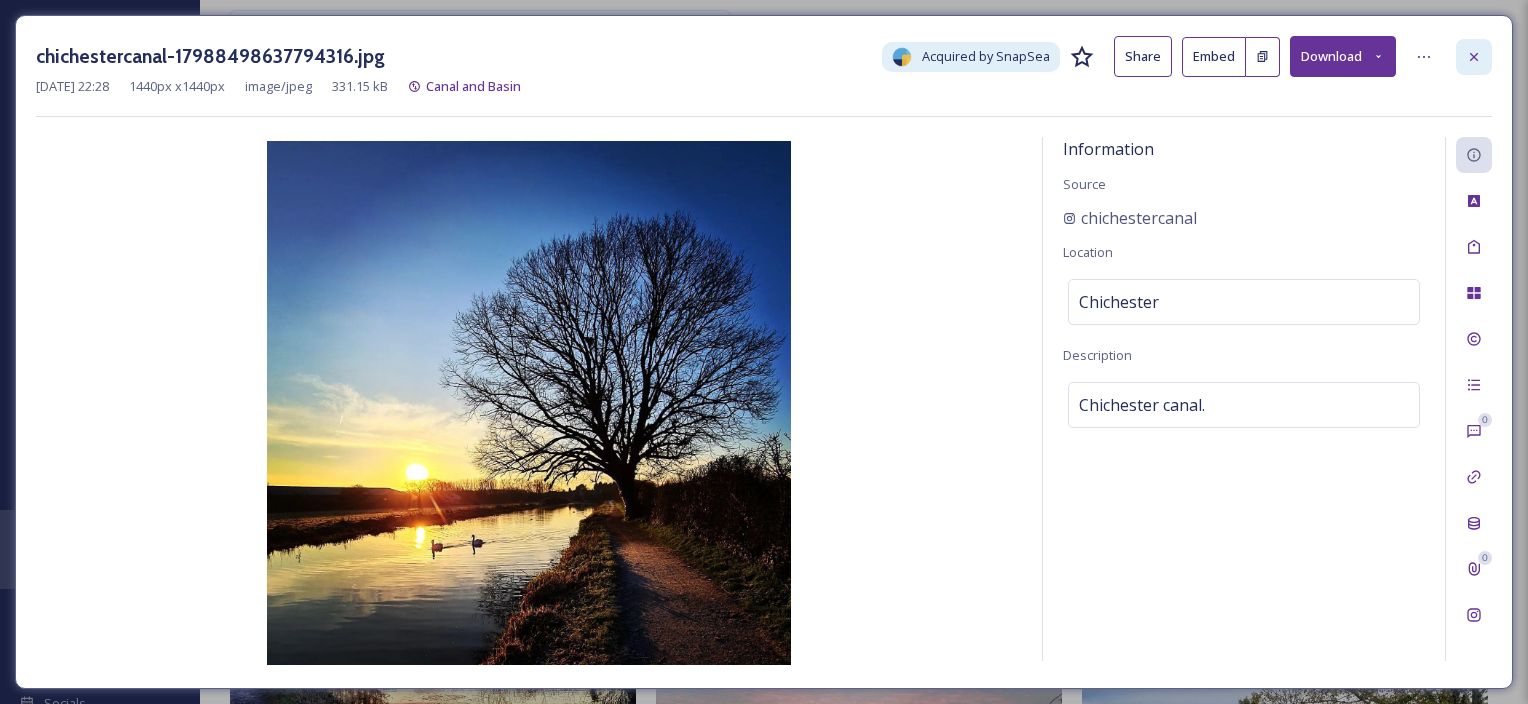 click 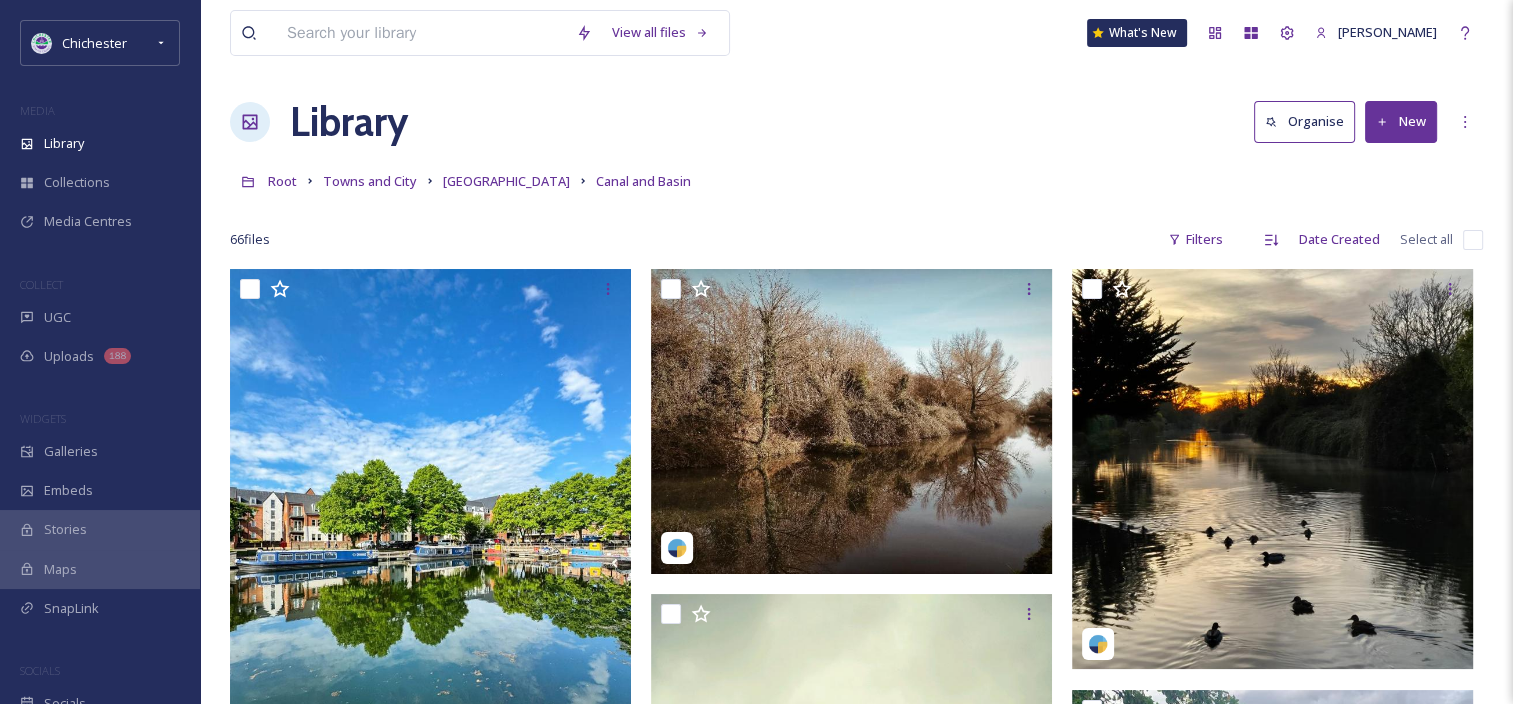 scroll, scrollTop: 0, scrollLeft: 0, axis: both 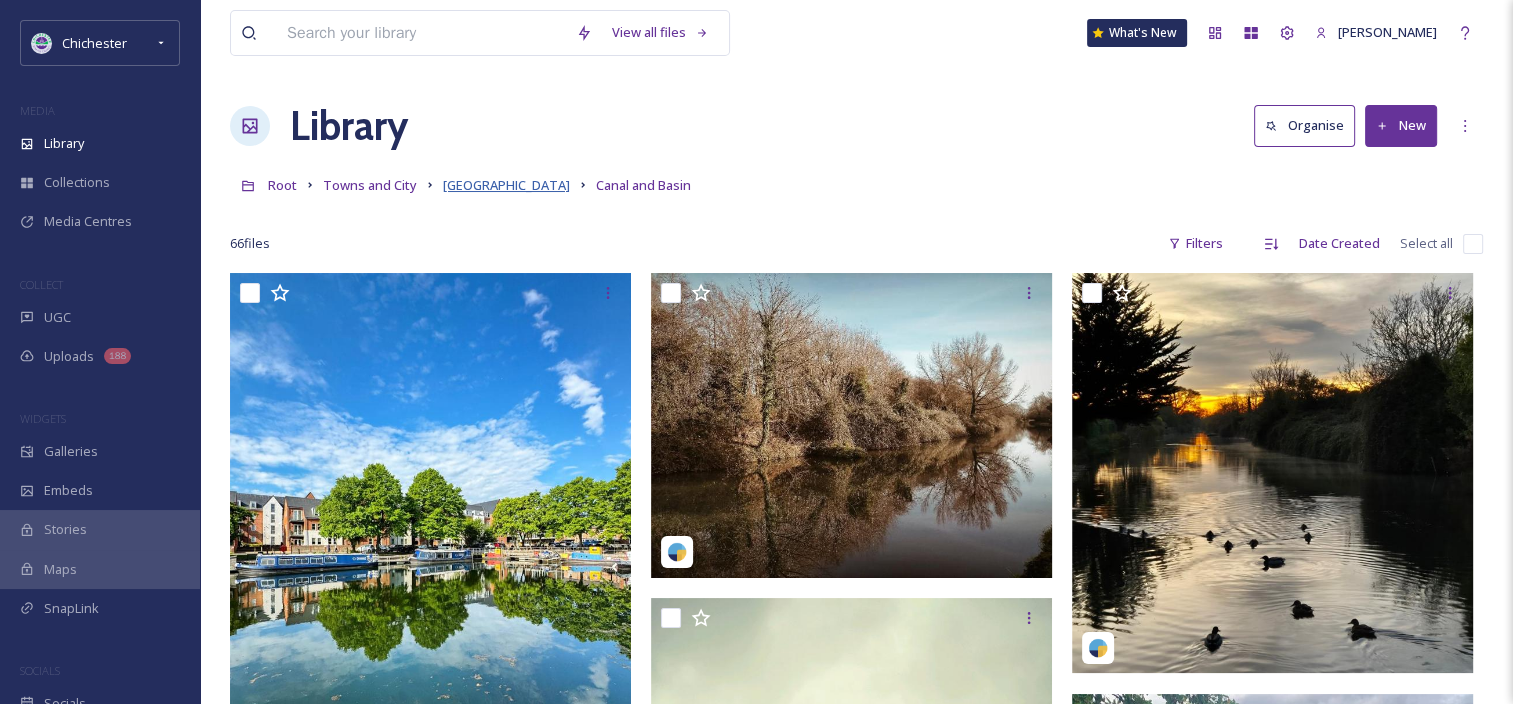 click on "[GEOGRAPHIC_DATA]" at bounding box center (506, 185) 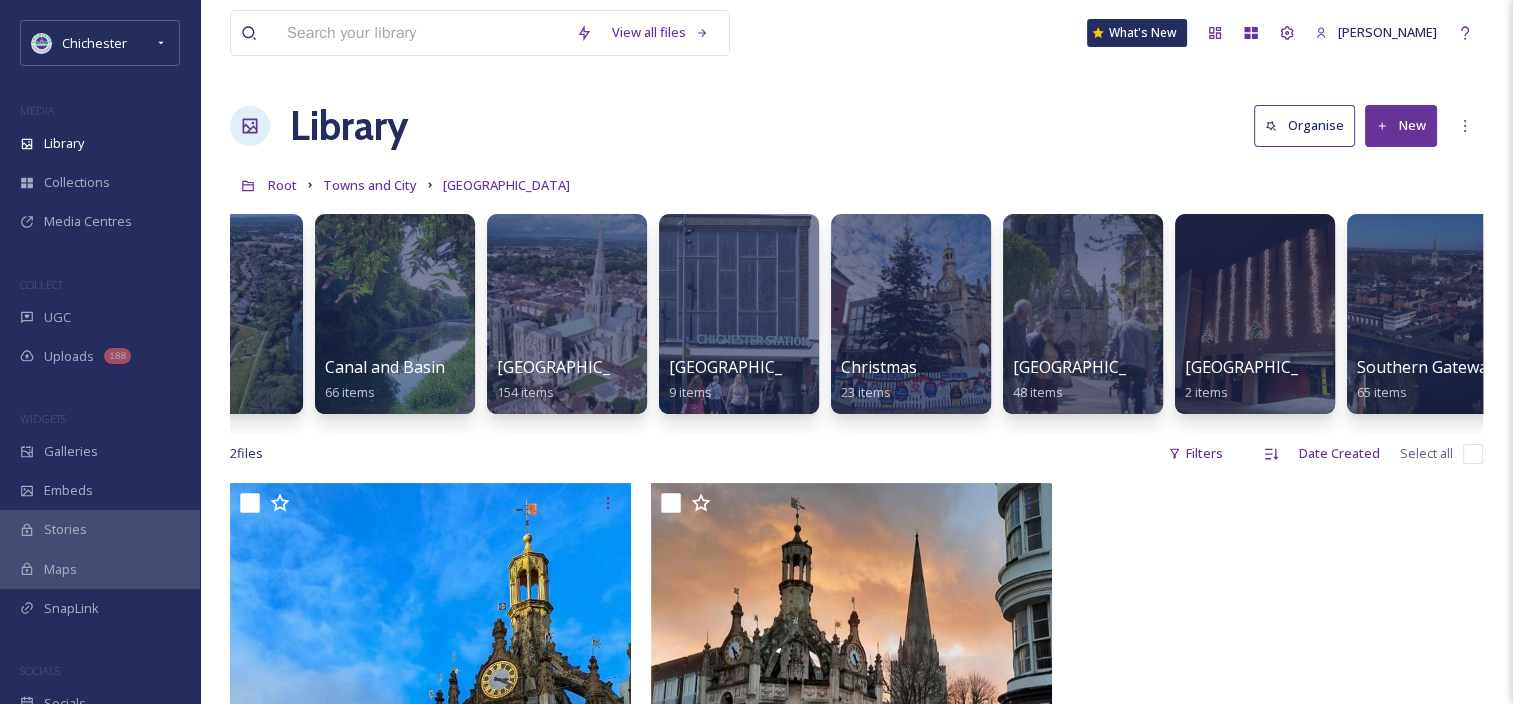 scroll, scrollTop: 0, scrollLeft: 123, axis: horizontal 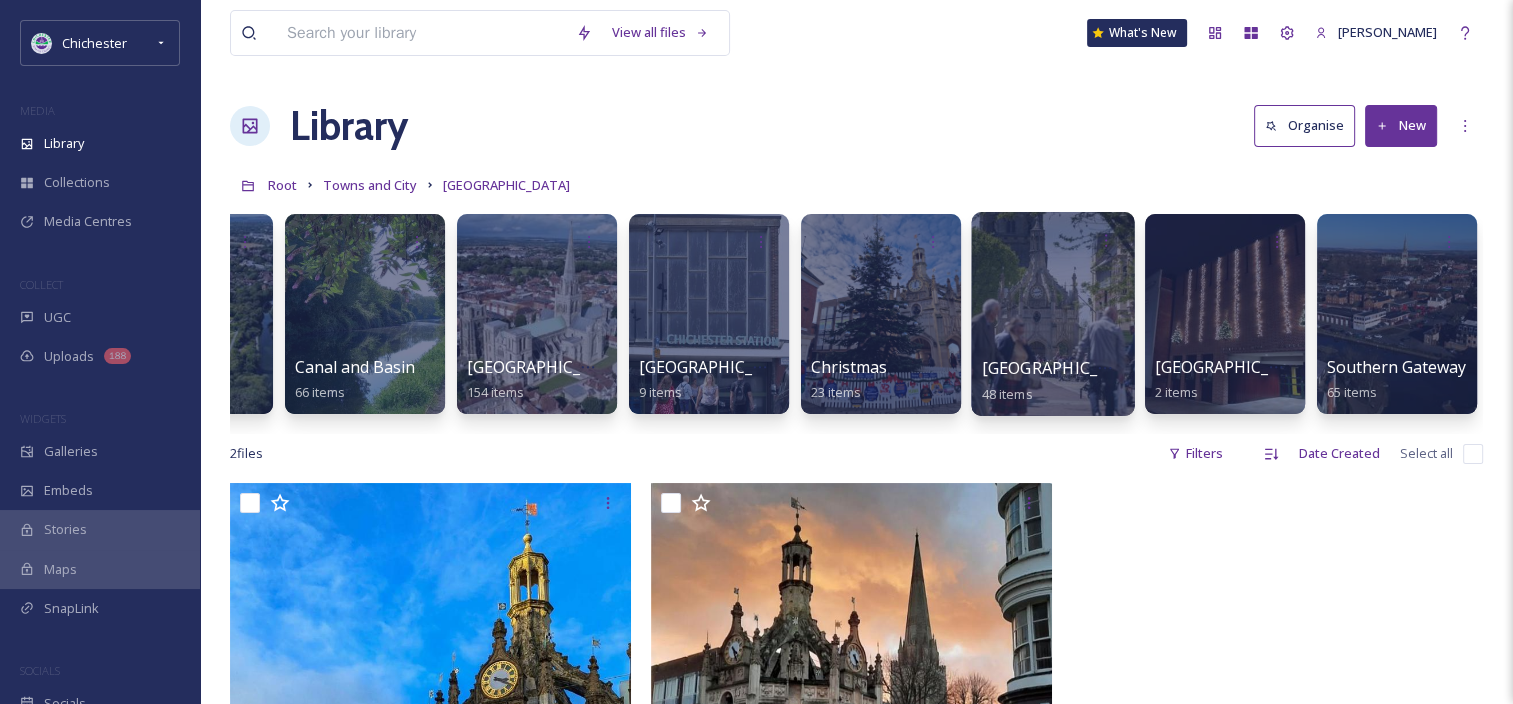 click at bounding box center [1052, 314] 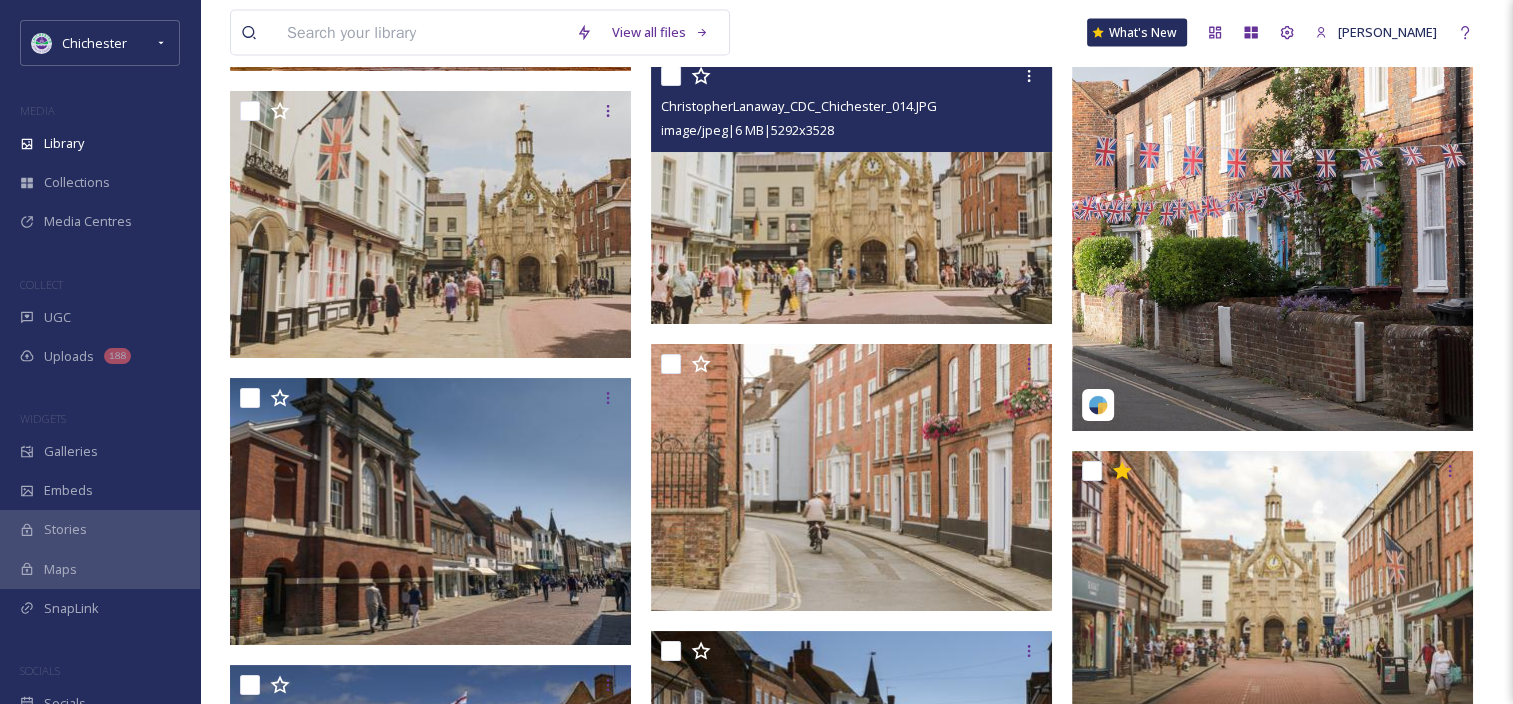scroll, scrollTop: 4327, scrollLeft: 0, axis: vertical 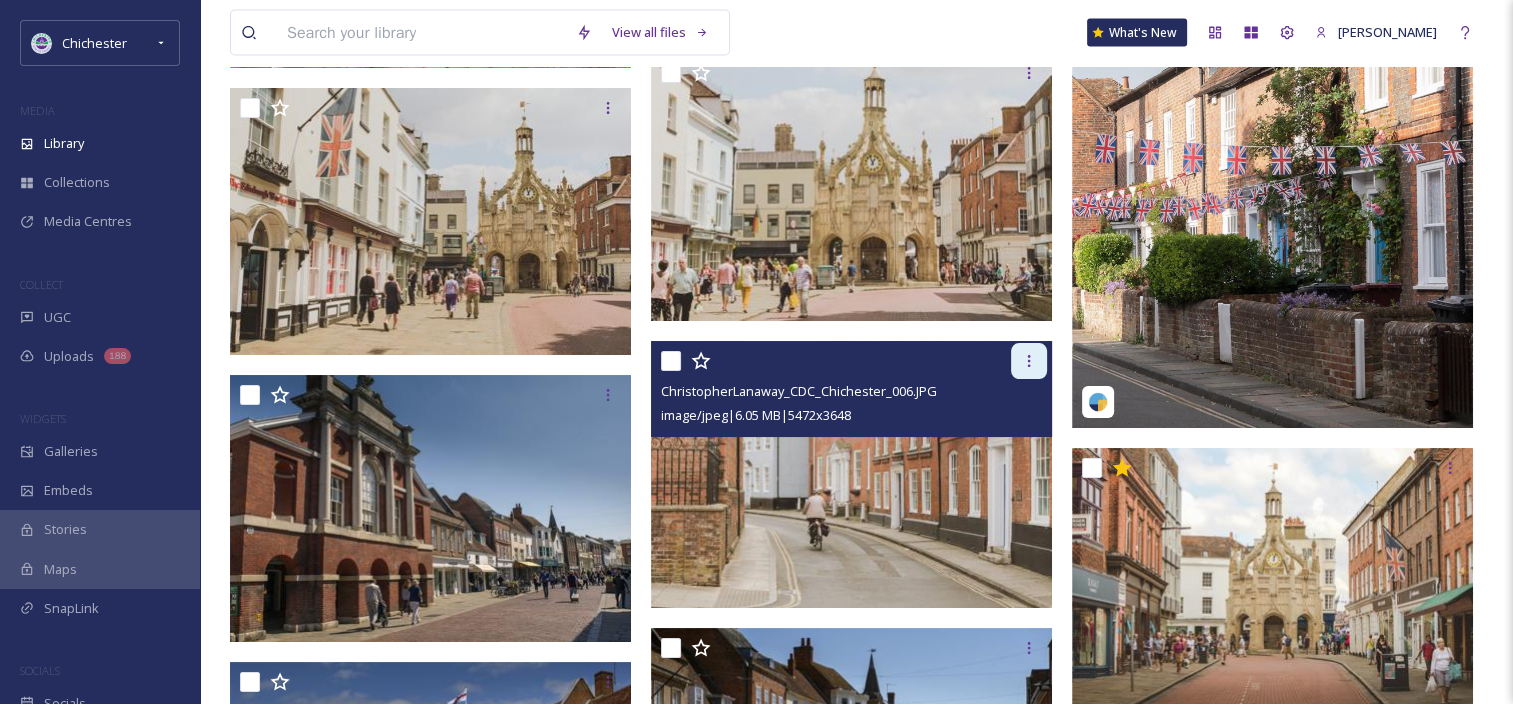 click 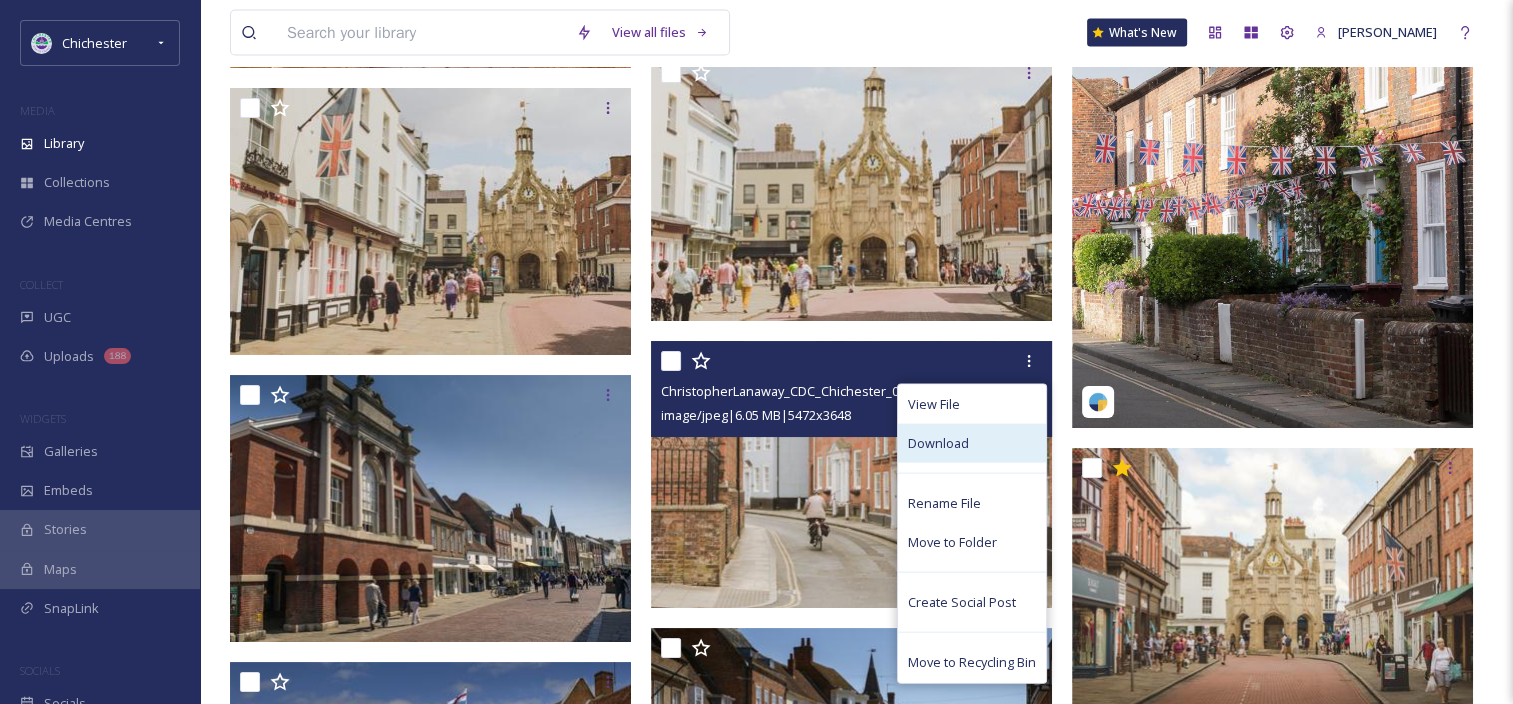 click on "Download" at bounding box center (972, 443) 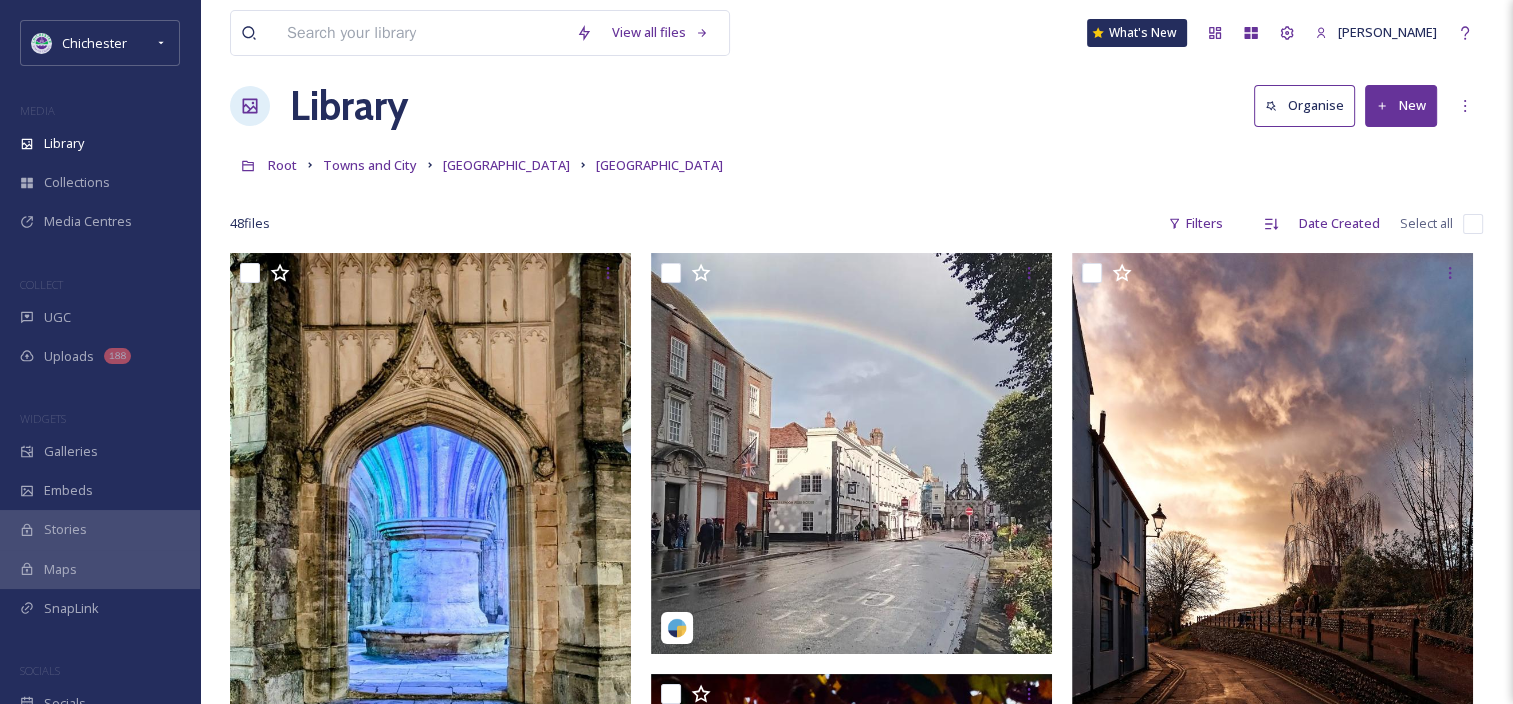 scroll, scrollTop: 0, scrollLeft: 0, axis: both 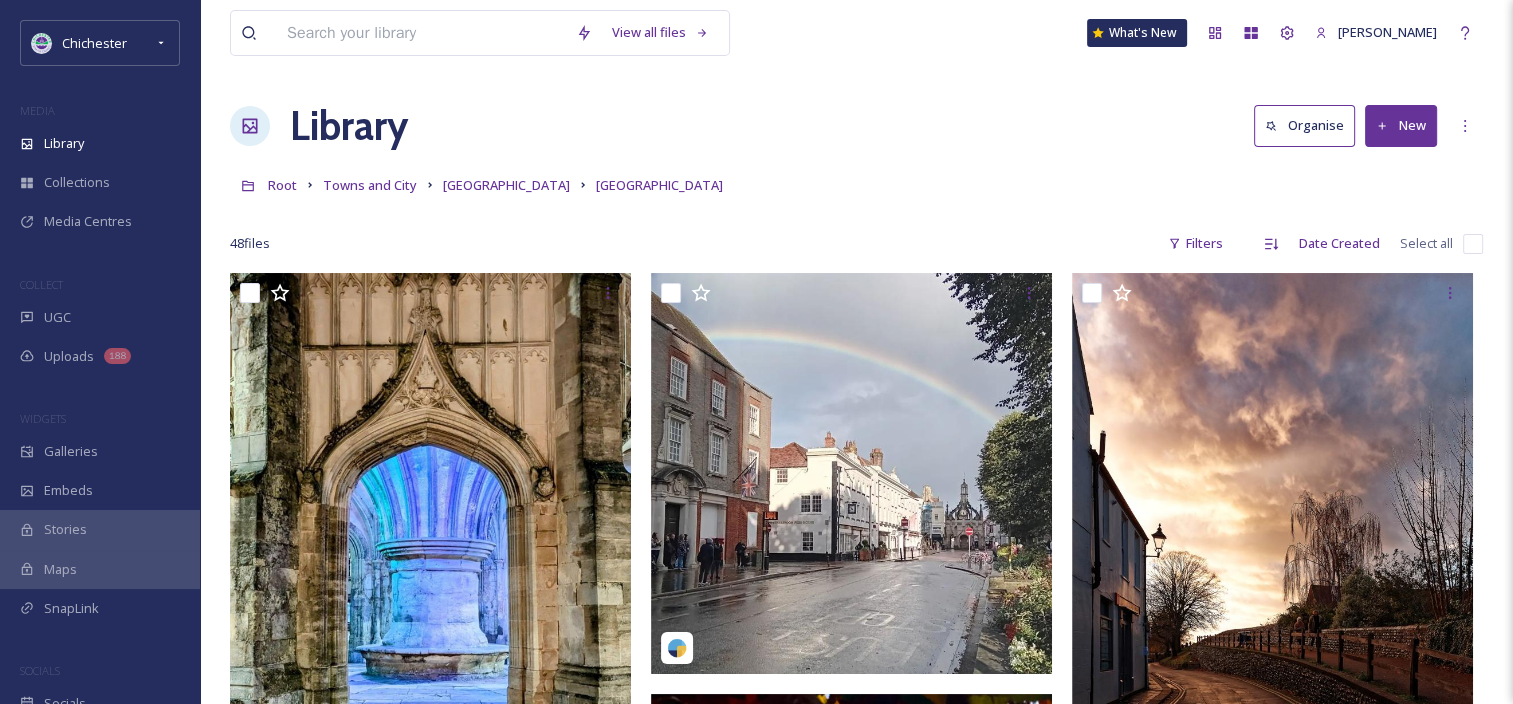 click on "Library Organise New" at bounding box center [856, 126] 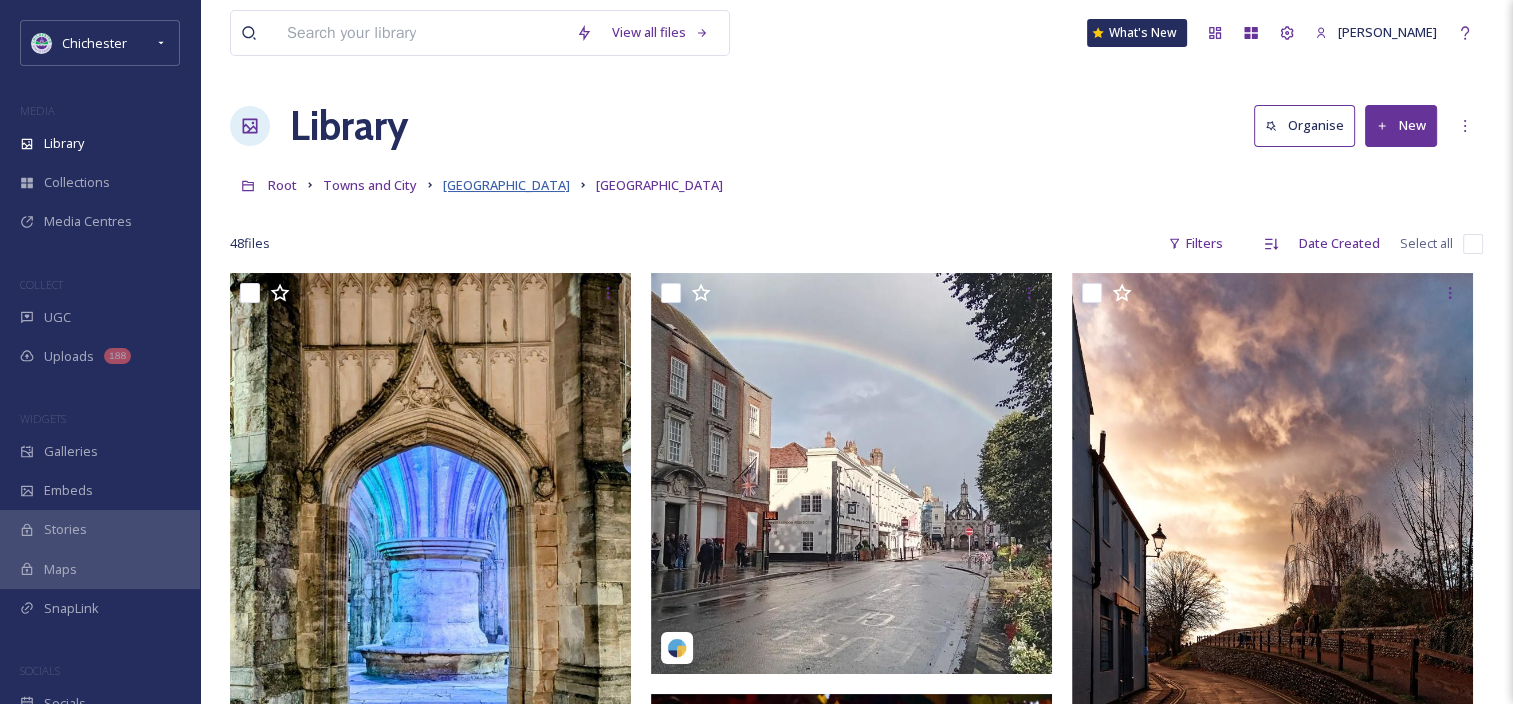 click on "[GEOGRAPHIC_DATA]" at bounding box center [506, 185] 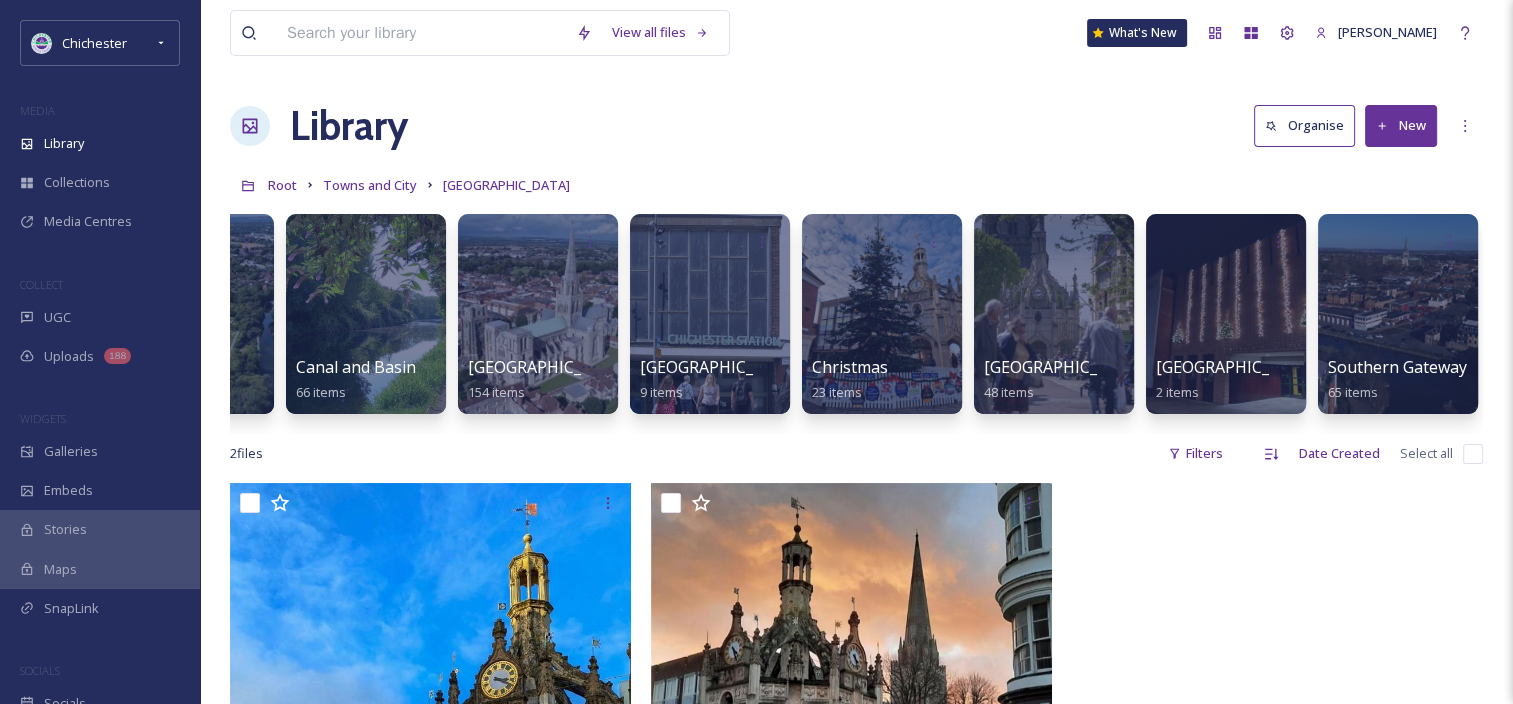 scroll, scrollTop: 0, scrollLeft: 123, axis: horizontal 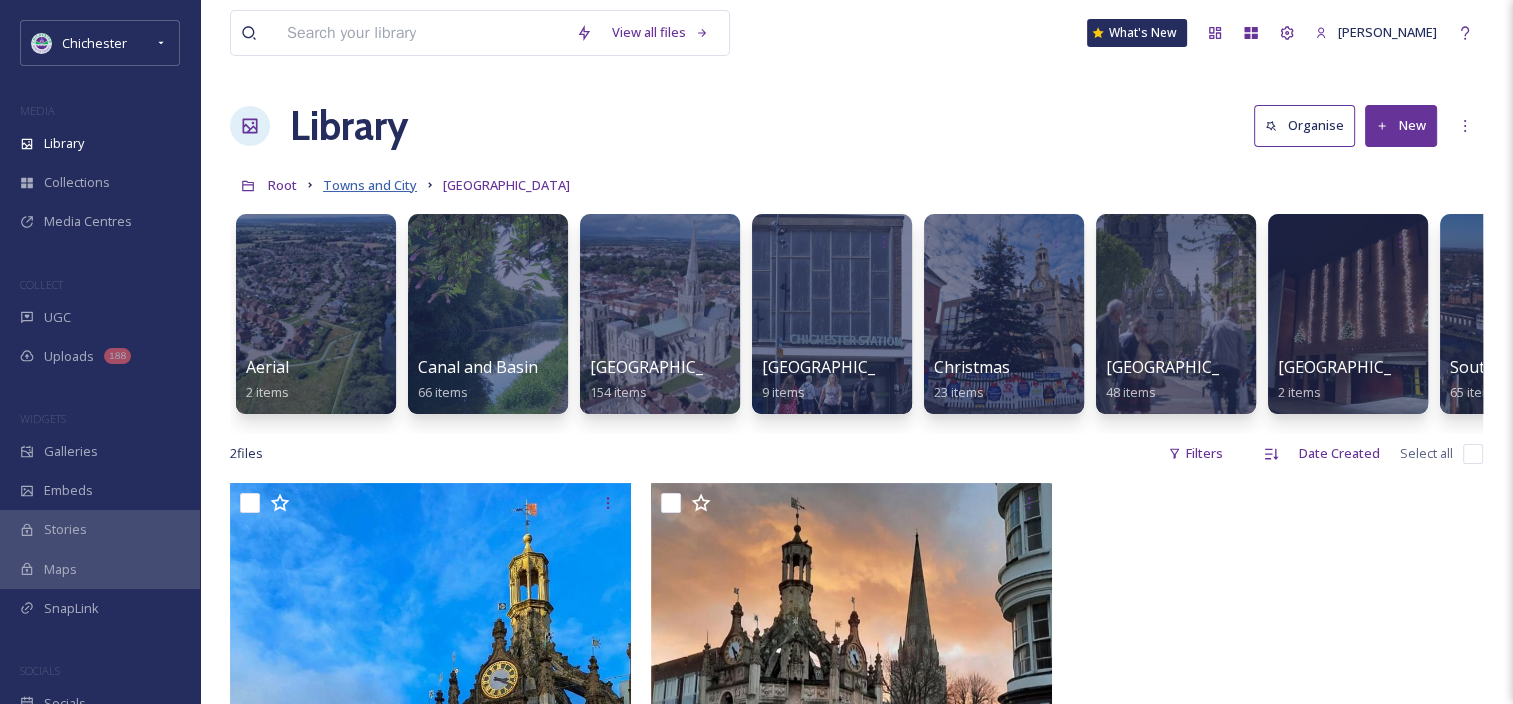 click on "Towns and City" at bounding box center (370, 185) 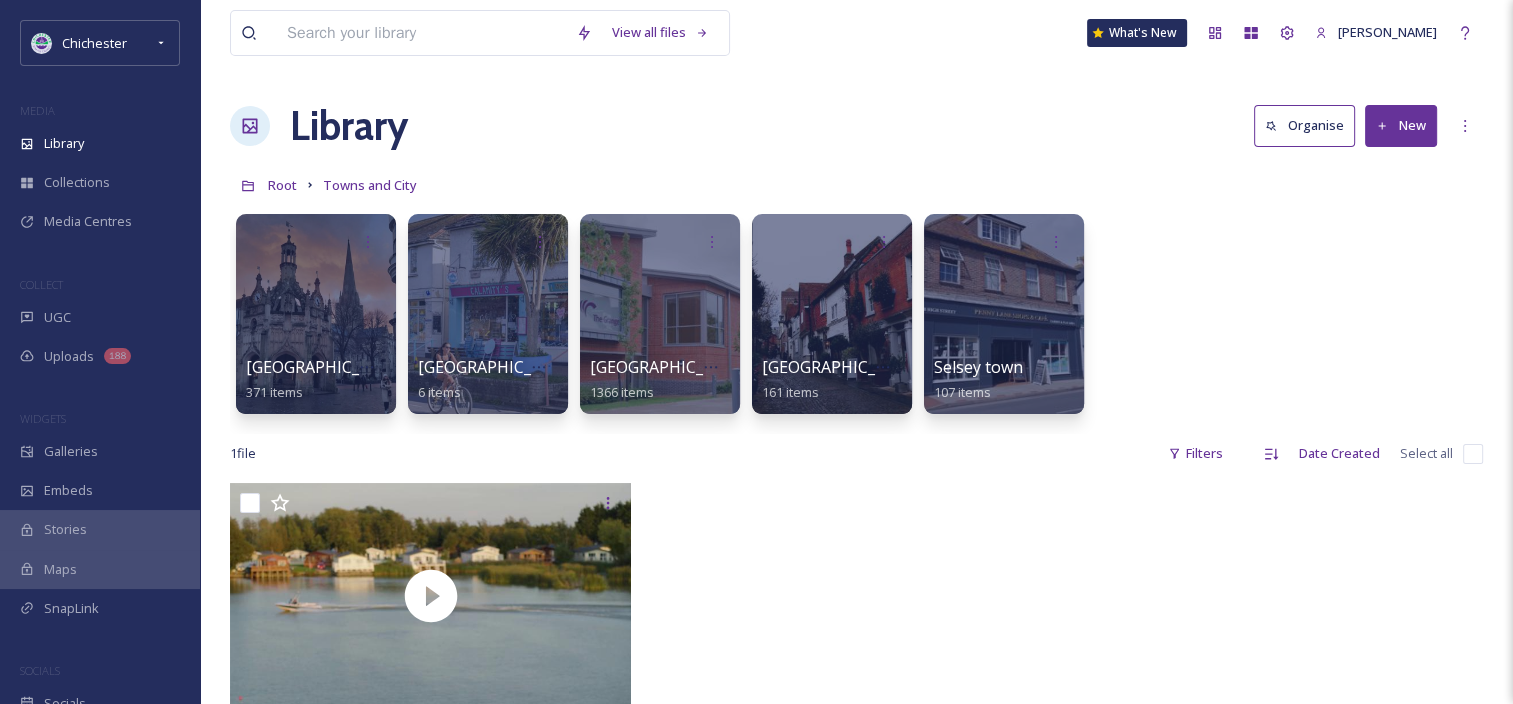 click at bounding box center [421, 33] 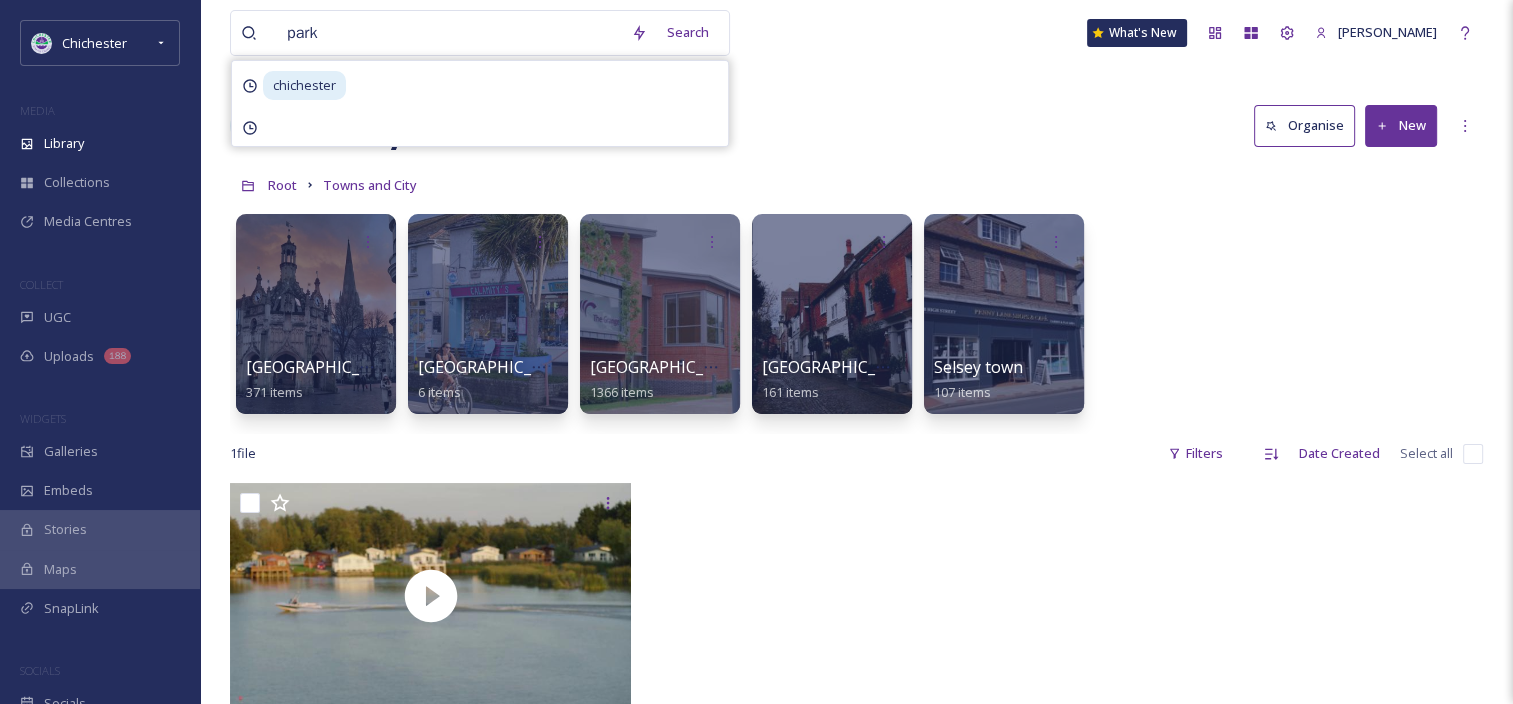 type on "parks" 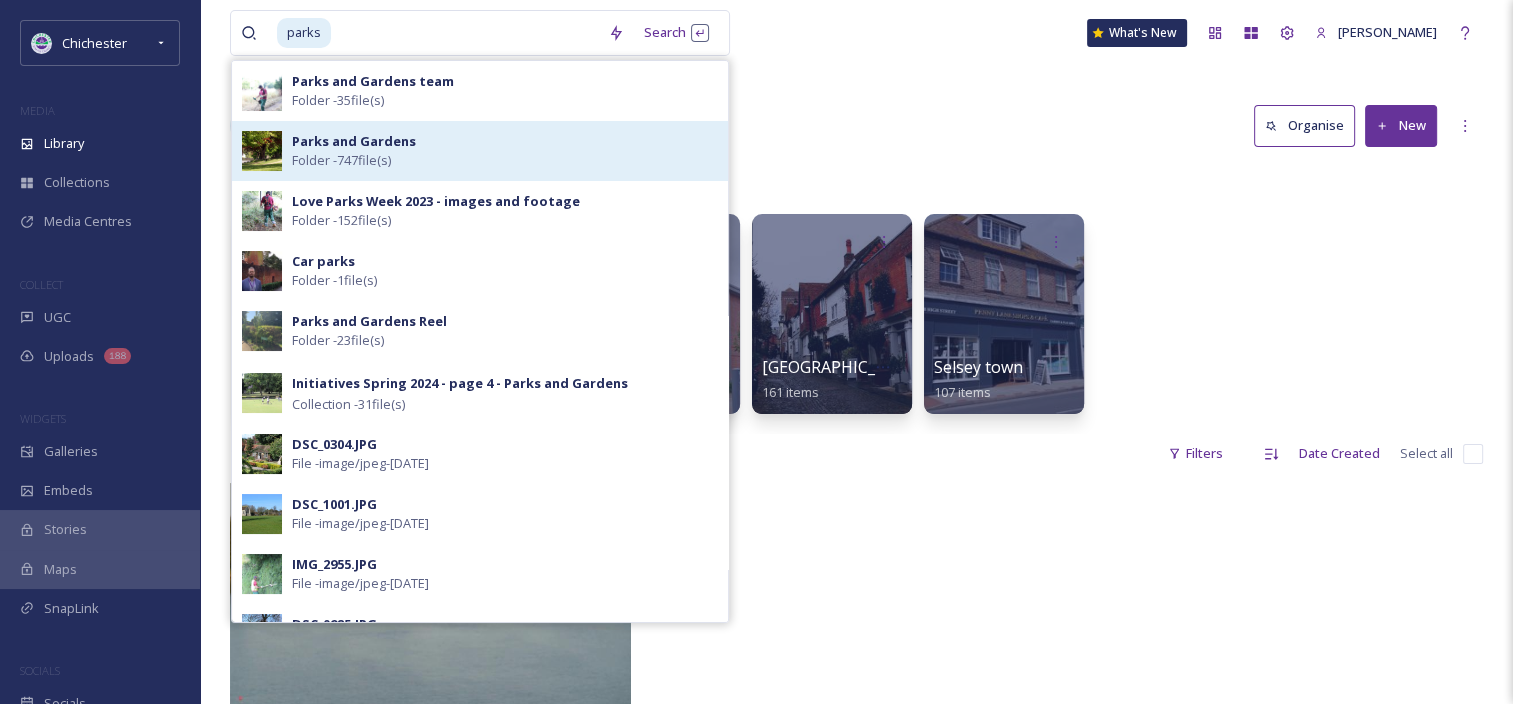 click on "Parks and Gardens Folder  -  747  file(s)" at bounding box center (505, 151) 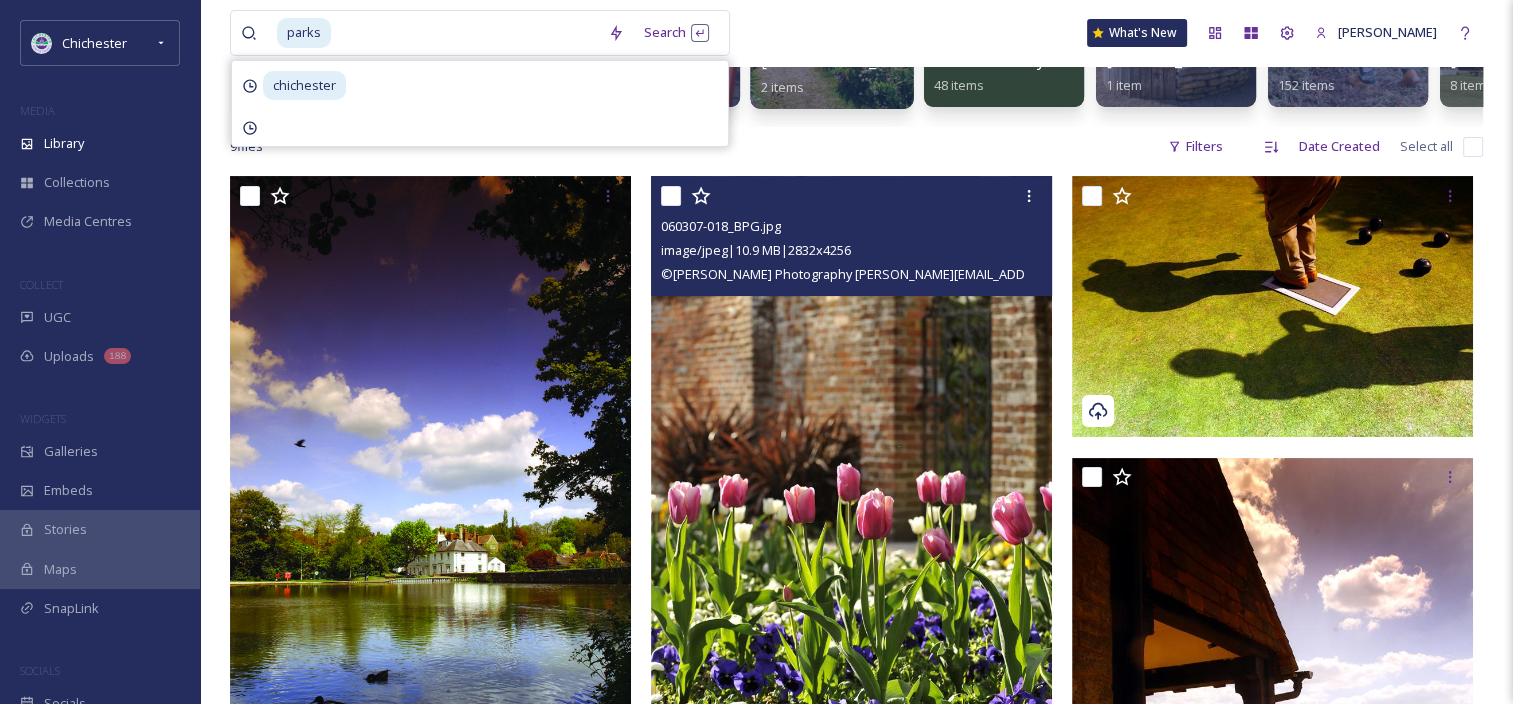 scroll, scrollTop: 400, scrollLeft: 0, axis: vertical 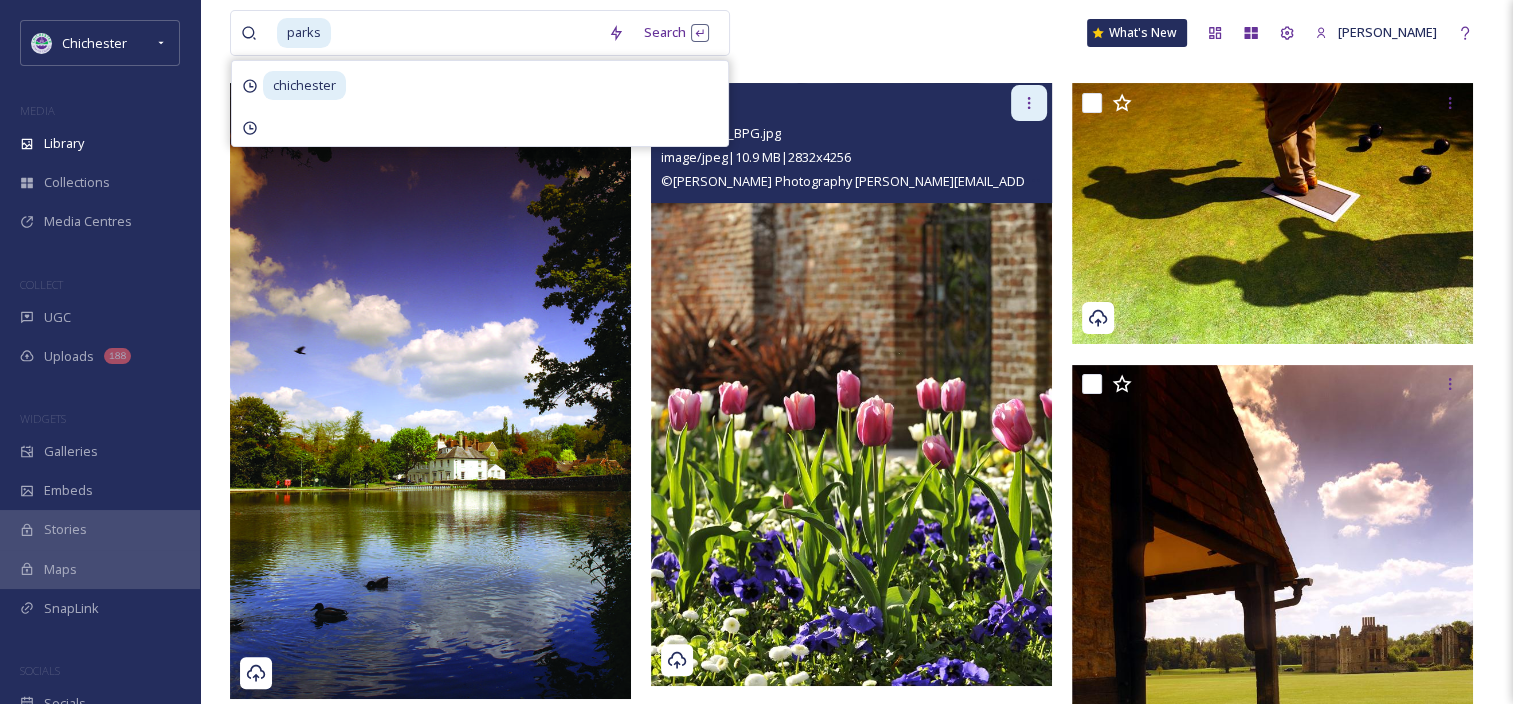 click at bounding box center (1029, 103) 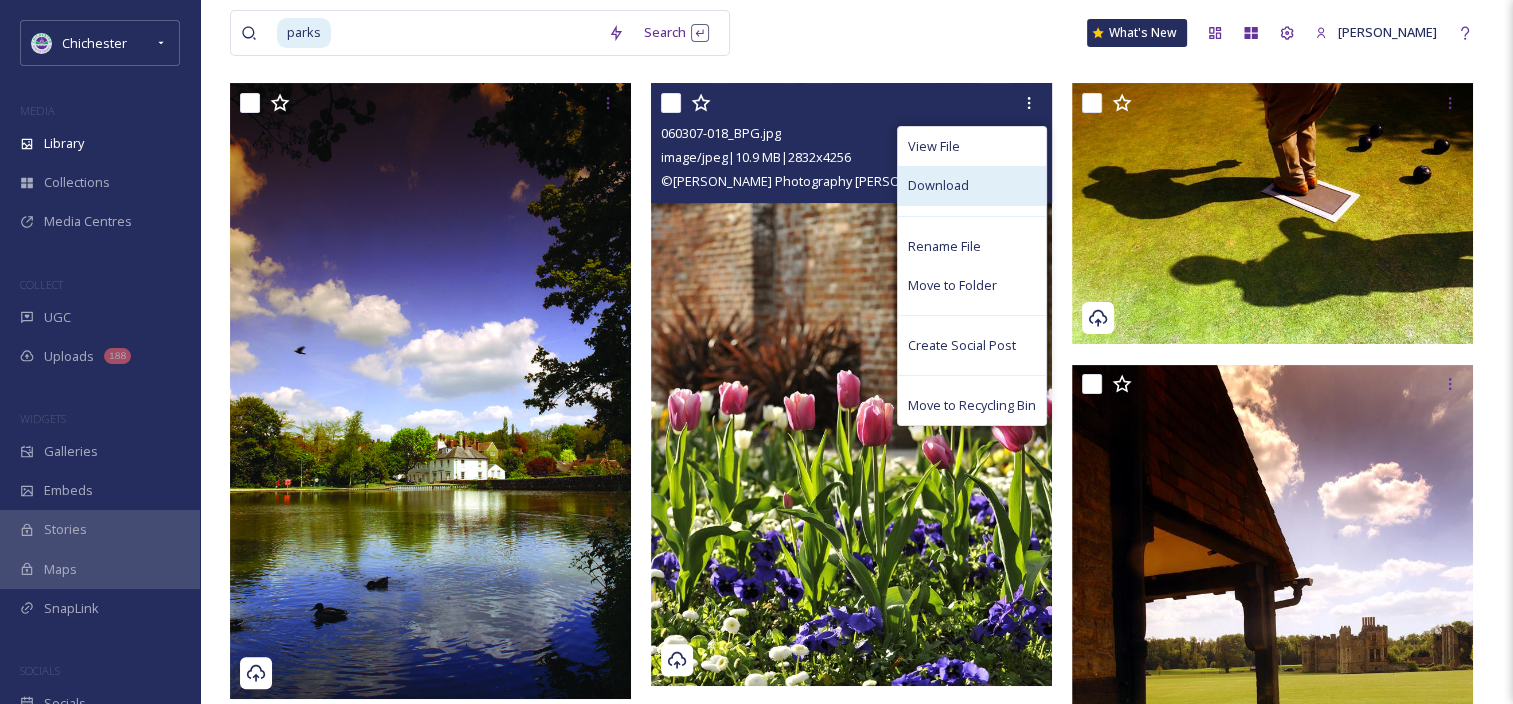 click on "Download" at bounding box center [972, 185] 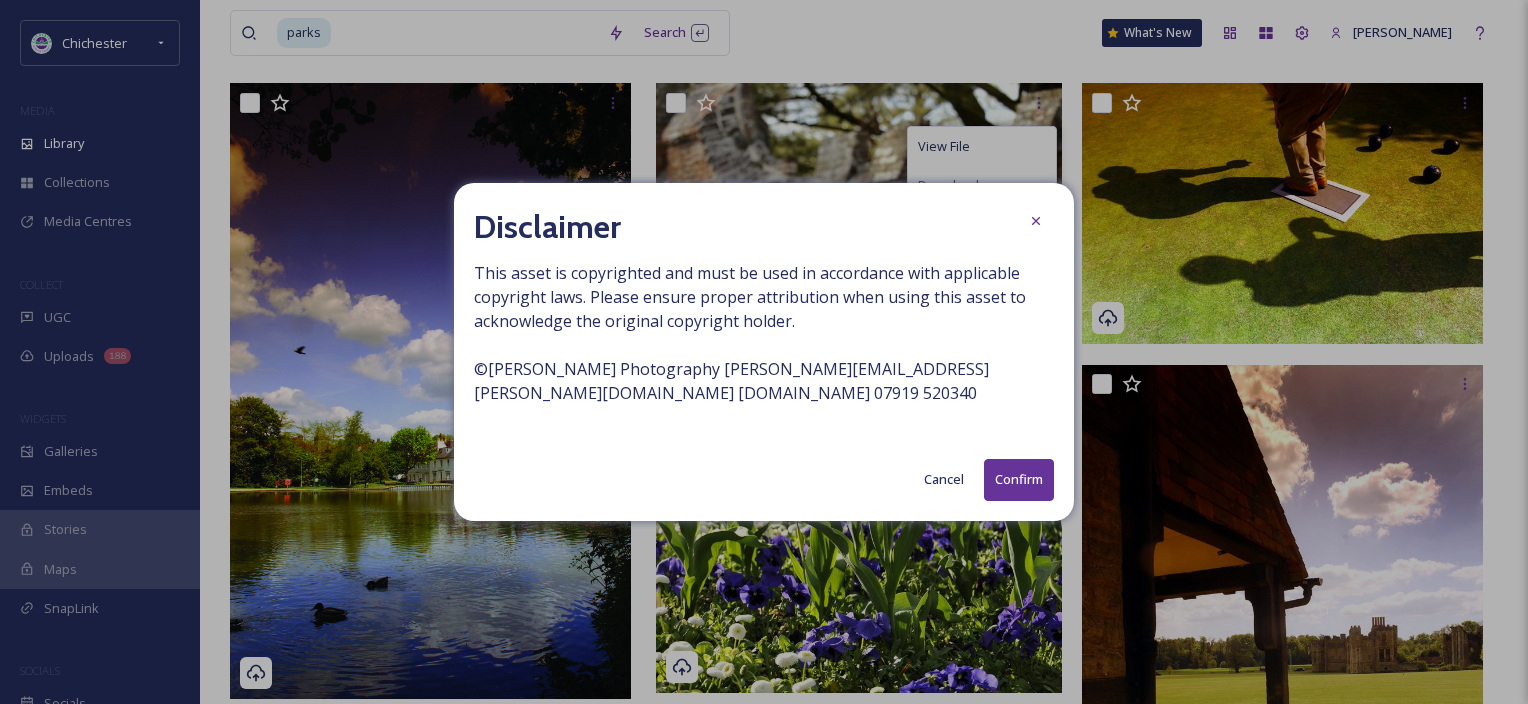 click on "Confirm" at bounding box center [1019, 479] 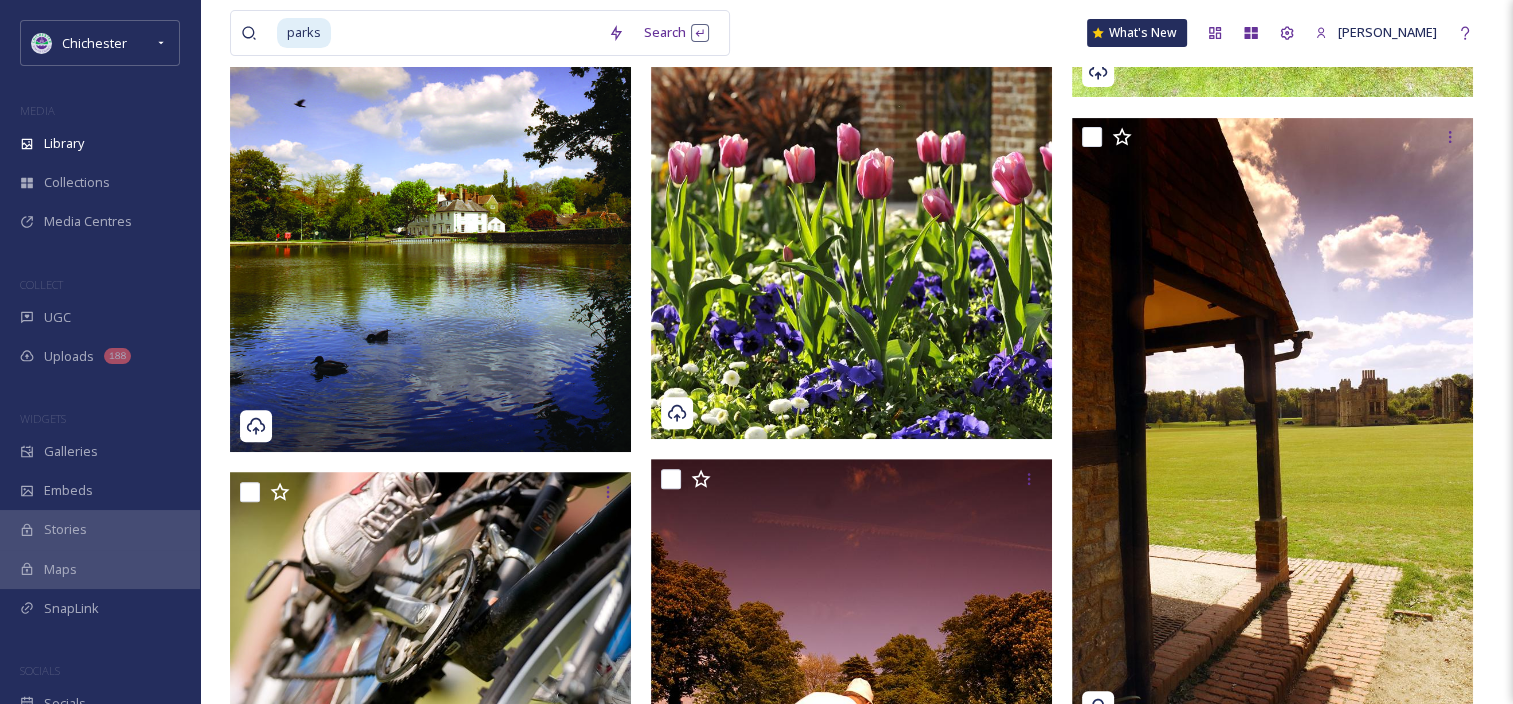 scroll, scrollTop: 0, scrollLeft: 0, axis: both 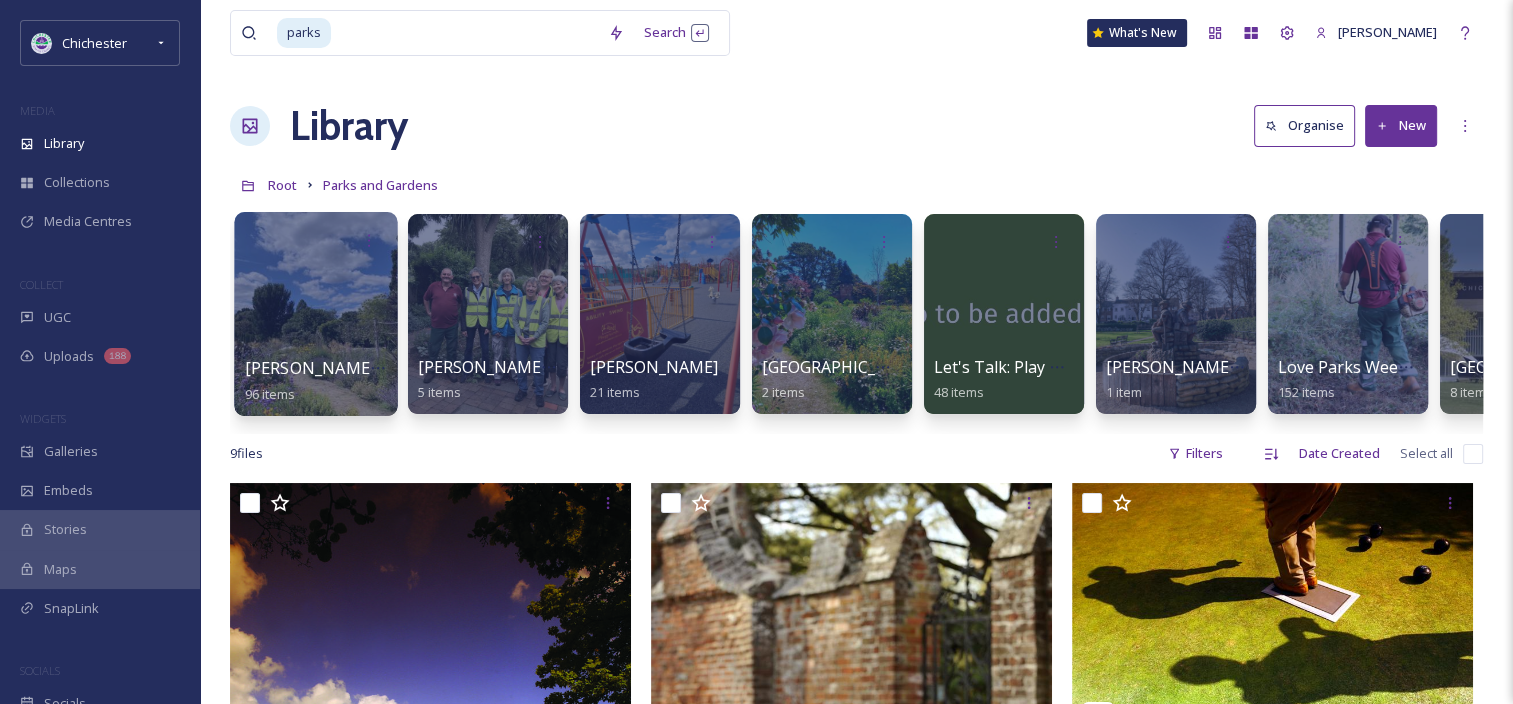 click at bounding box center (315, 314) 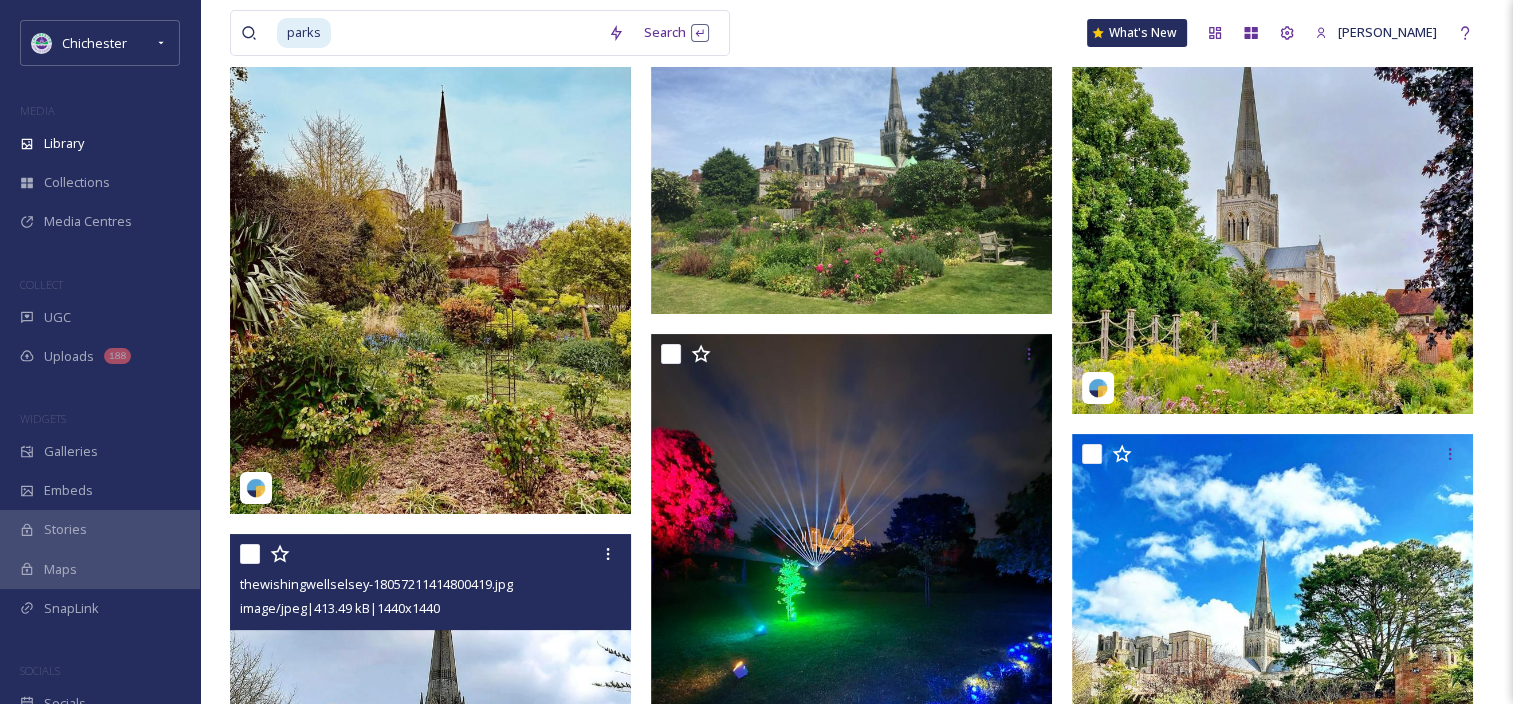 scroll, scrollTop: 0, scrollLeft: 0, axis: both 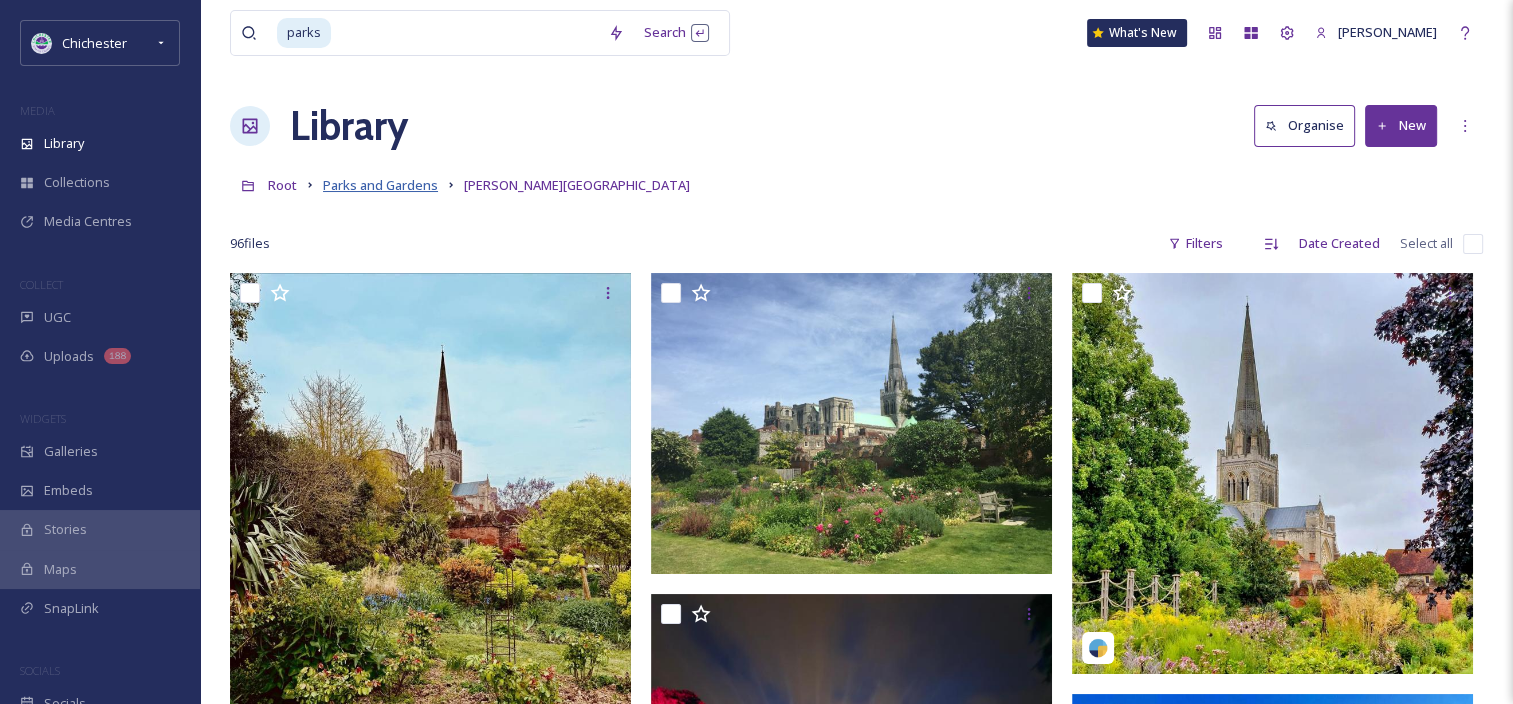 click on "Parks and Gardens" at bounding box center [380, 185] 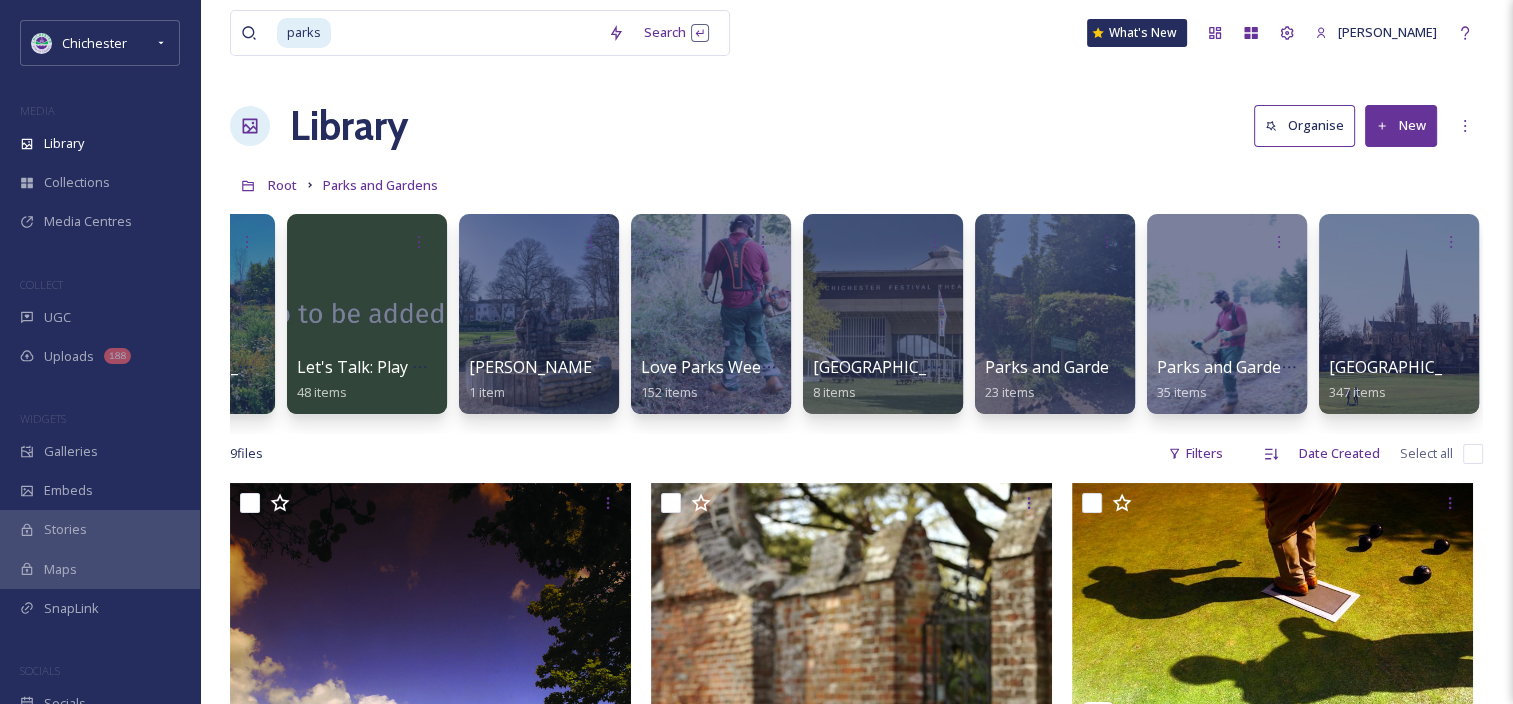 scroll, scrollTop: 0, scrollLeft: 639, axis: horizontal 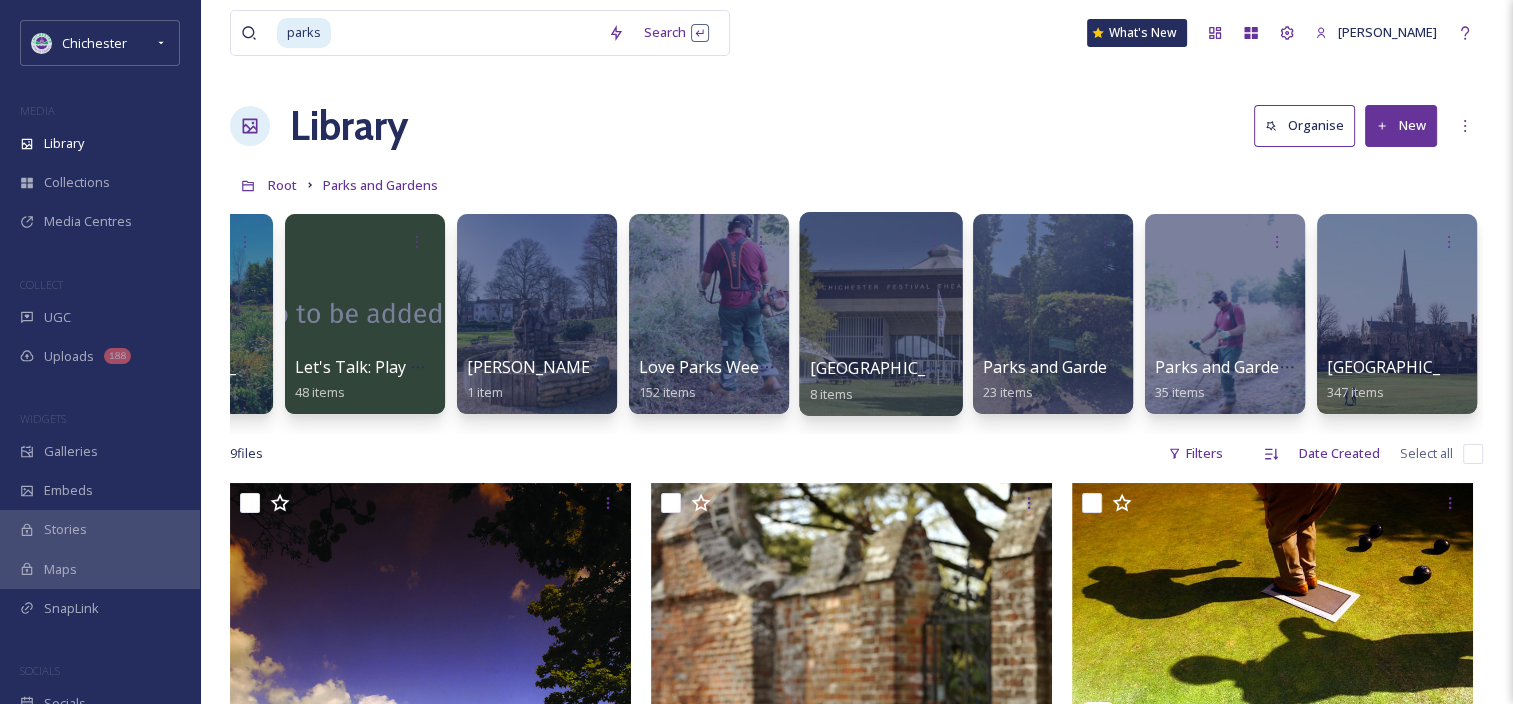 click at bounding box center (880, 314) 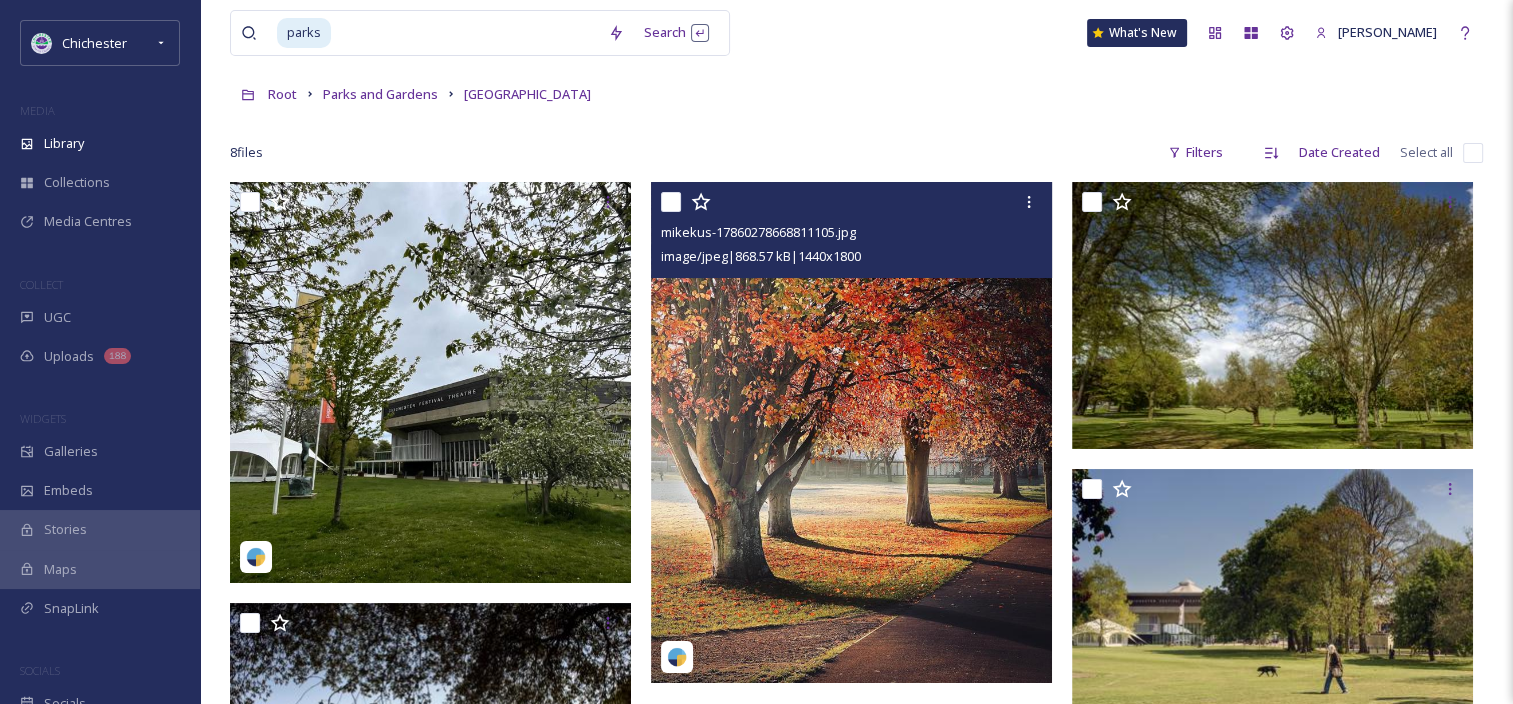 scroll, scrollTop: 0, scrollLeft: 0, axis: both 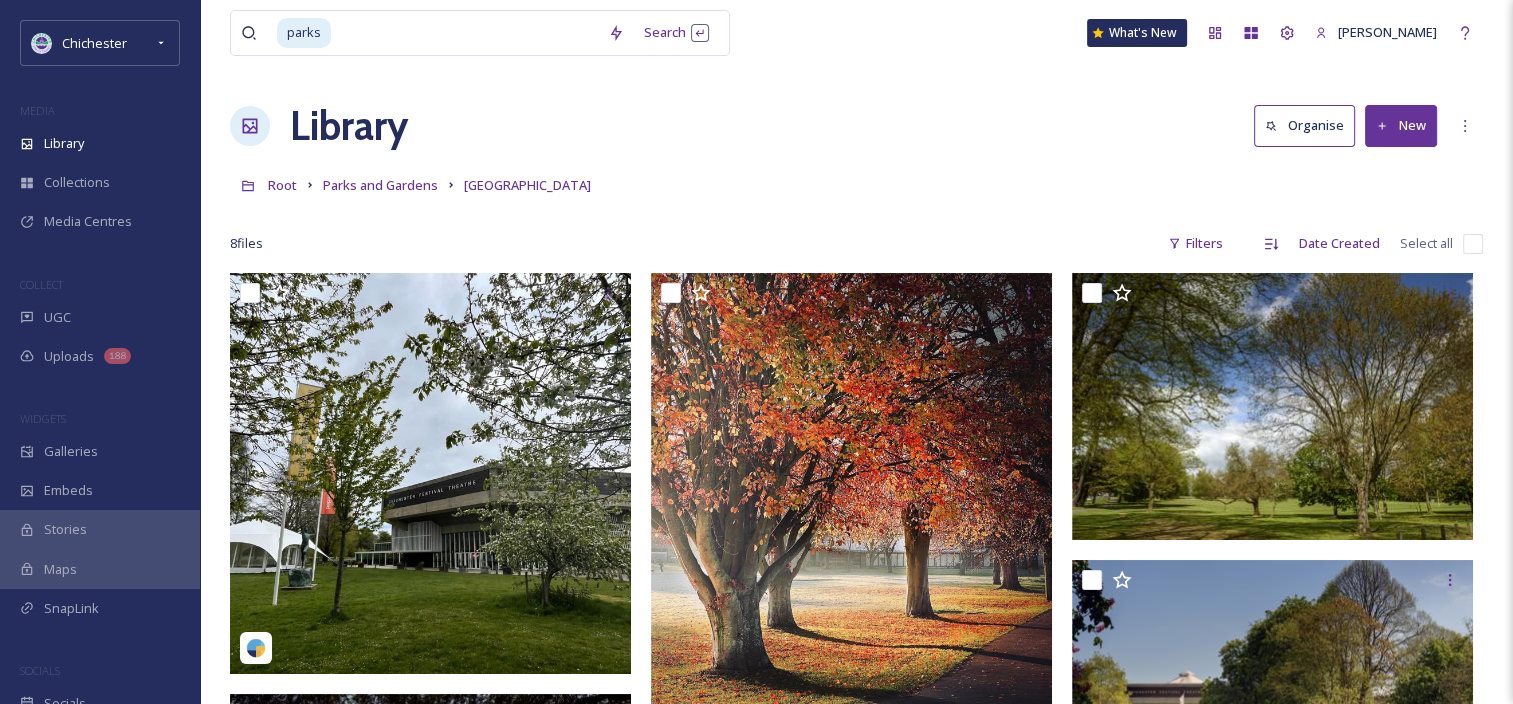 click at bounding box center [465, 33] 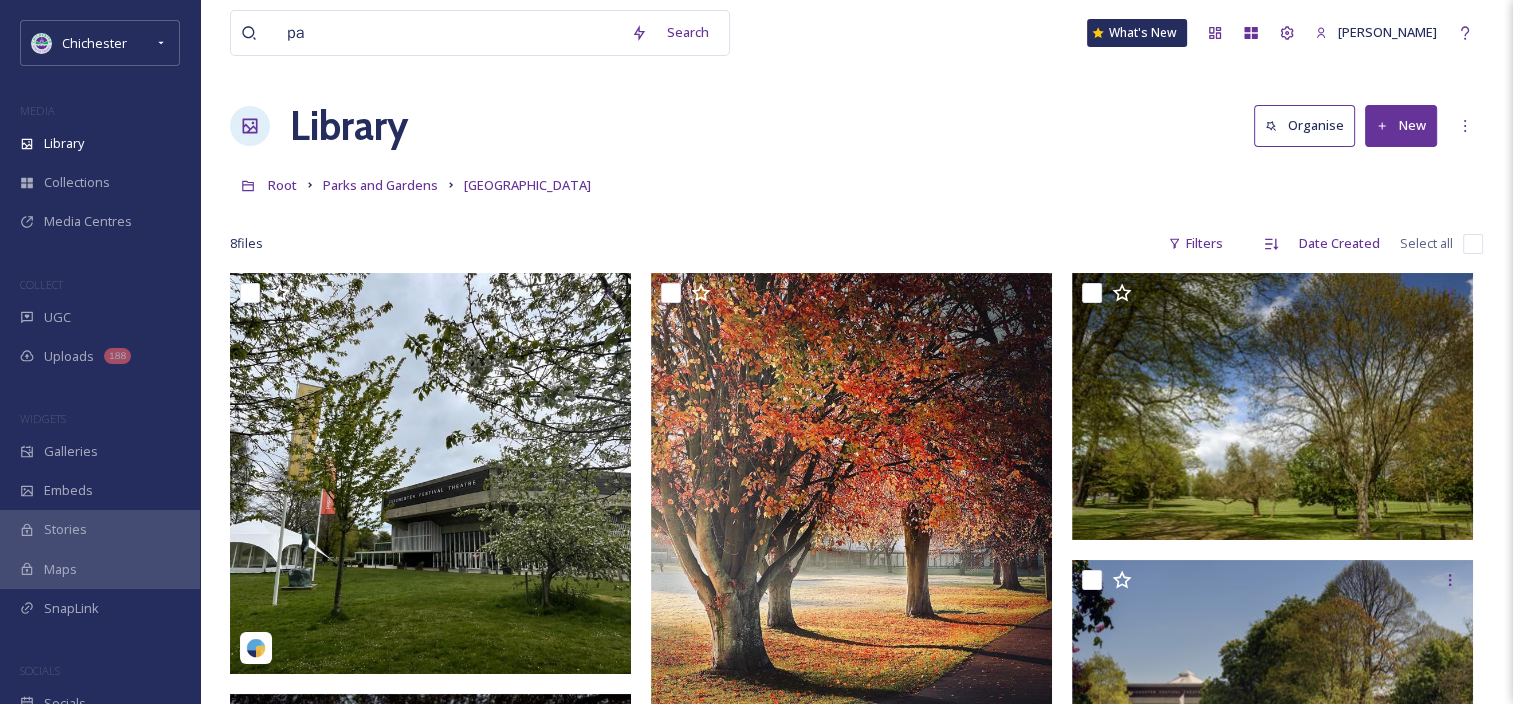 type on "p" 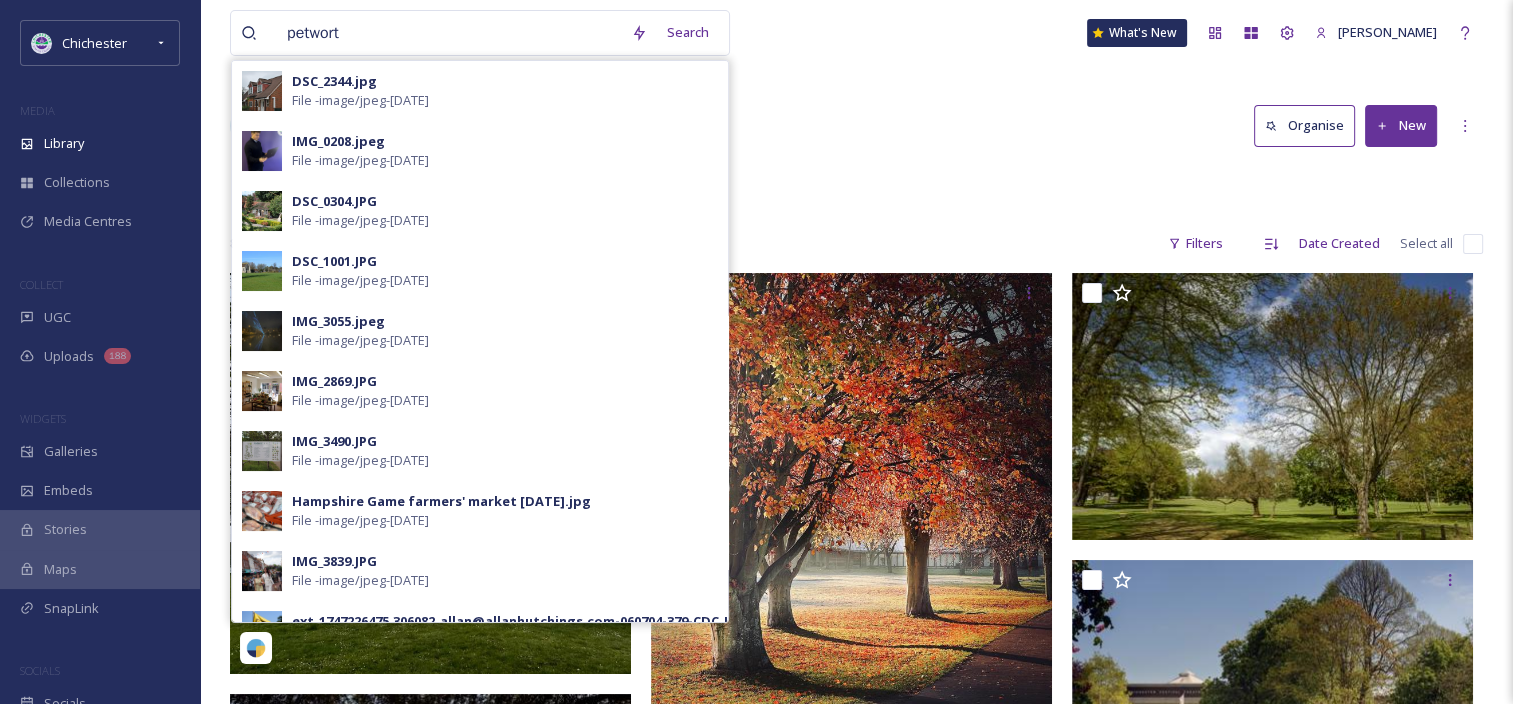 type on "petworth" 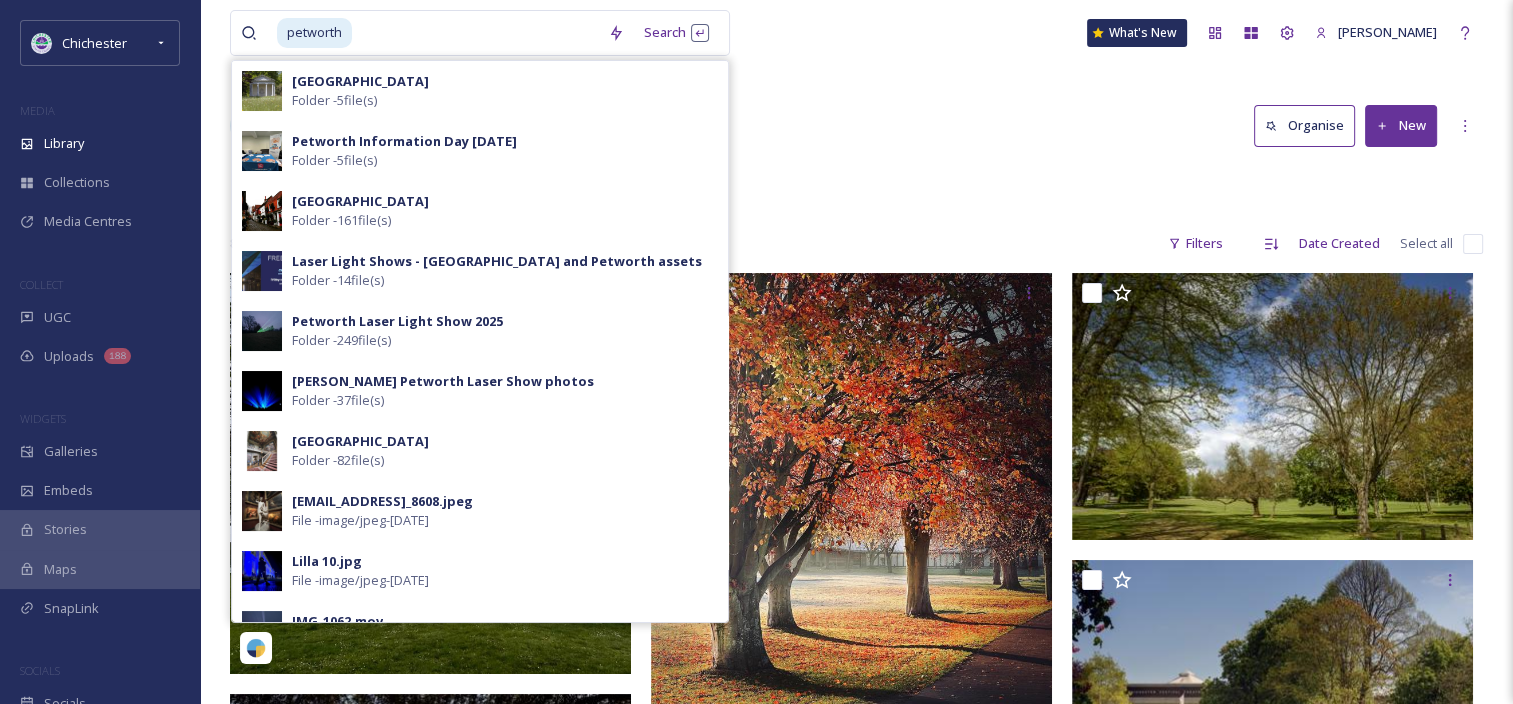 type 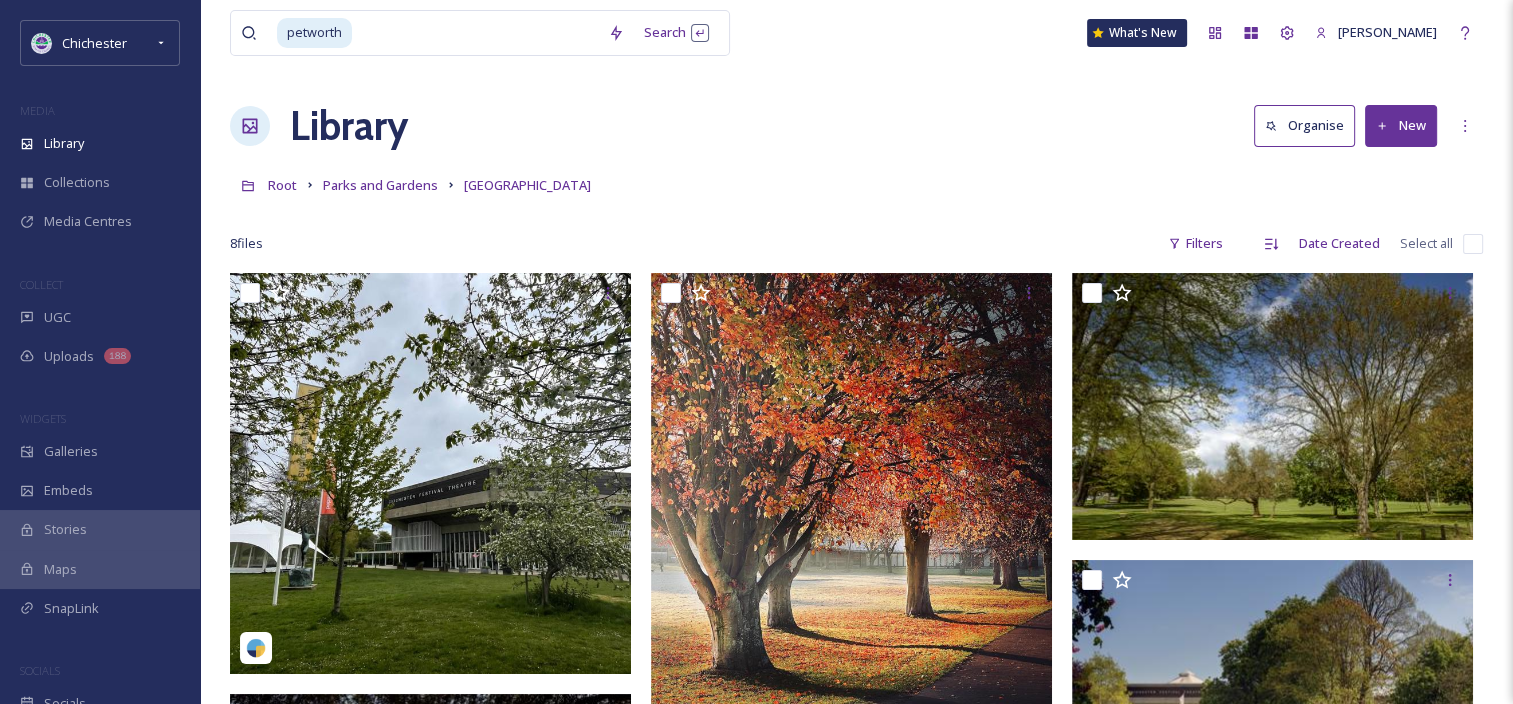 click on "Library Organise New" at bounding box center (856, 126) 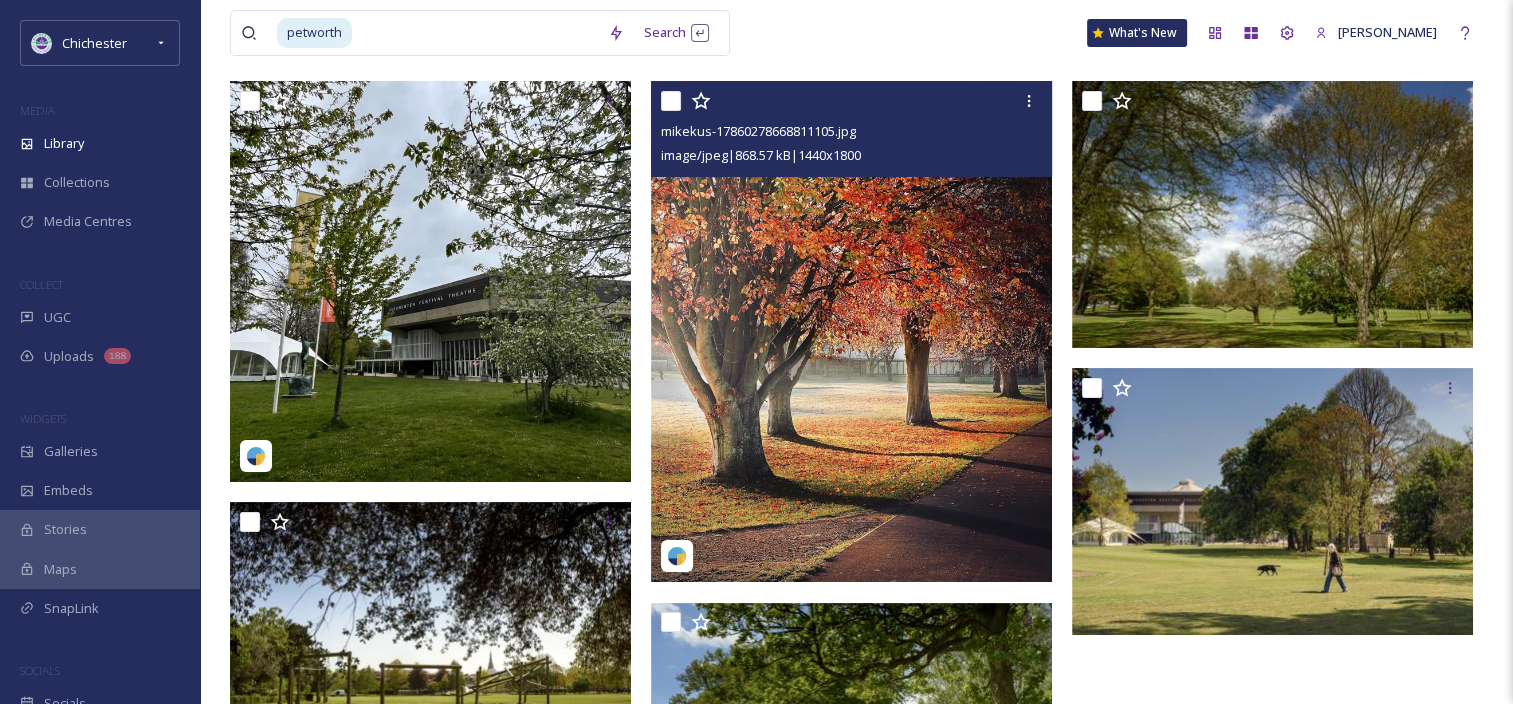 scroll, scrollTop: 0, scrollLeft: 0, axis: both 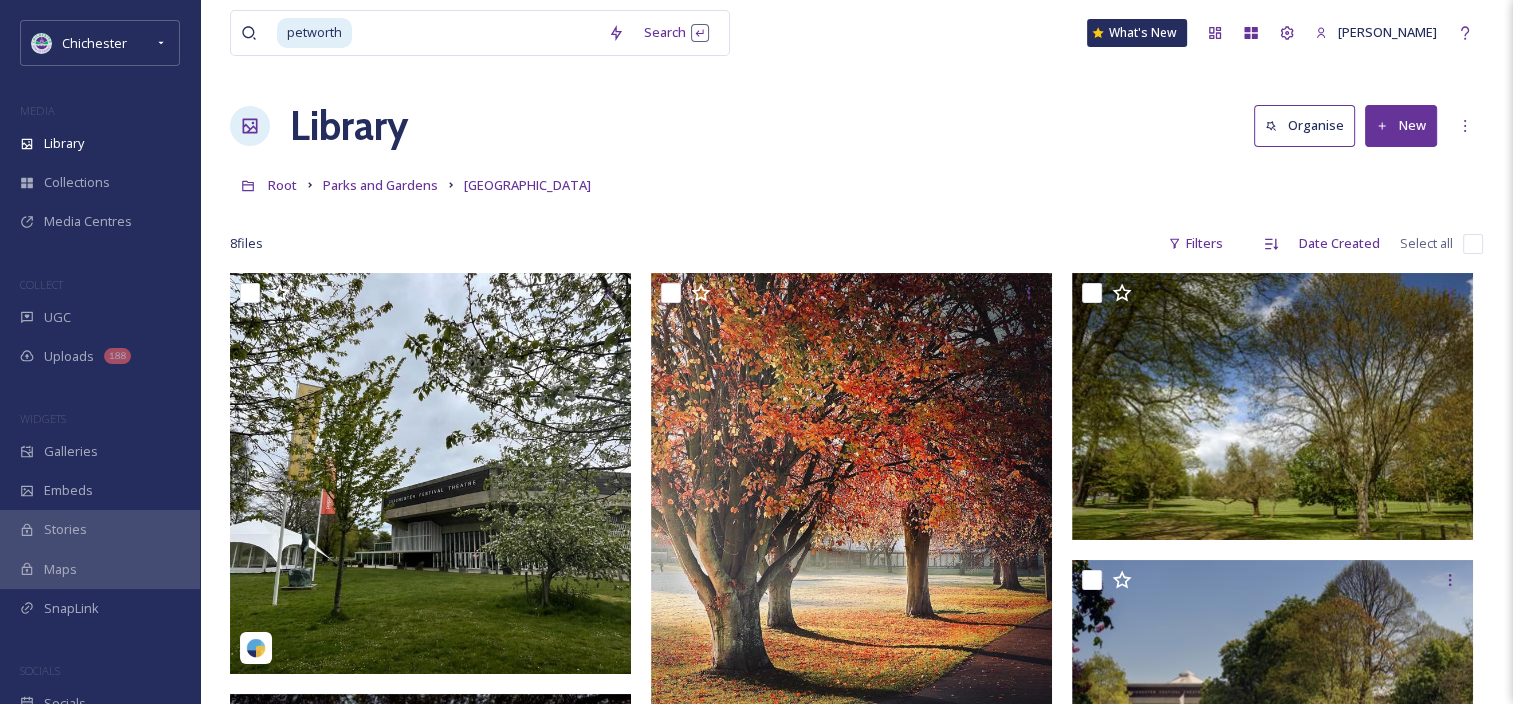 click at bounding box center (476, 33) 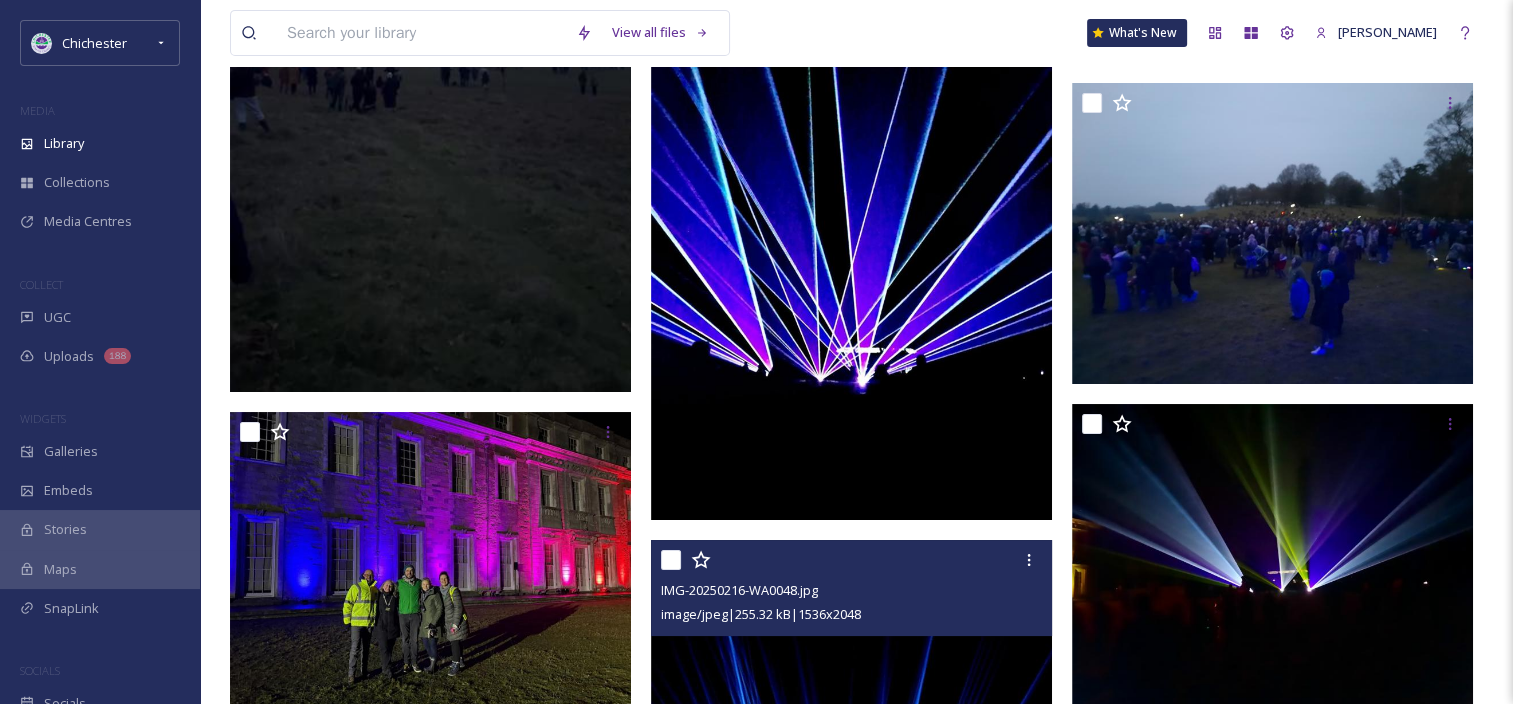 scroll, scrollTop: 14600, scrollLeft: 0, axis: vertical 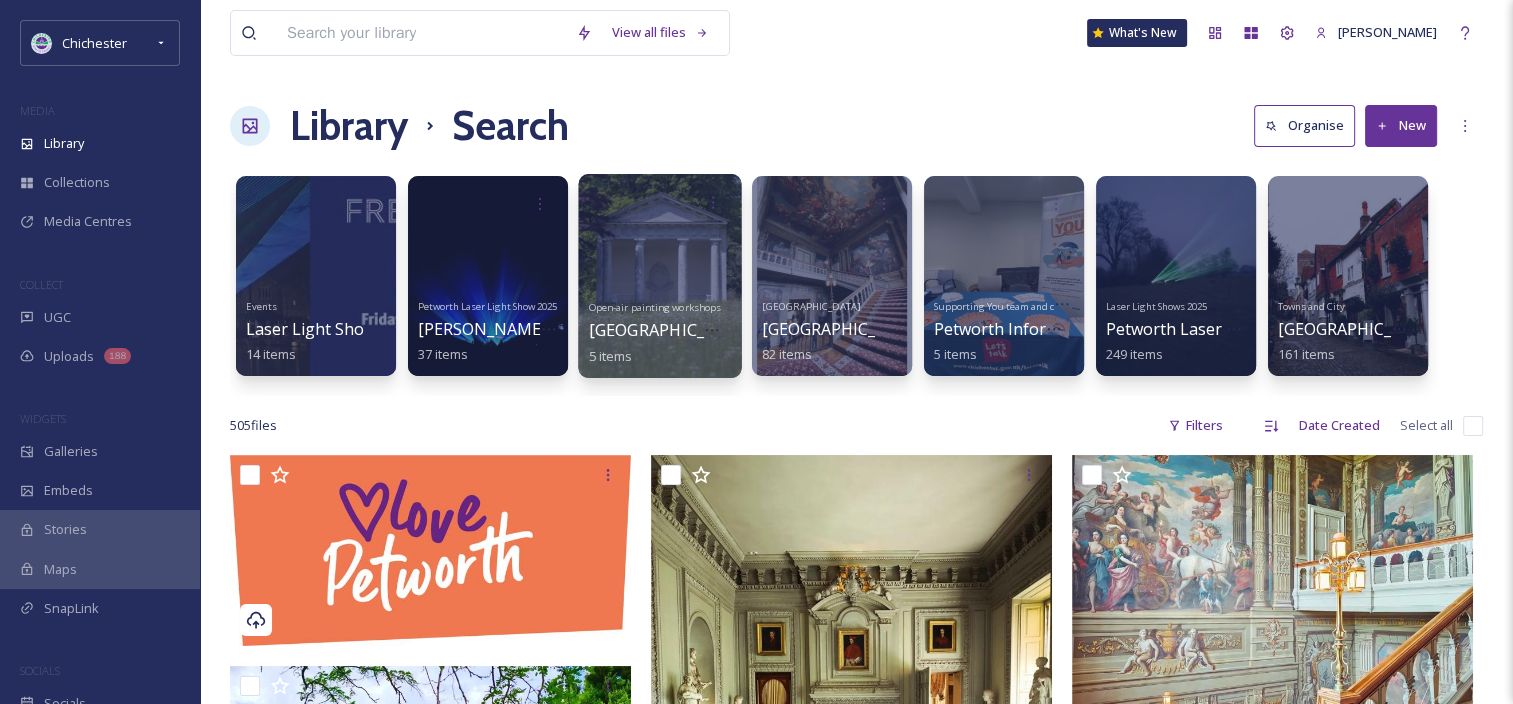 click on "Open-air painting workshops [GEOGRAPHIC_DATA]  5   items" at bounding box center [671, 330] 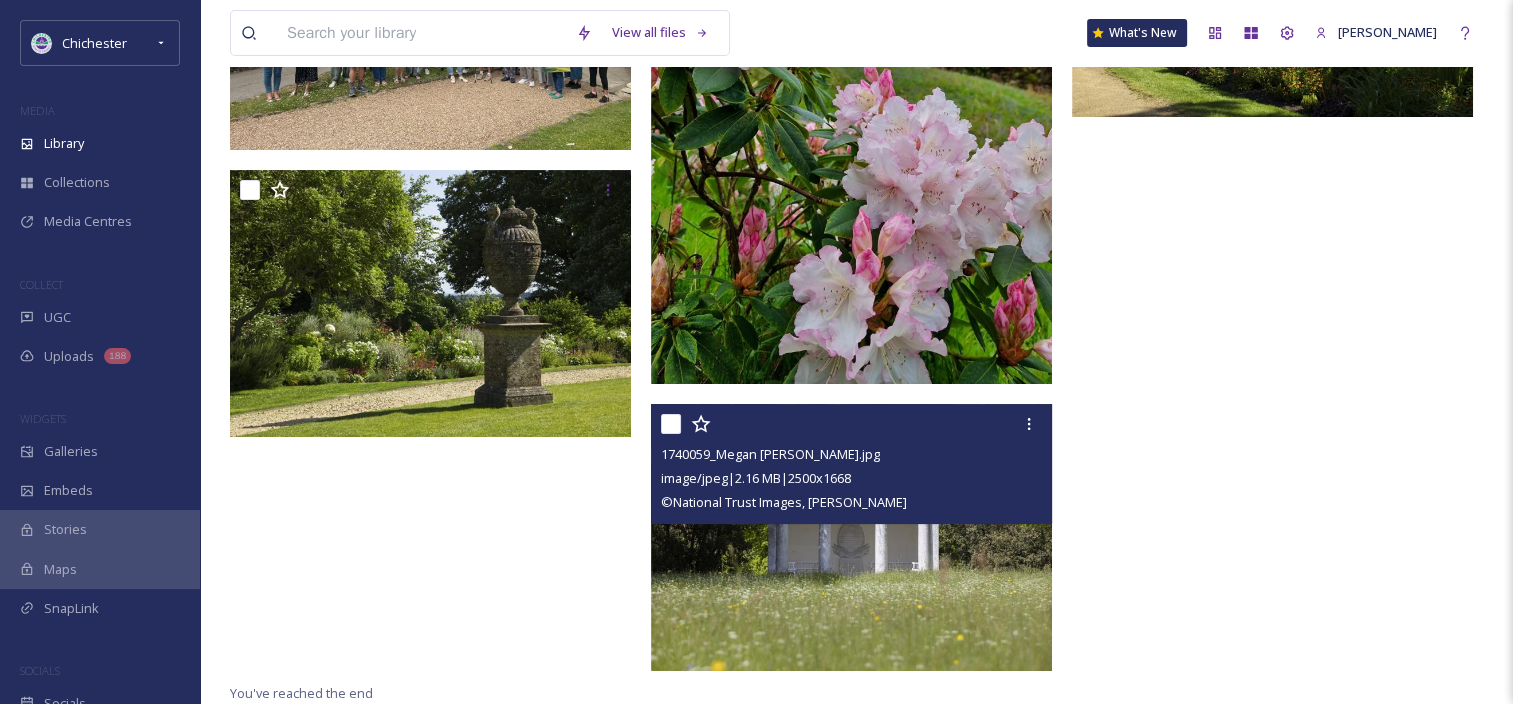 scroll, scrollTop: 0, scrollLeft: 0, axis: both 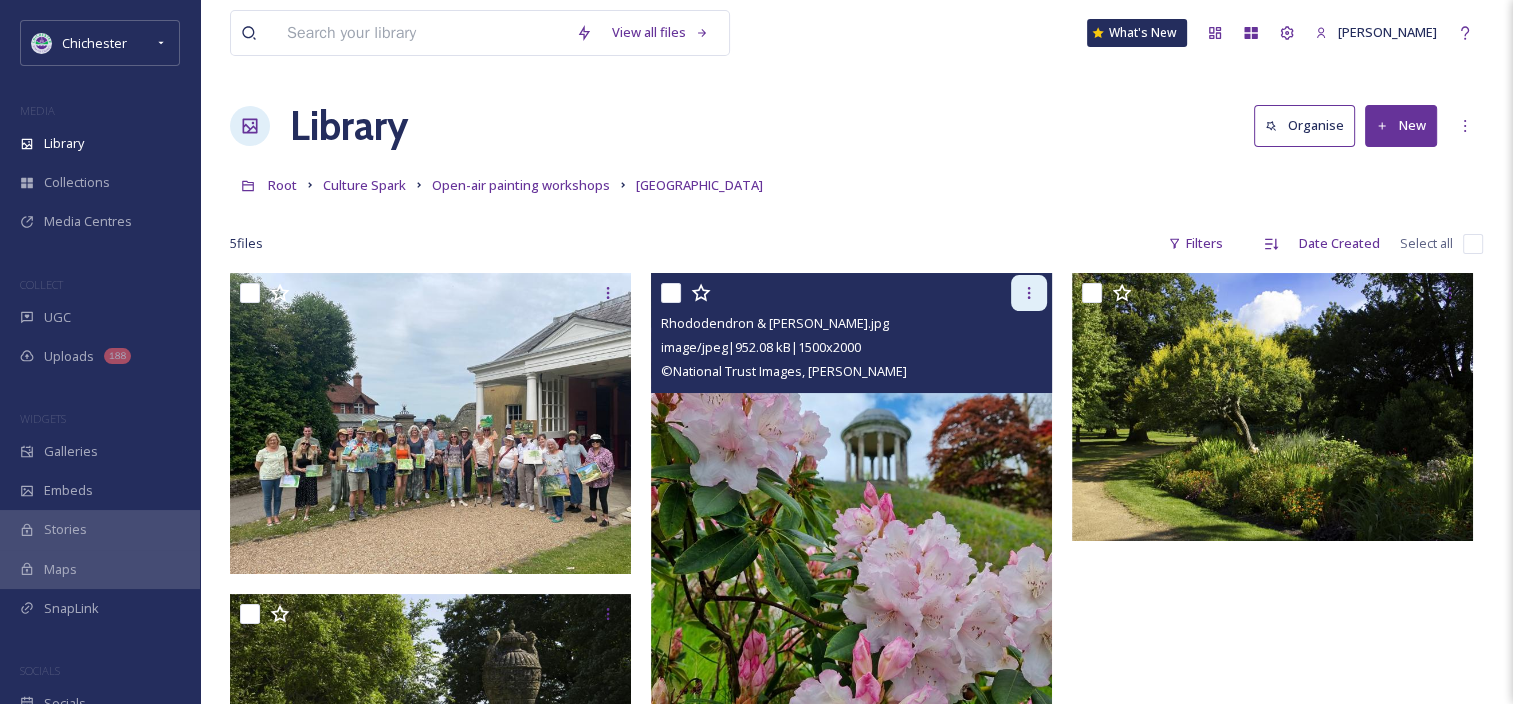 click 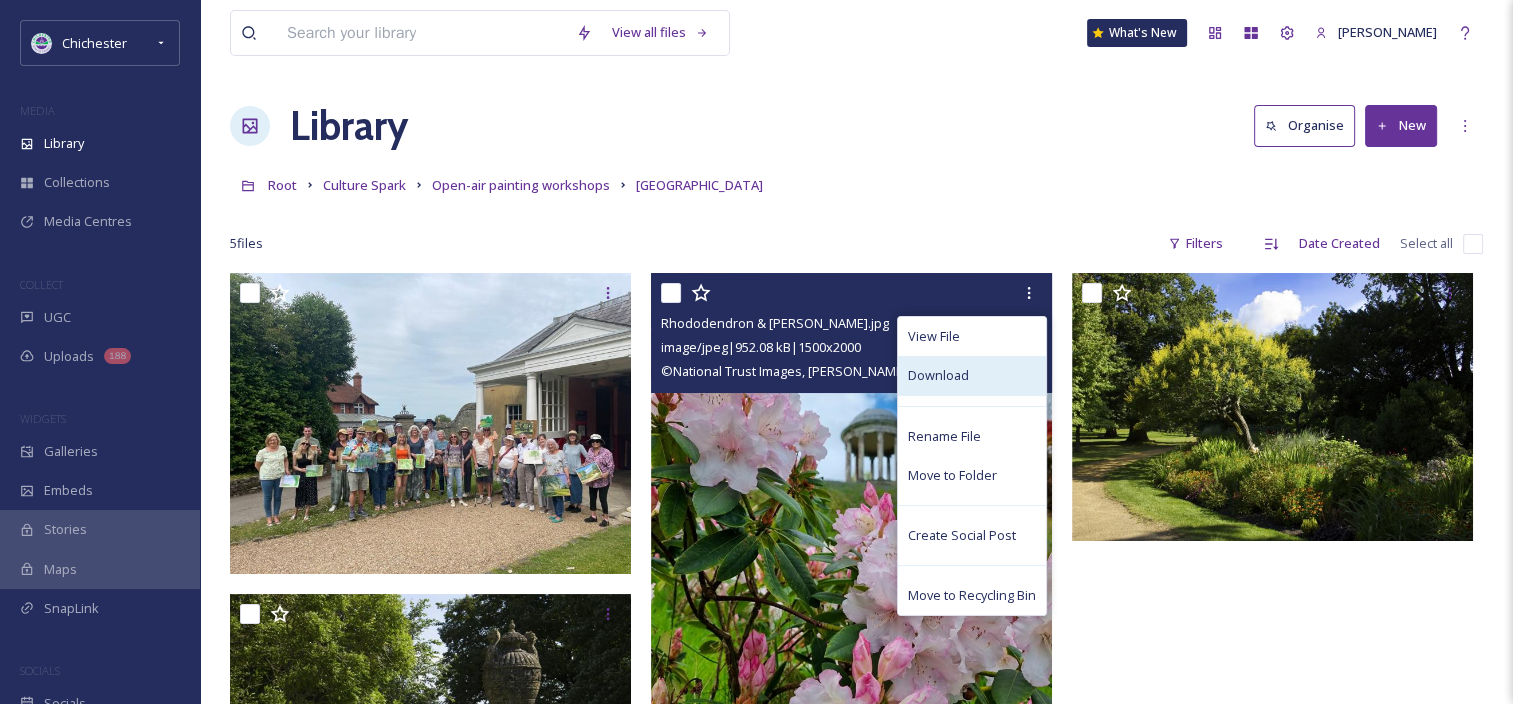 click on "Download" at bounding box center [972, 375] 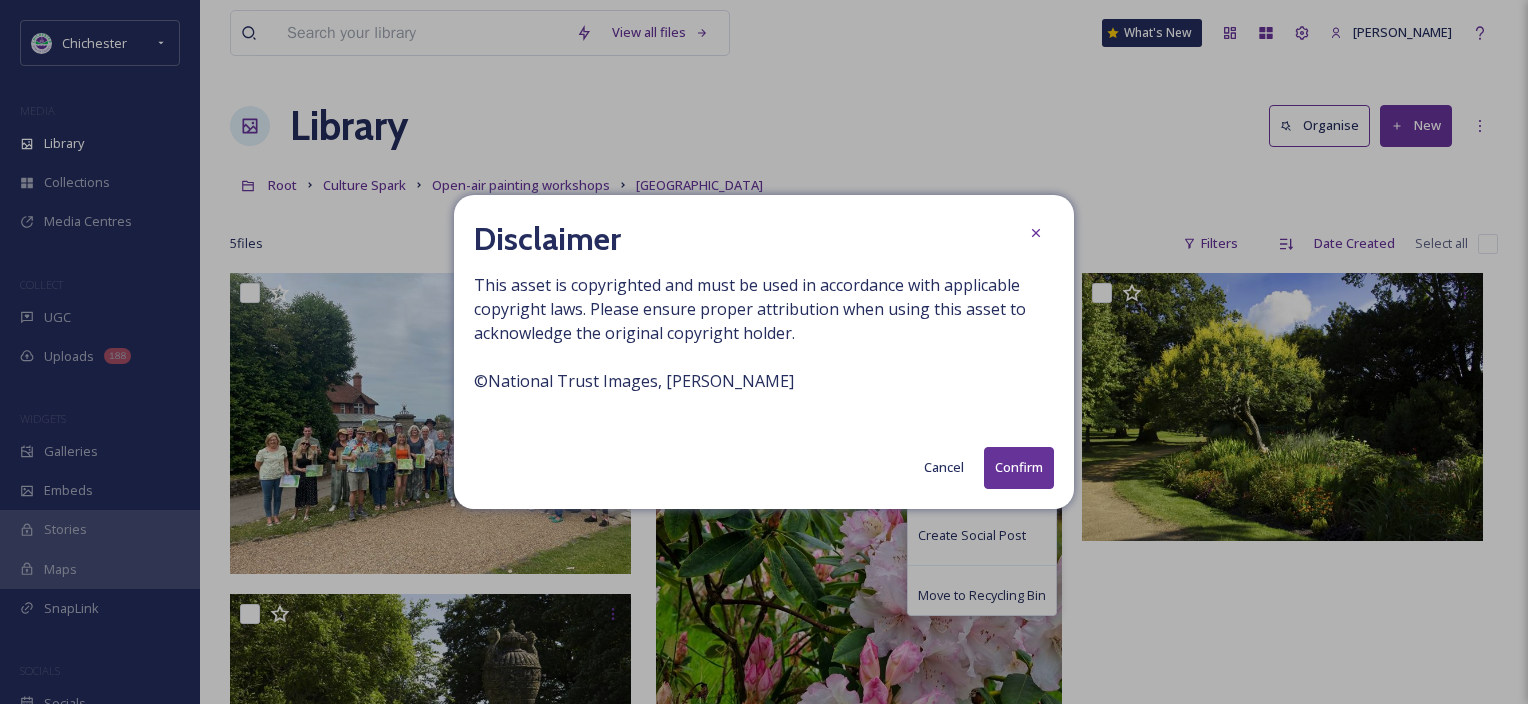 drag, startPoint x: 1042, startPoint y: 475, endPoint x: 1092, endPoint y: 471, distance: 50.159744 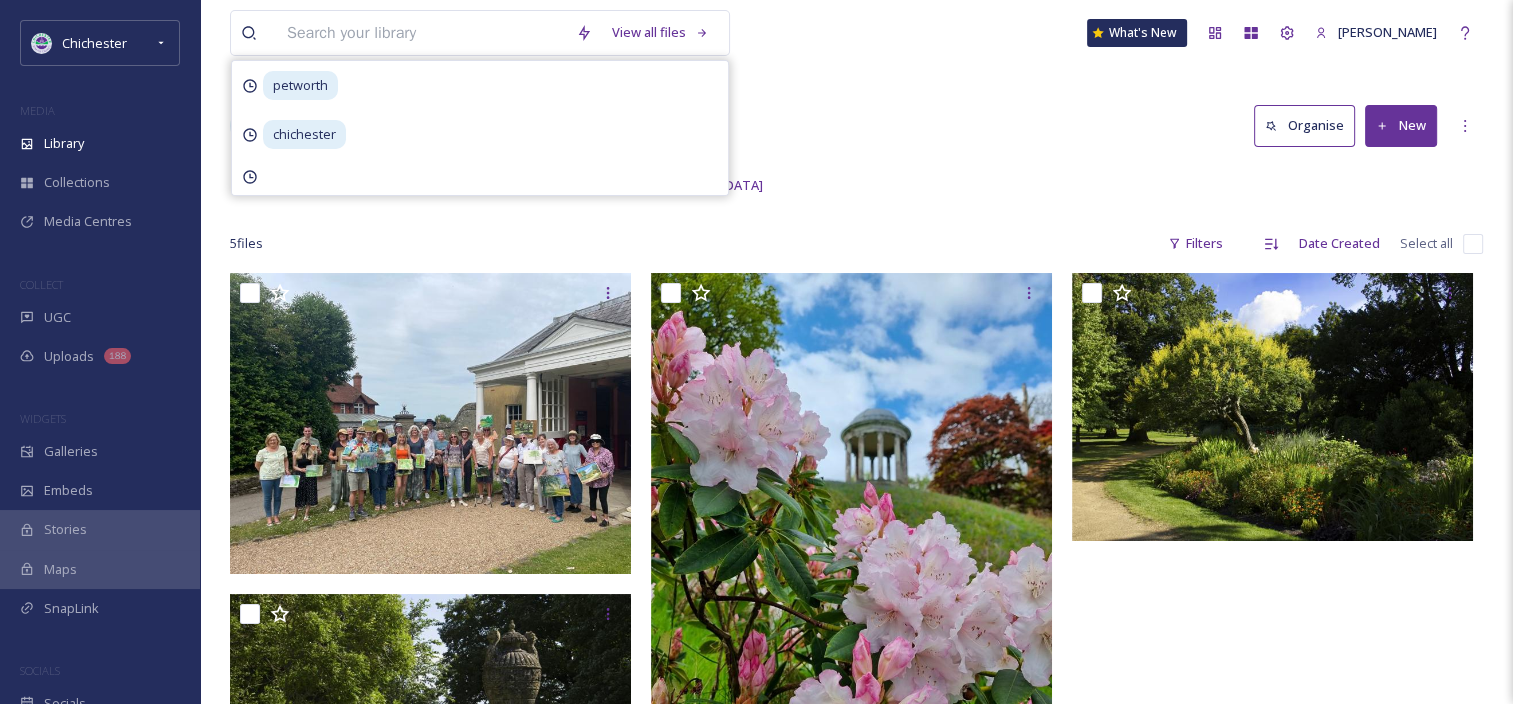 click at bounding box center (421, 33) 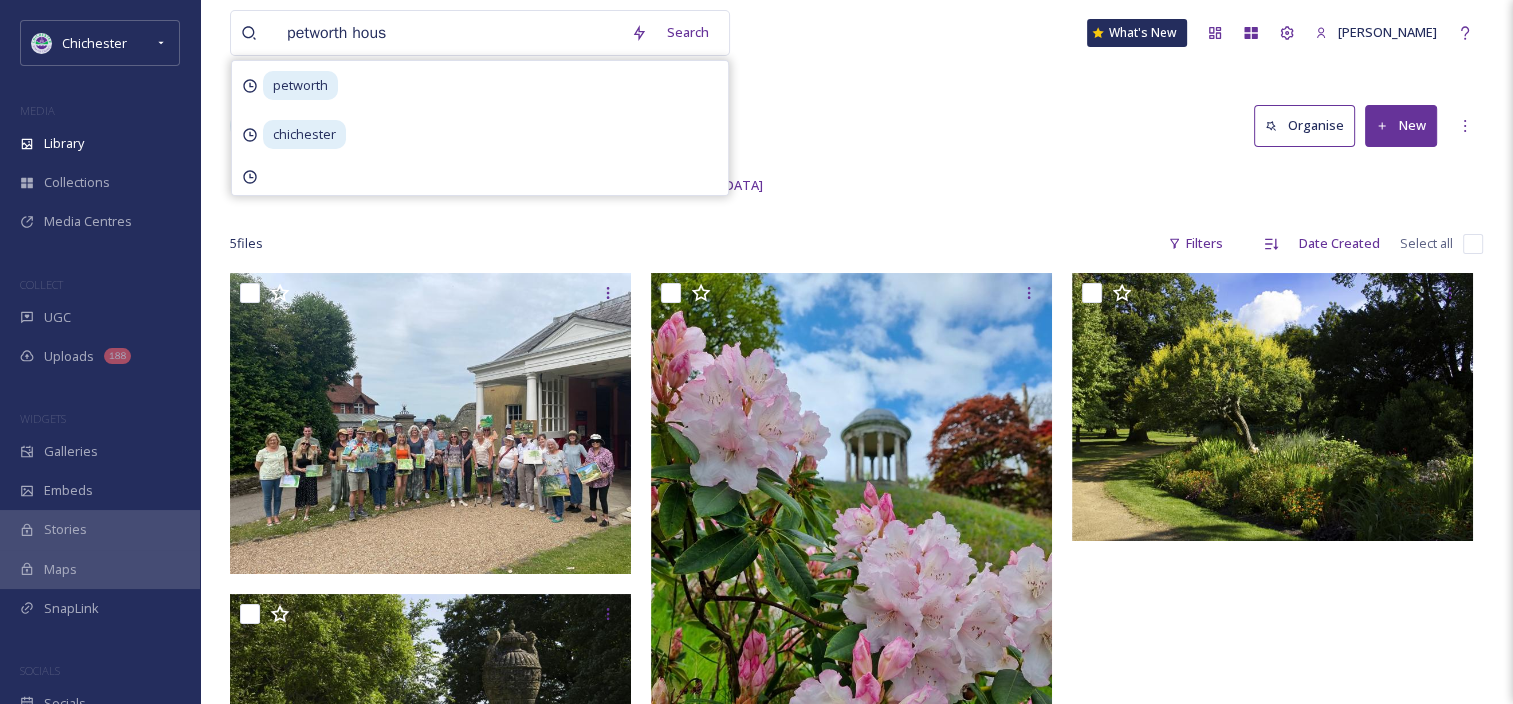 type on "petworth house" 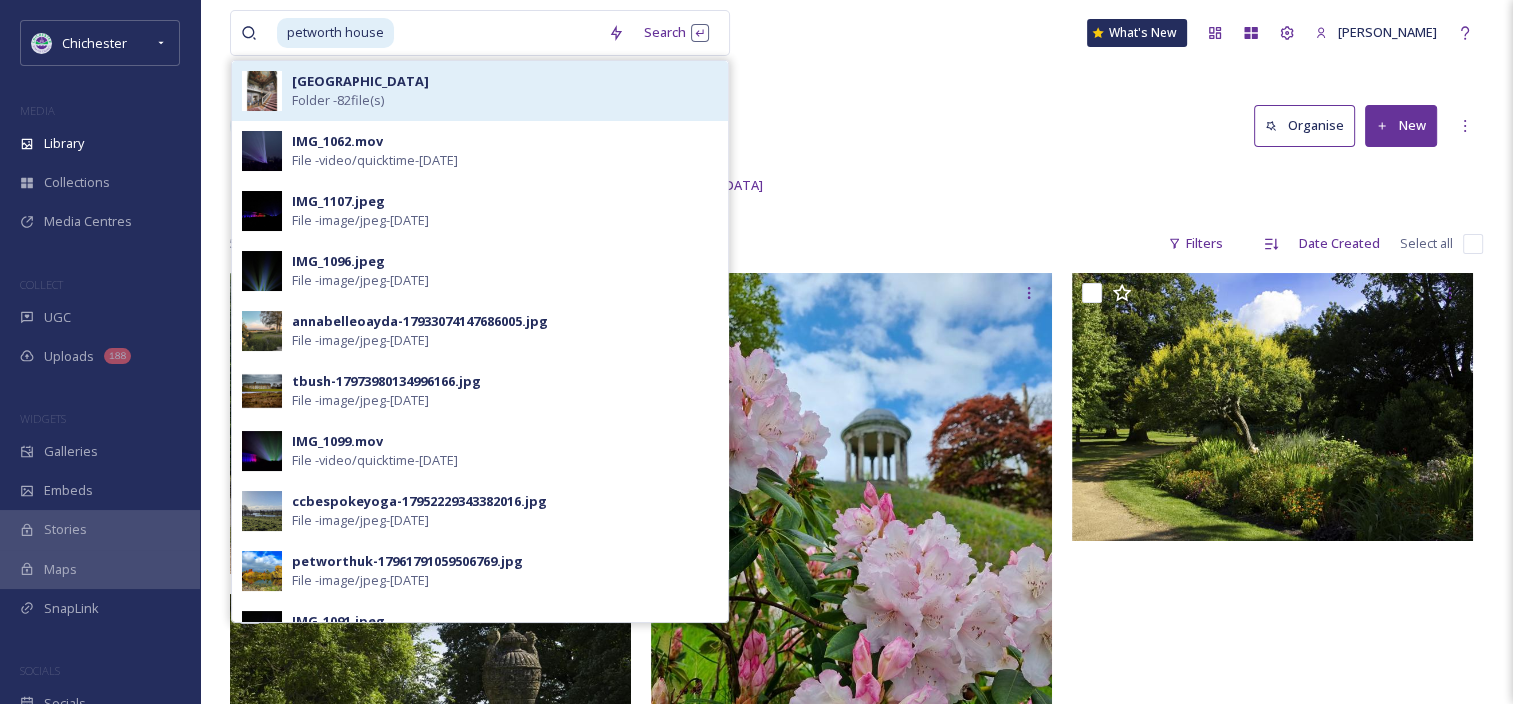 click on "[GEOGRAPHIC_DATA] and Park Folder  -  82  file(s)" at bounding box center [505, 91] 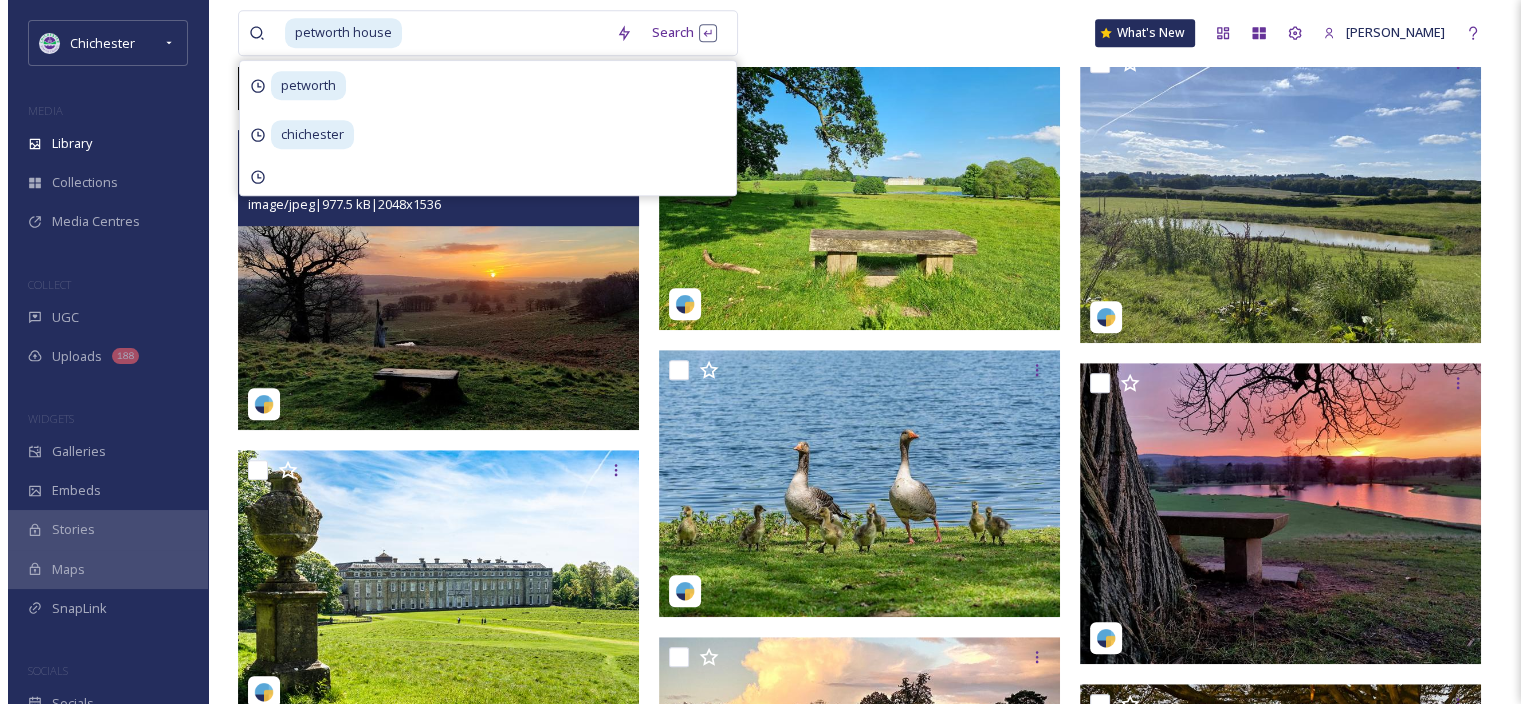 scroll, scrollTop: 1400, scrollLeft: 0, axis: vertical 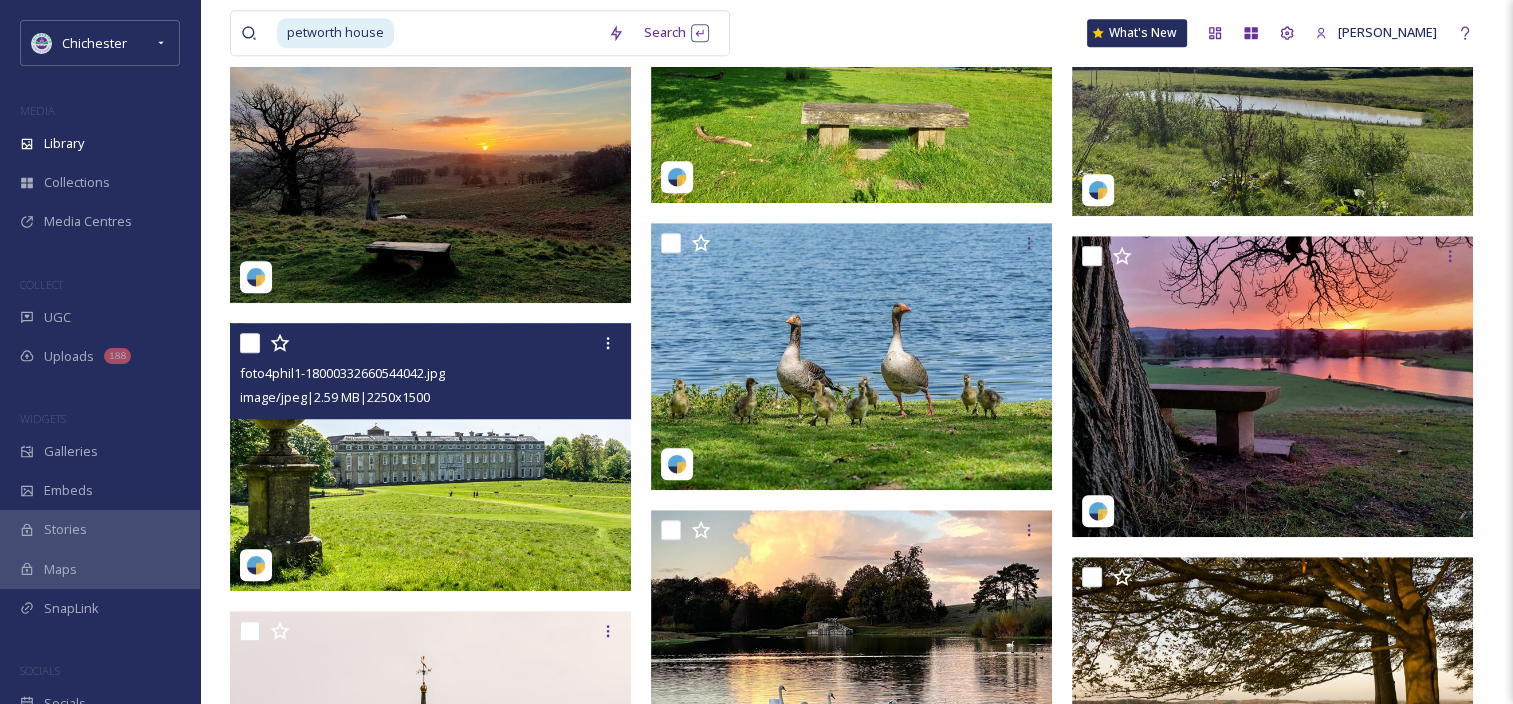 click at bounding box center (430, 457) 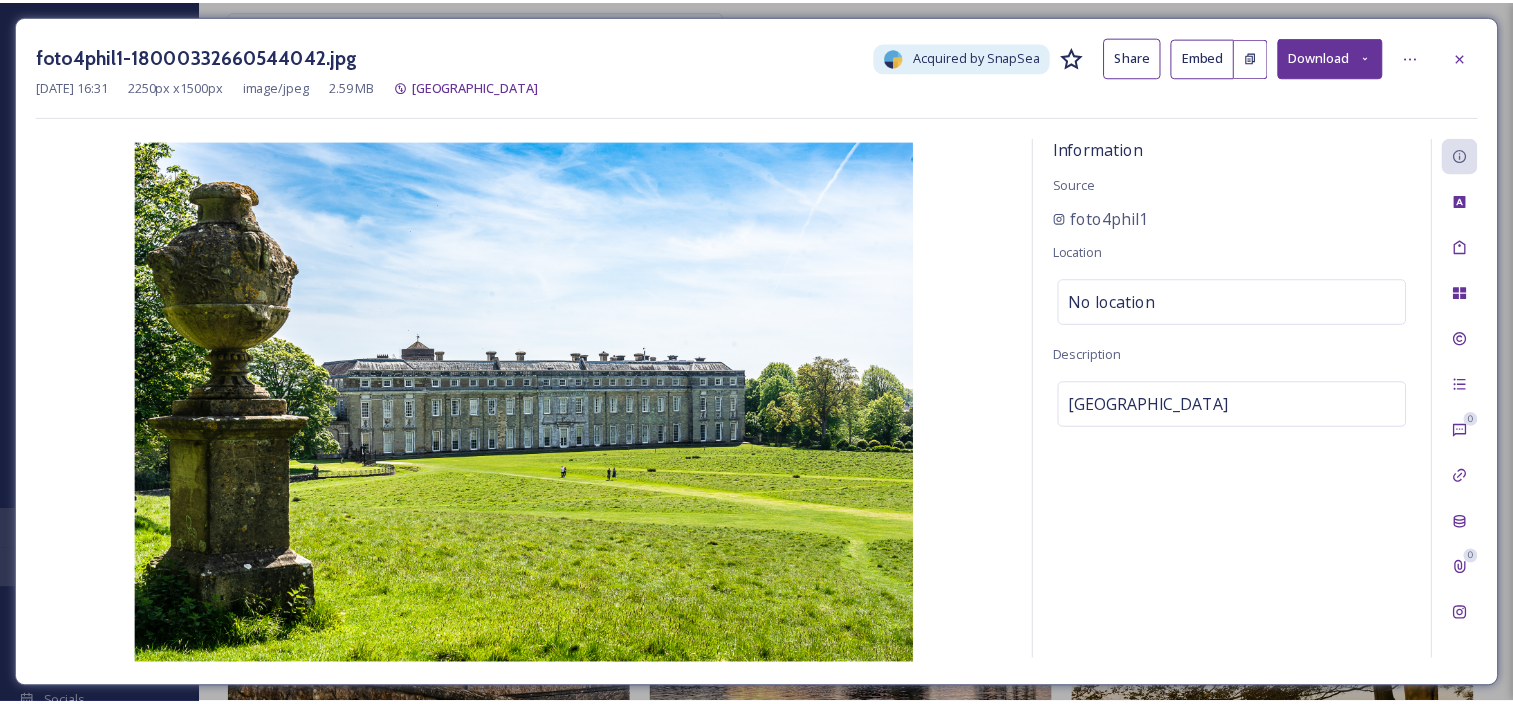 scroll, scrollTop: 1412, scrollLeft: 0, axis: vertical 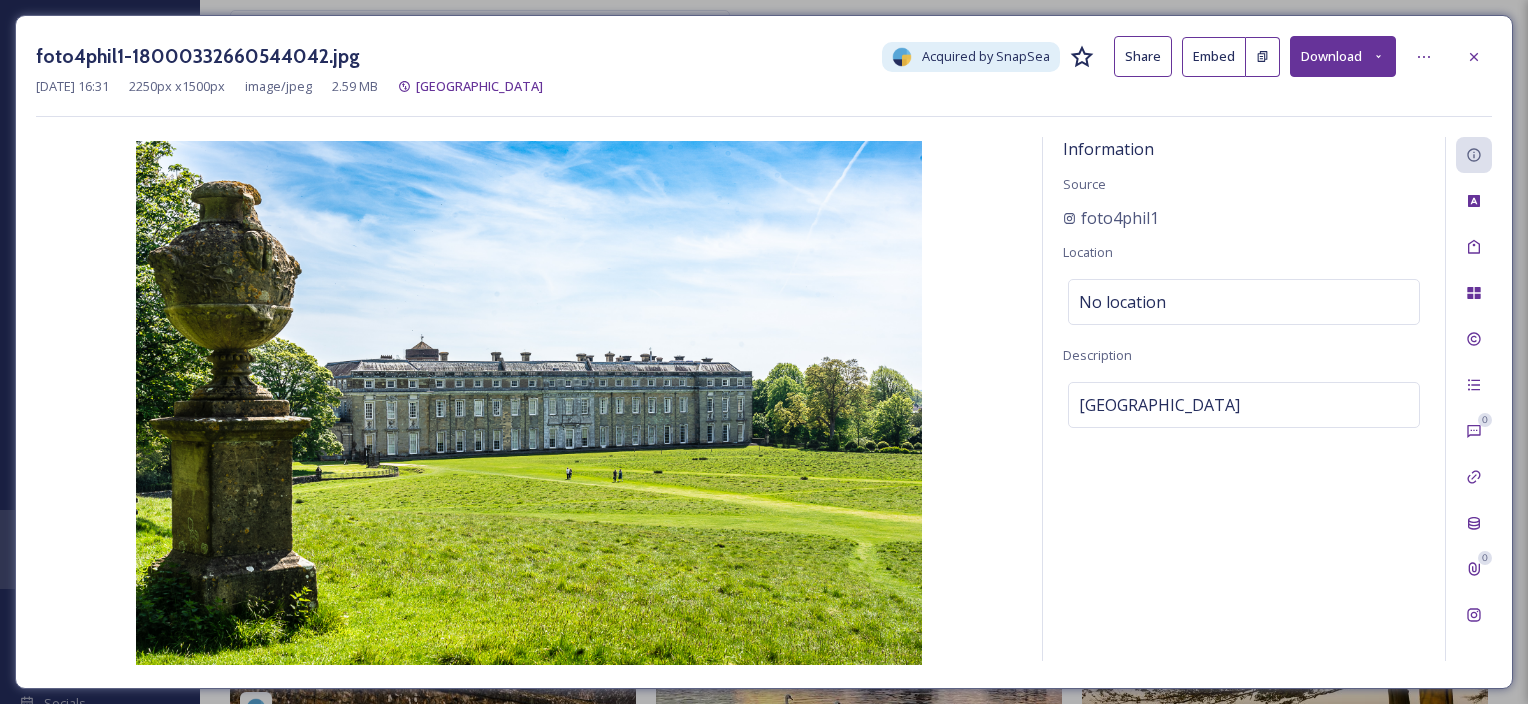 click on "Download" at bounding box center (1343, 56) 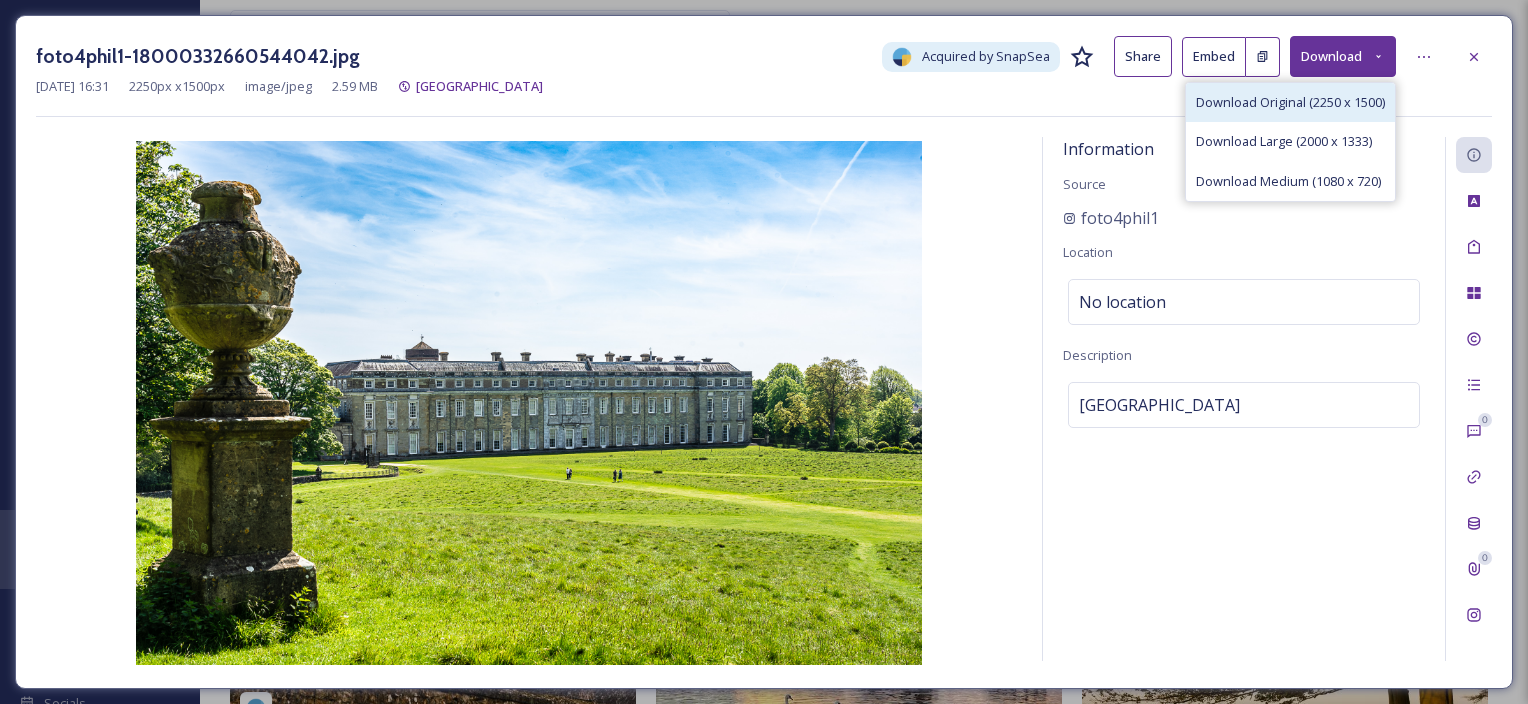 click on "Download Original (2250 x 1500)" at bounding box center [1290, 102] 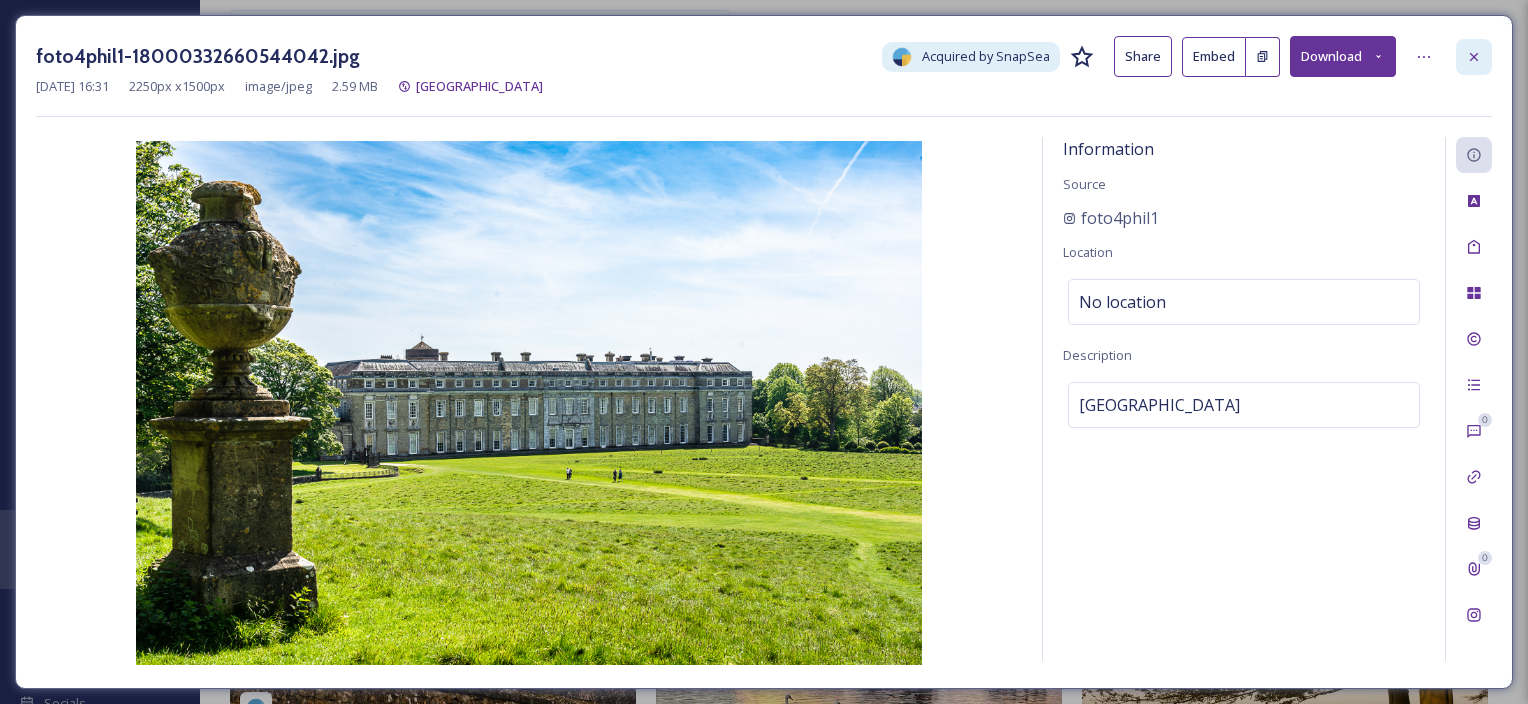 click at bounding box center [1474, 57] 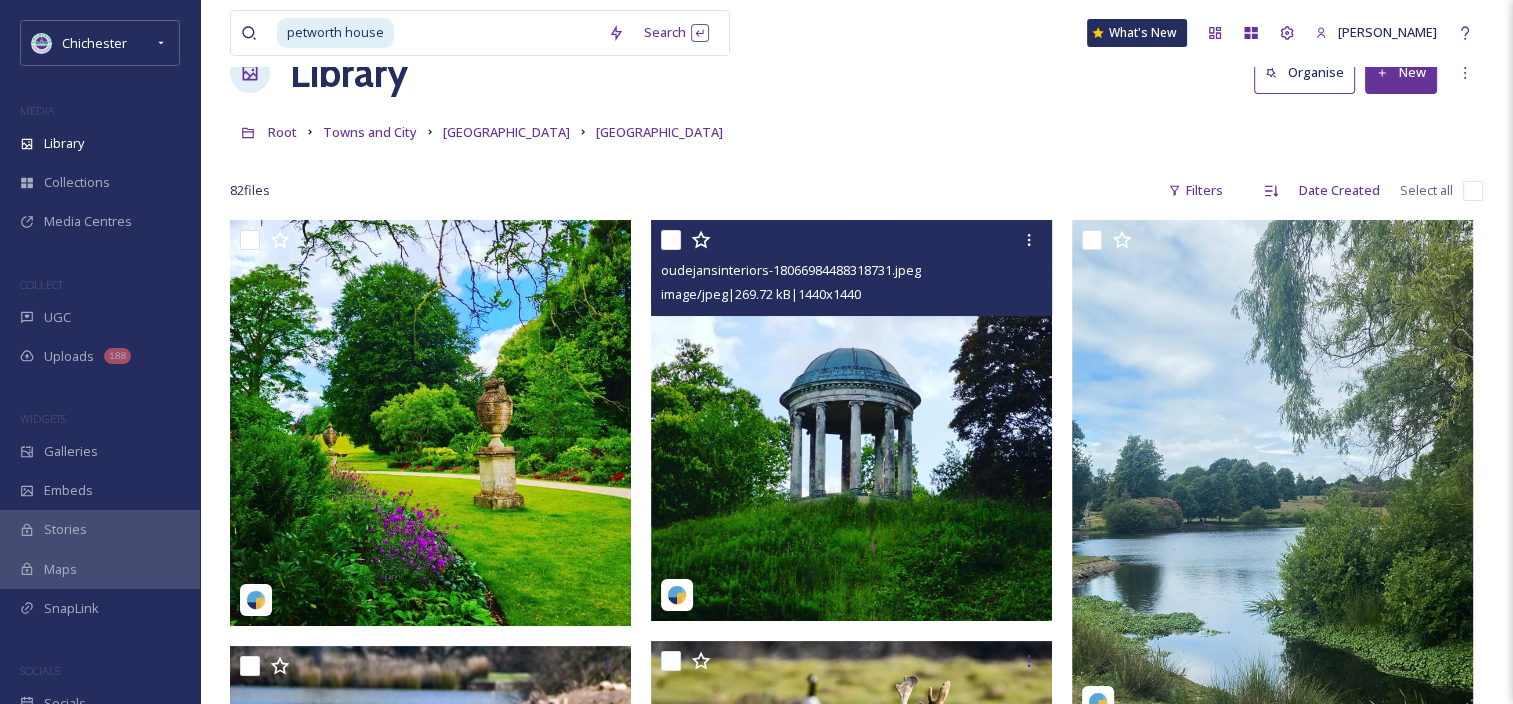 scroll, scrollTop: 0, scrollLeft: 0, axis: both 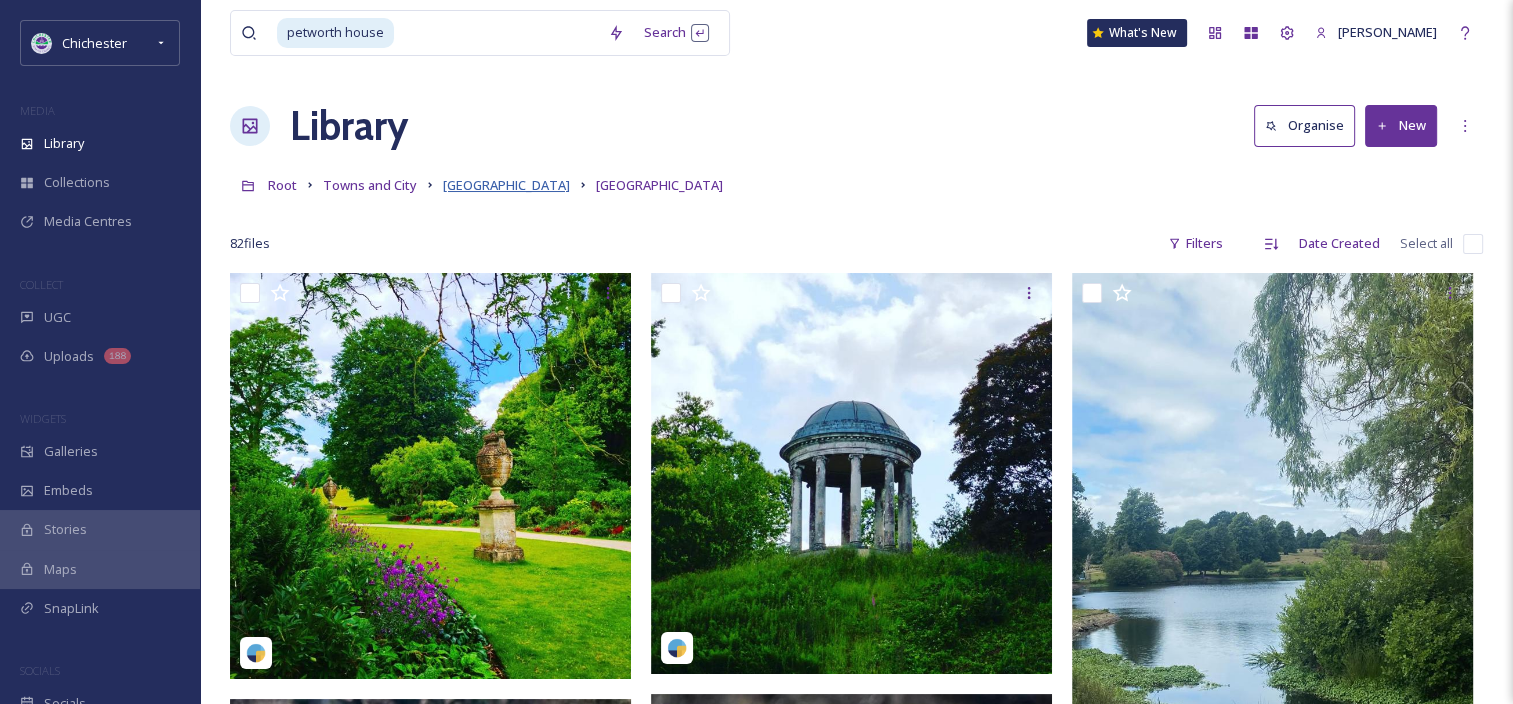 click on "[GEOGRAPHIC_DATA]" at bounding box center (506, 185) 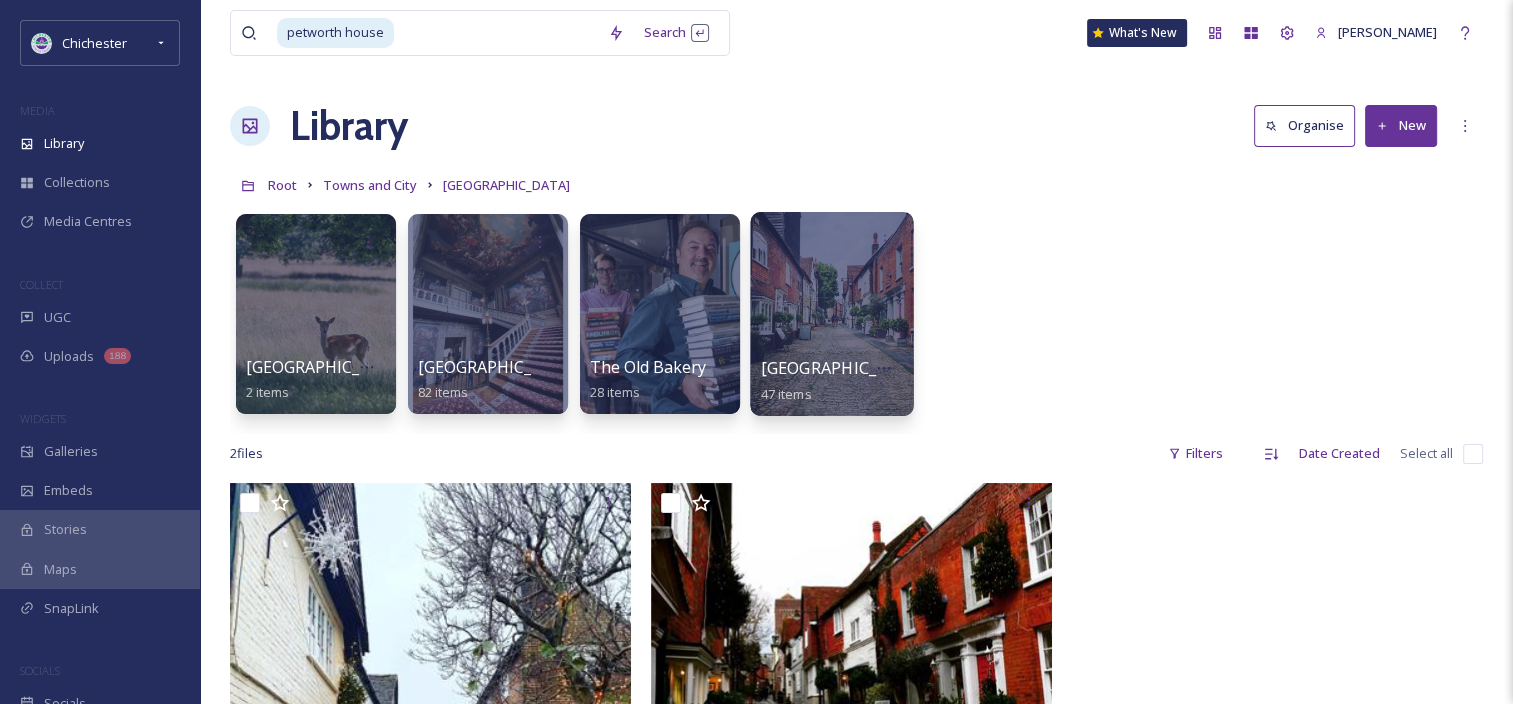 click at bounding box center [831, 314] 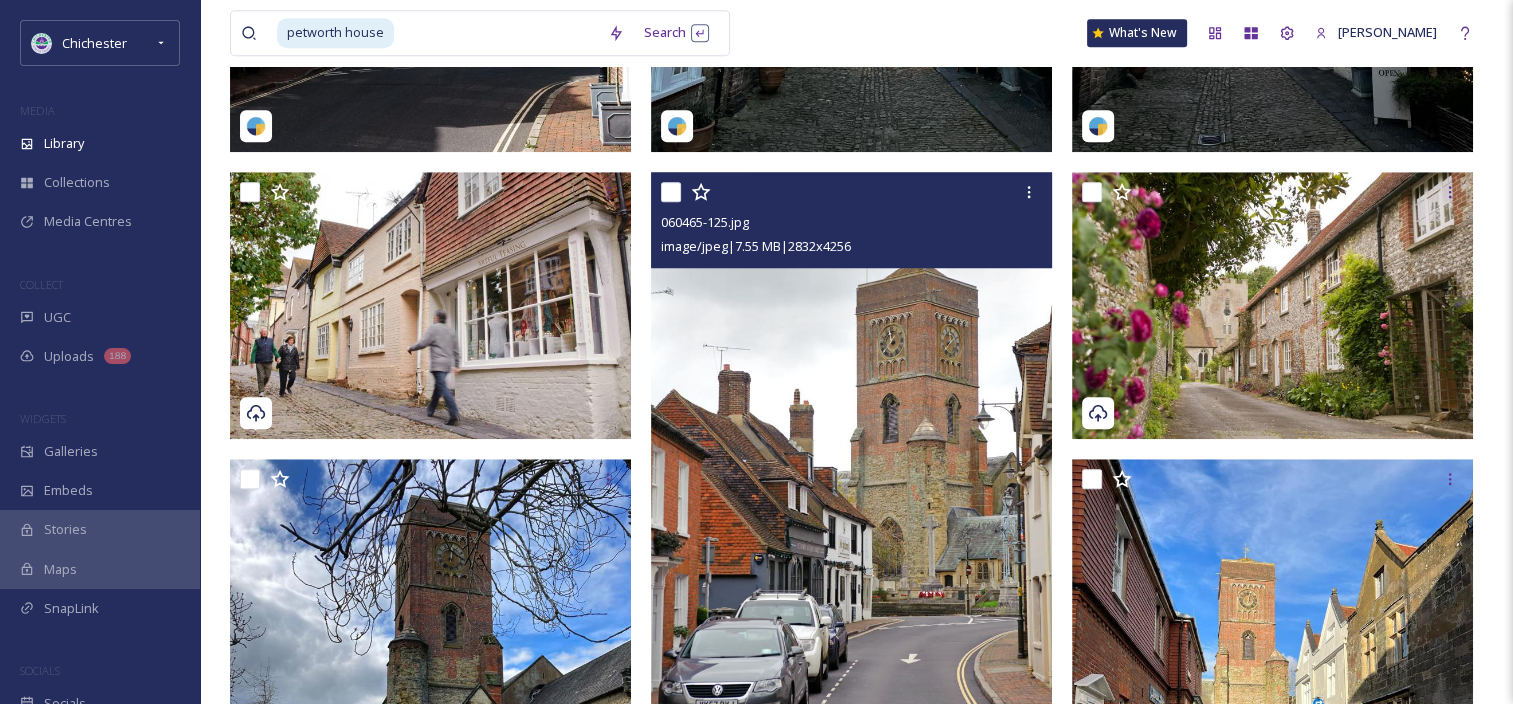 scroll, scrollTop: 1700, scrollLeft: 0, axis: vertical 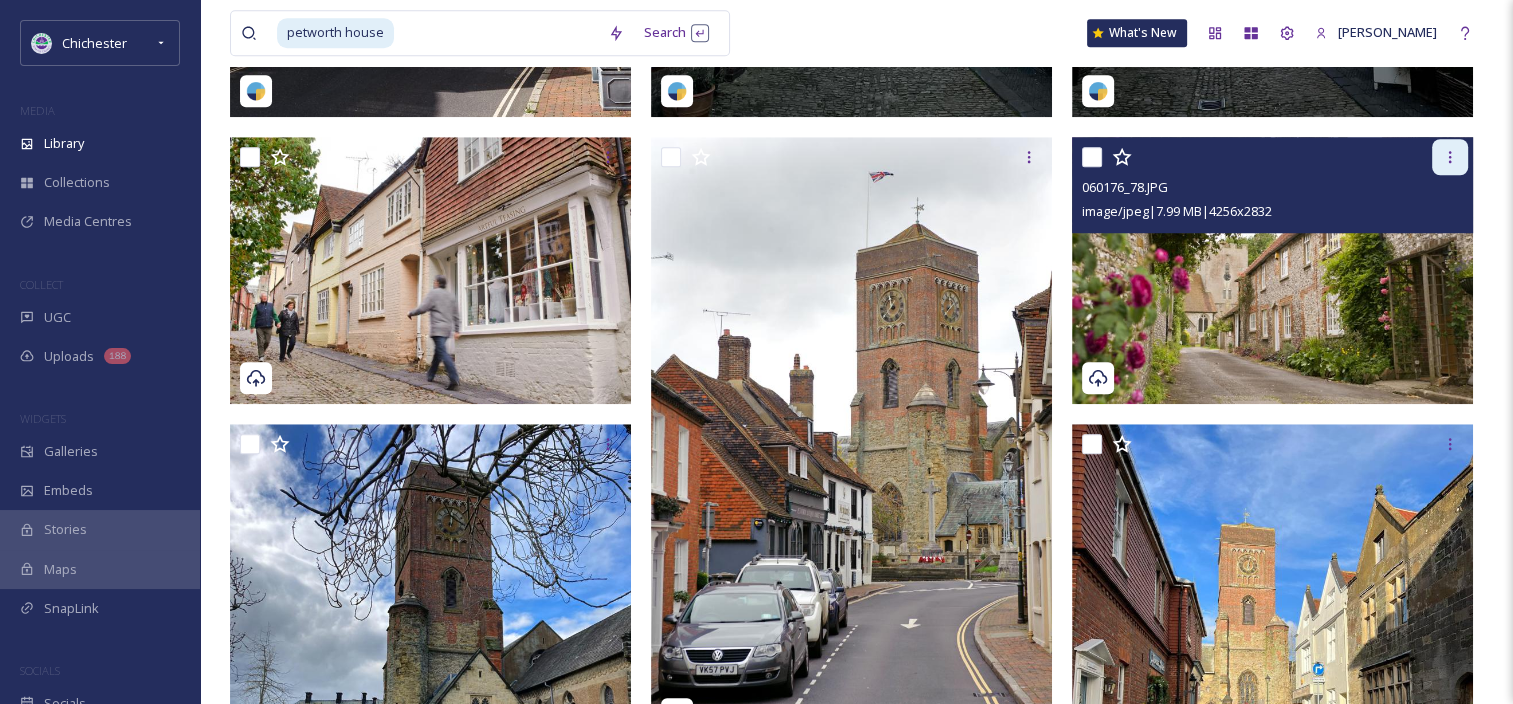 click at bounding box center (1450, 157) 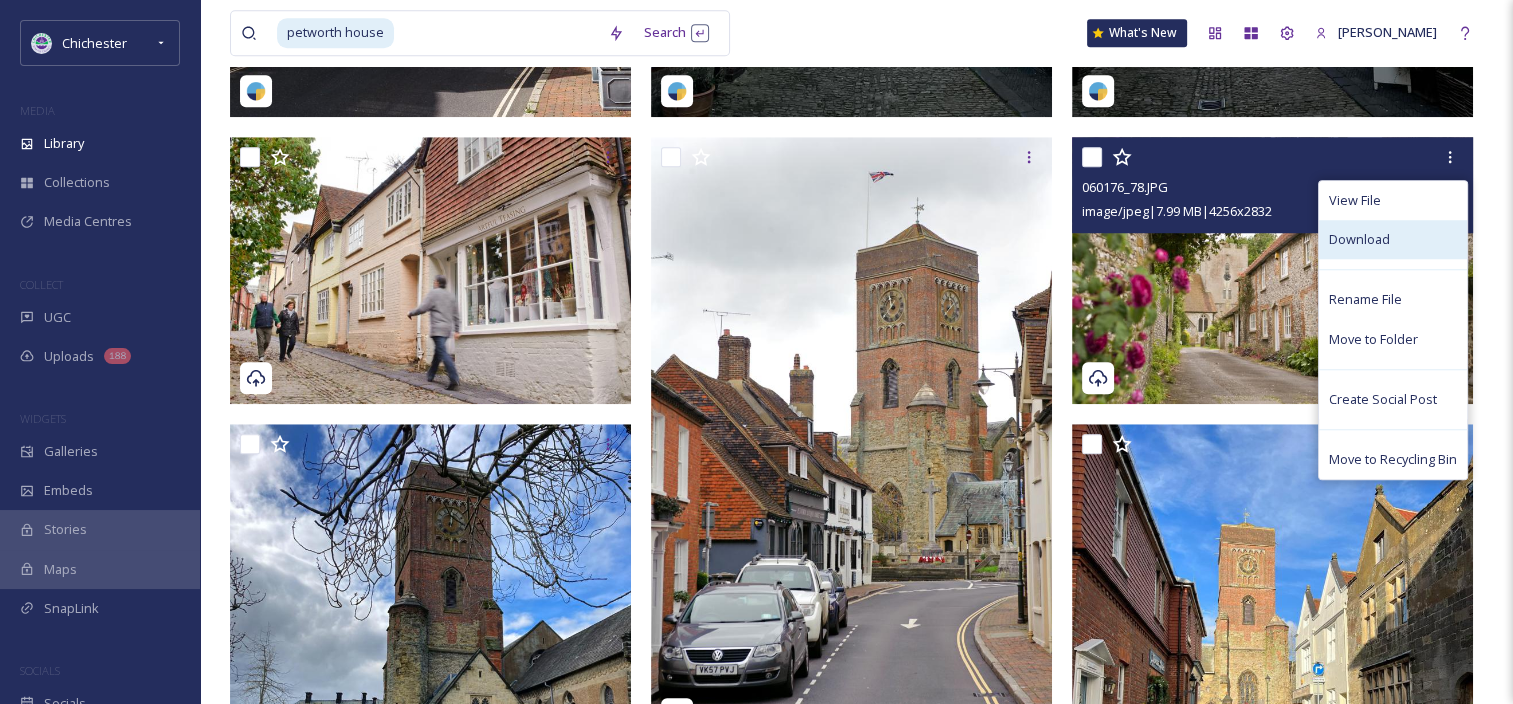 click on "Download" at bounding box center (1393, 239) 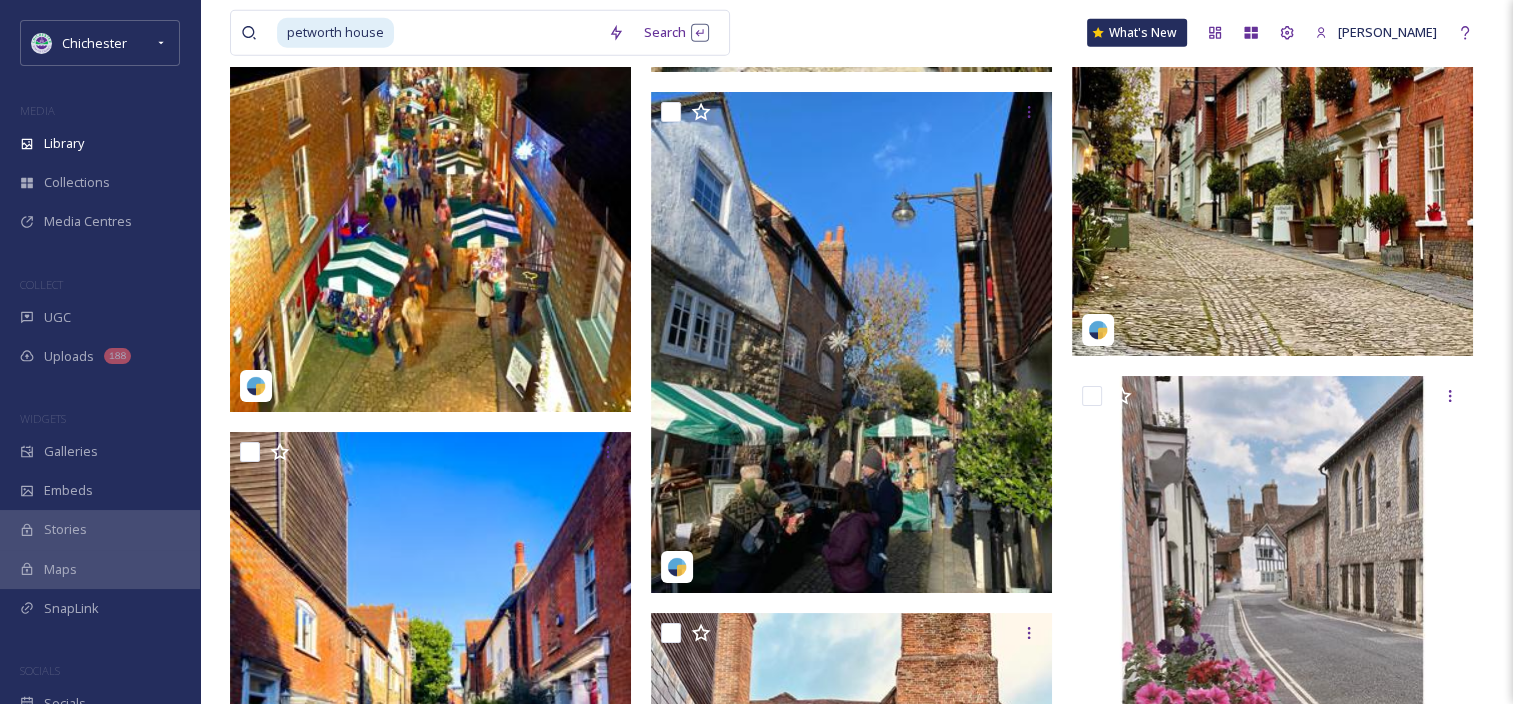 scroll, scrollTop: 5700, scrollLeft: 0, axis: vertical 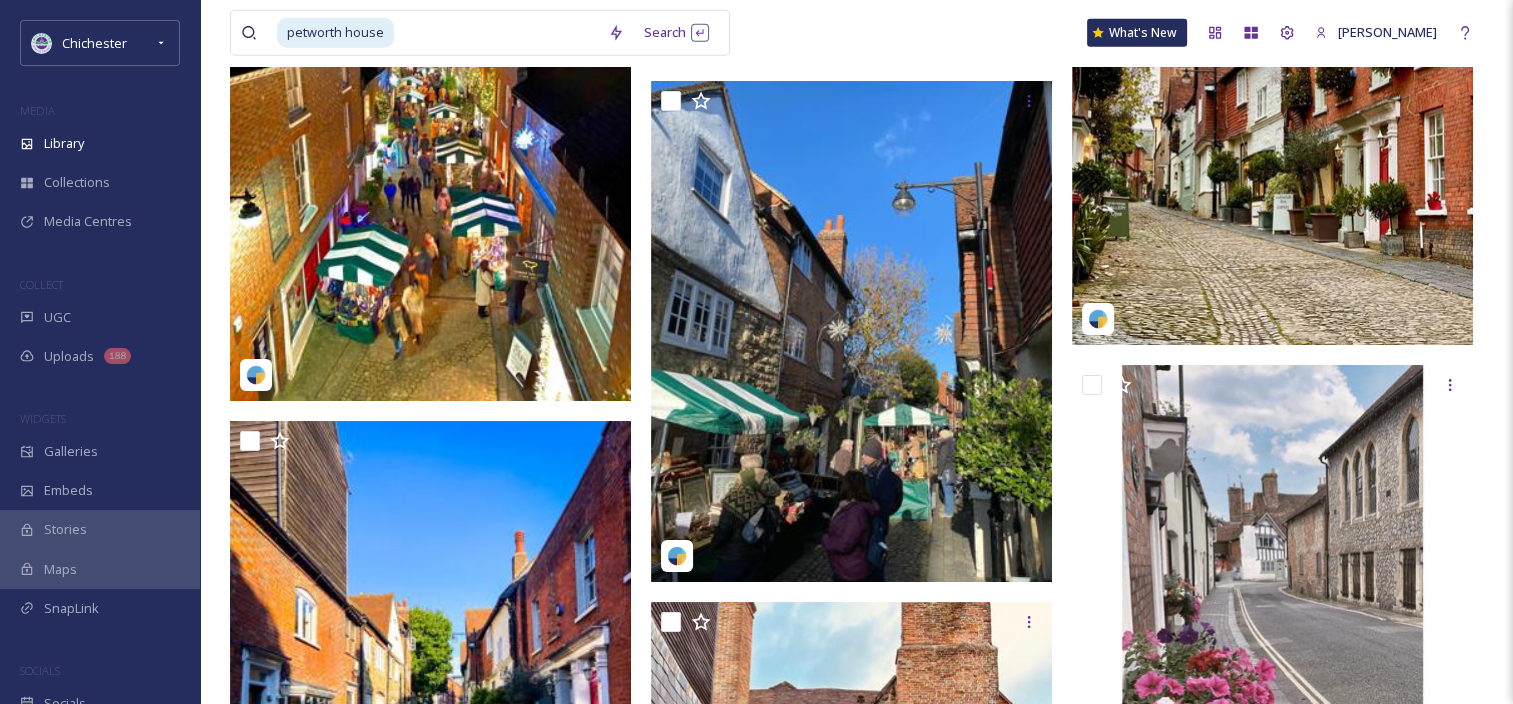 click on "petworth house Search What's [GEOGRAPHIC_DATA][PERSON_NAME] Organise New Root Towns and City [GEOGRAPHIC_DATA] Your Selections There is nothing here. 47  file s Filters Date Created Select all You've reached the end" at bounding box center (856, -1911) 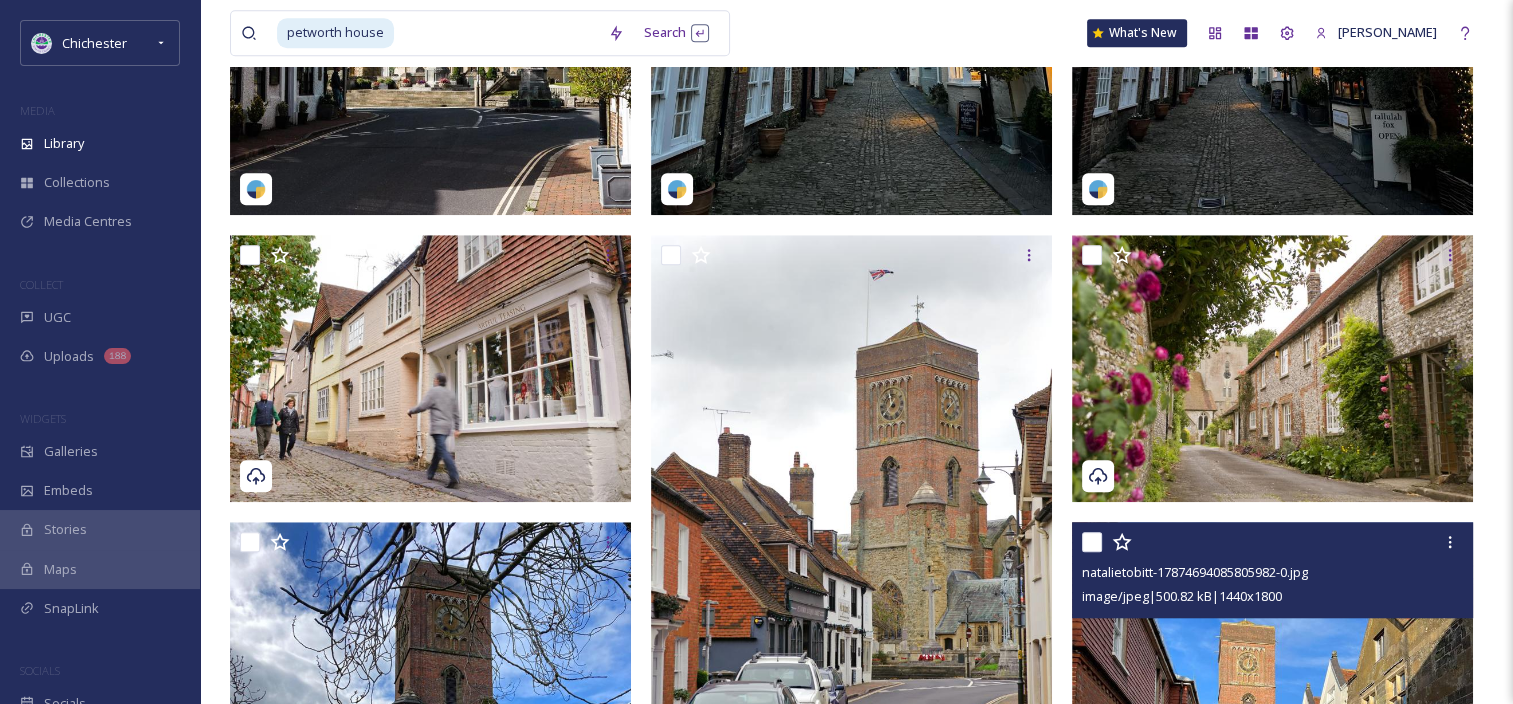 scroll, scrollTop: 1600, scrollLeft: 0, axis: vertical 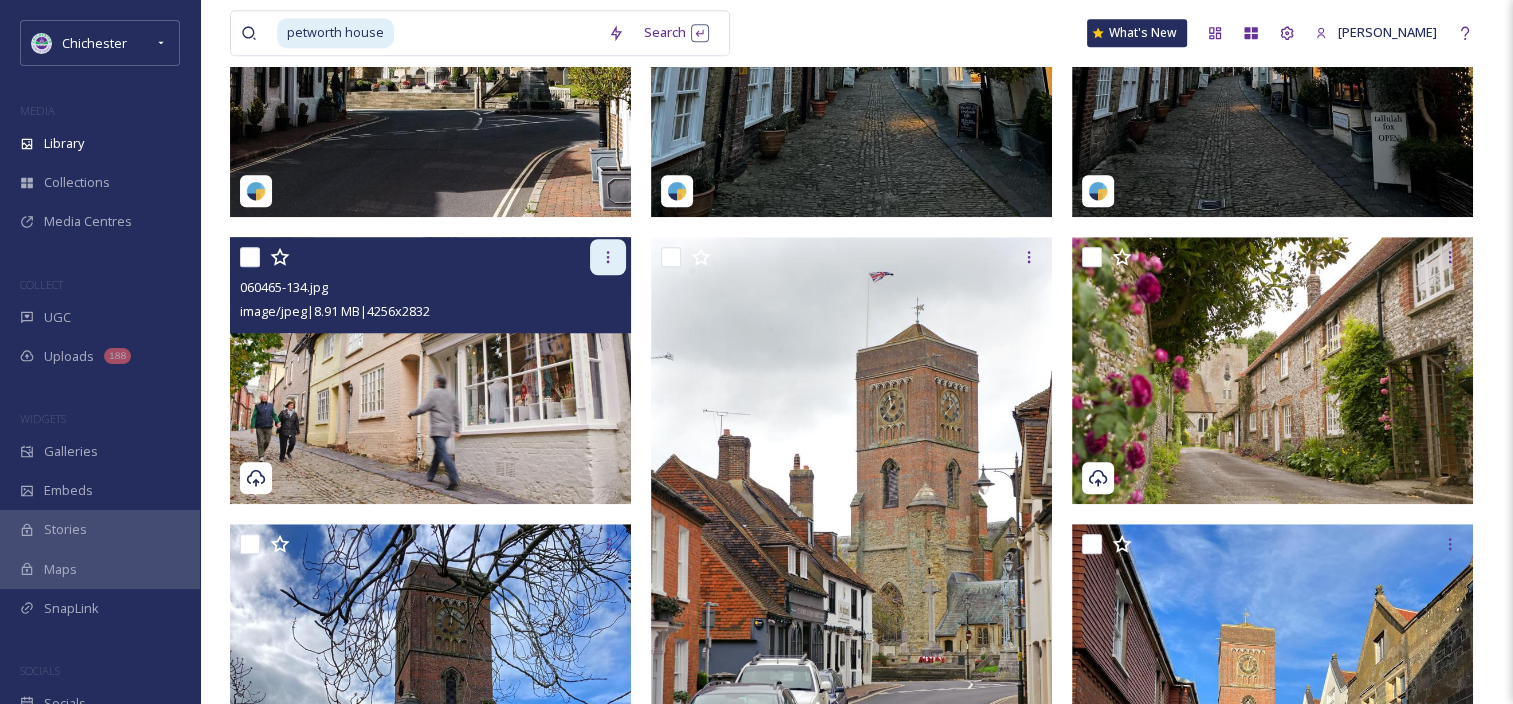 click at bounding box center [608, 257] 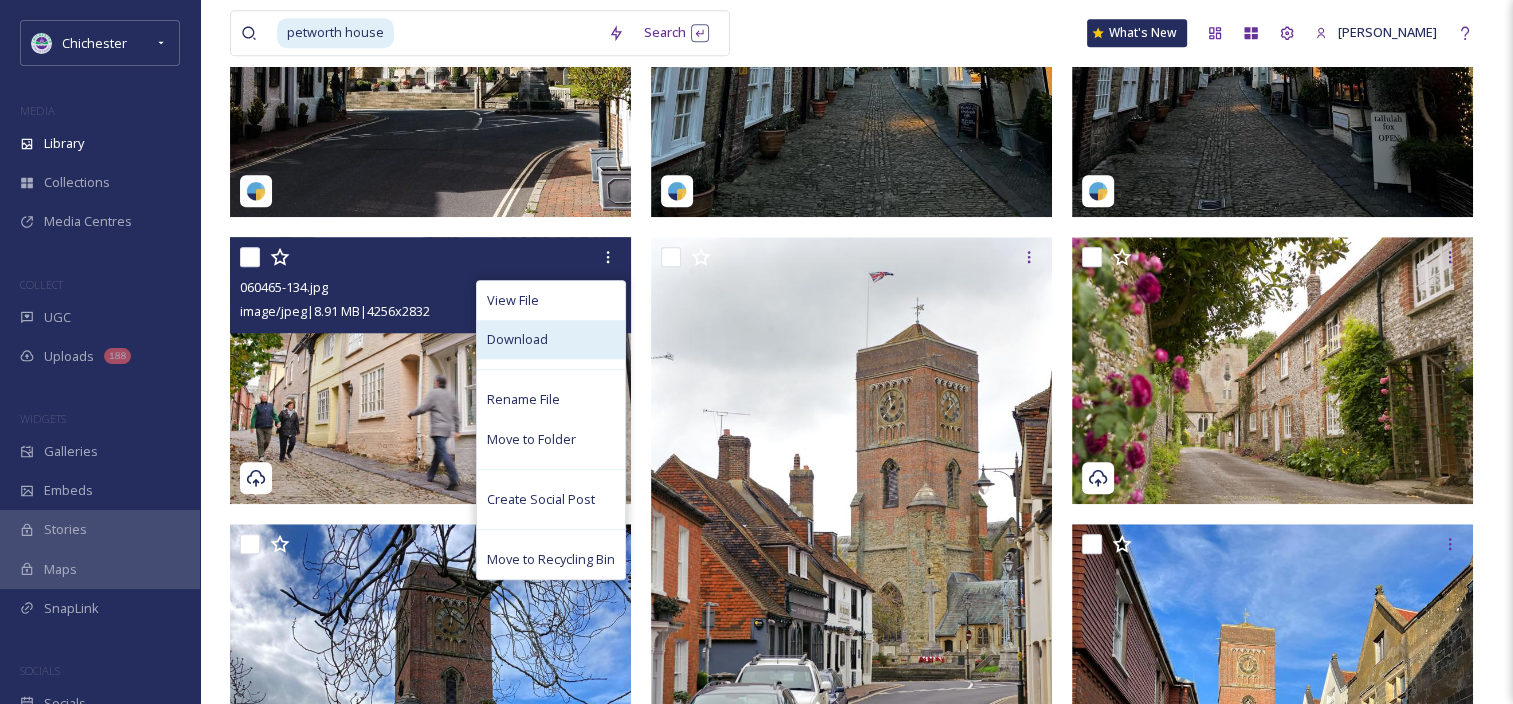 click on "Download" at bounding box center [551, 339] 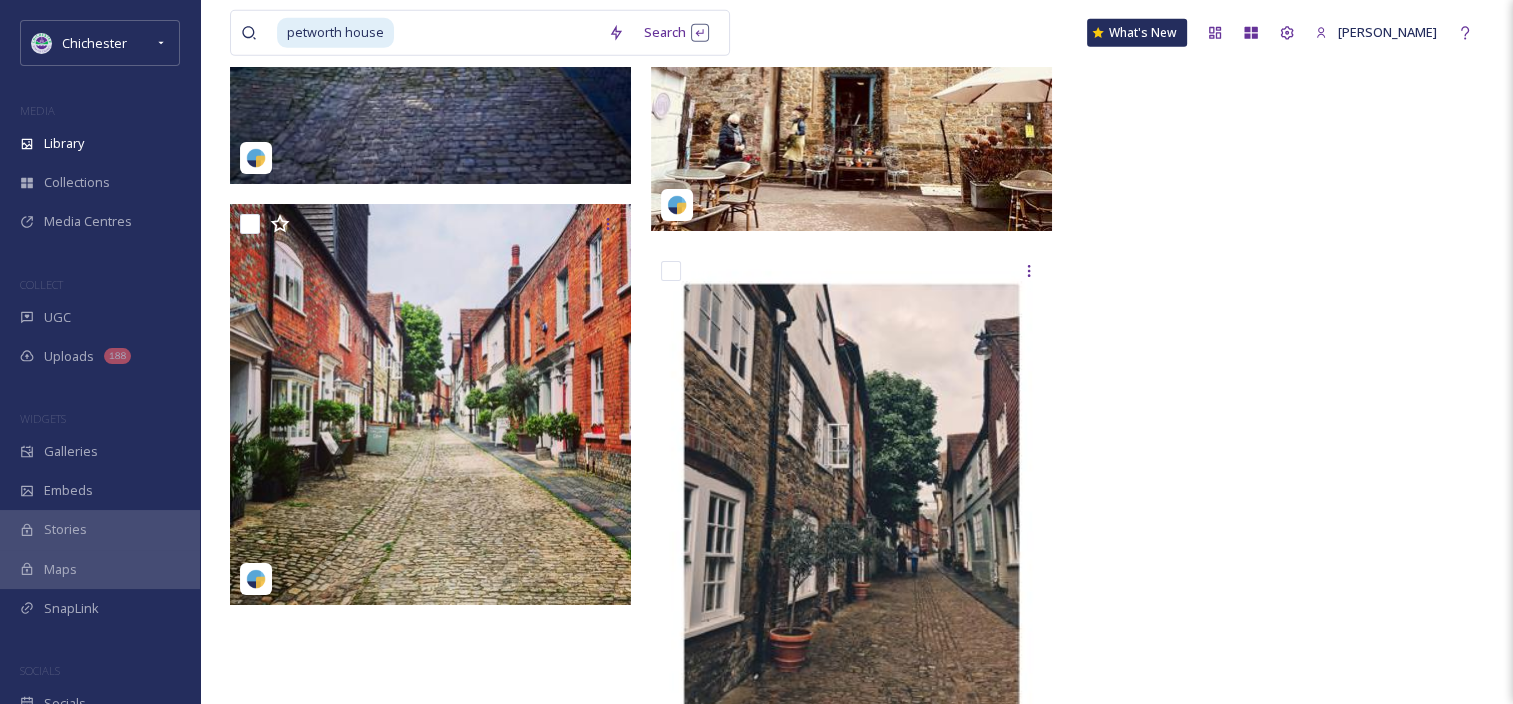 scroll, scrollTop: 6500, scrollLeft: 0, axis: vertical 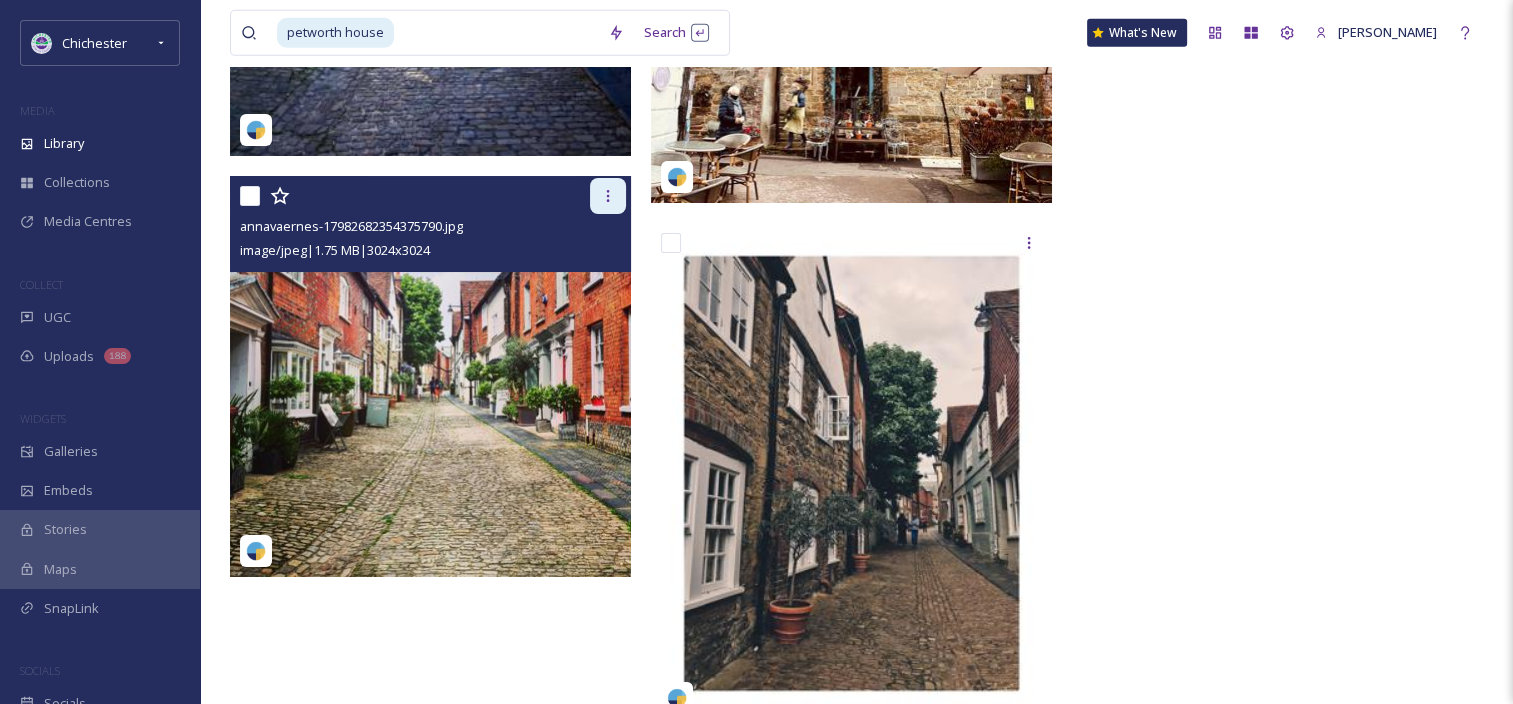 click 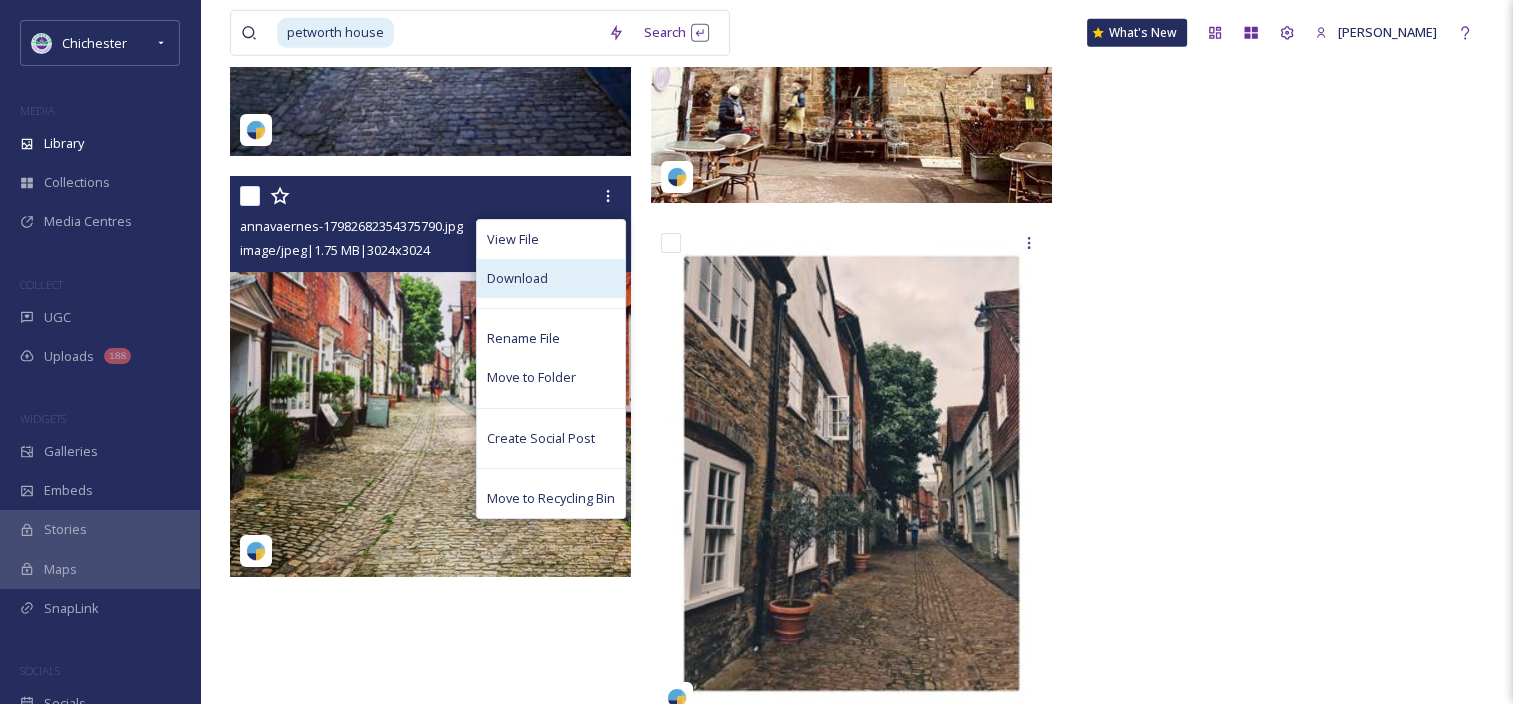 click on "Download" at bounding box center (551, 278) 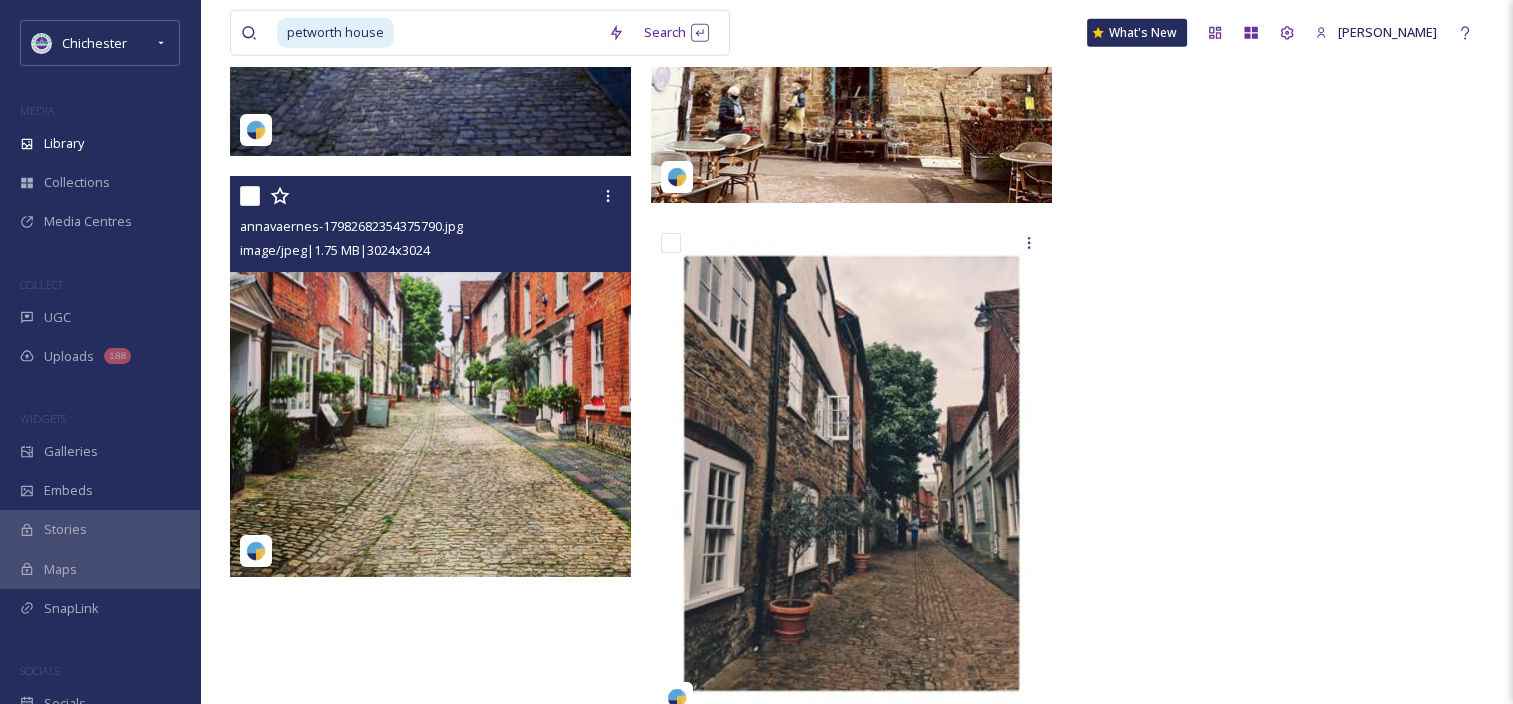 click at bounding box center [497, 33] 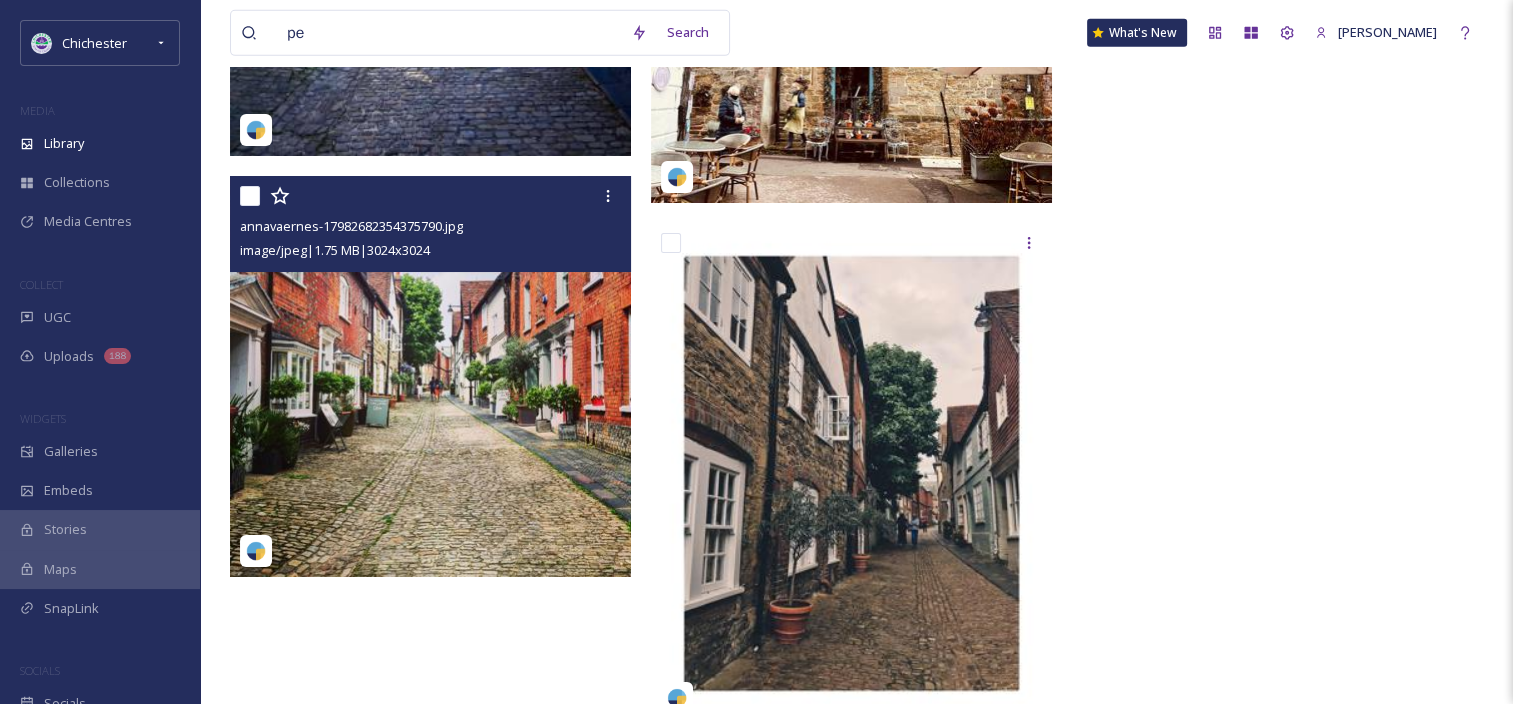 type on "p" 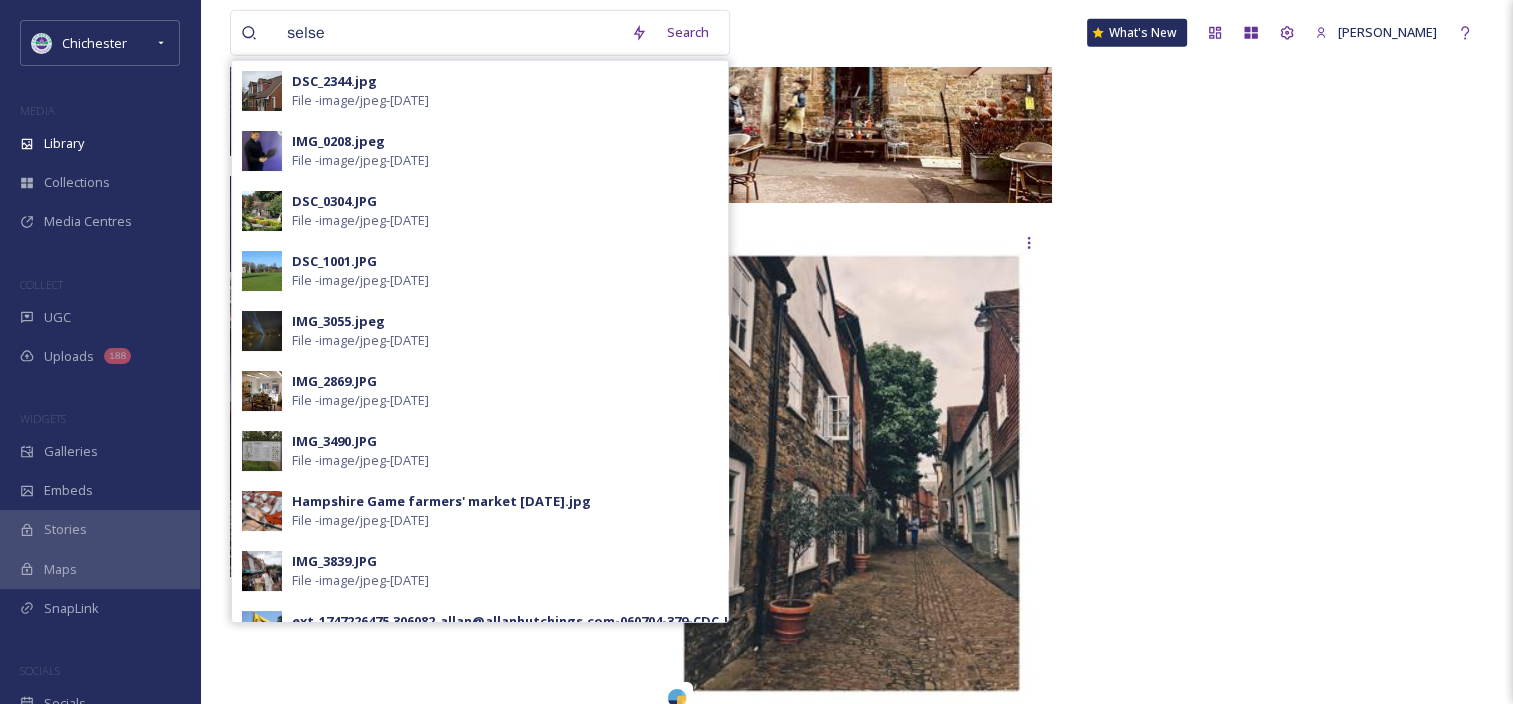 type on "selsey" 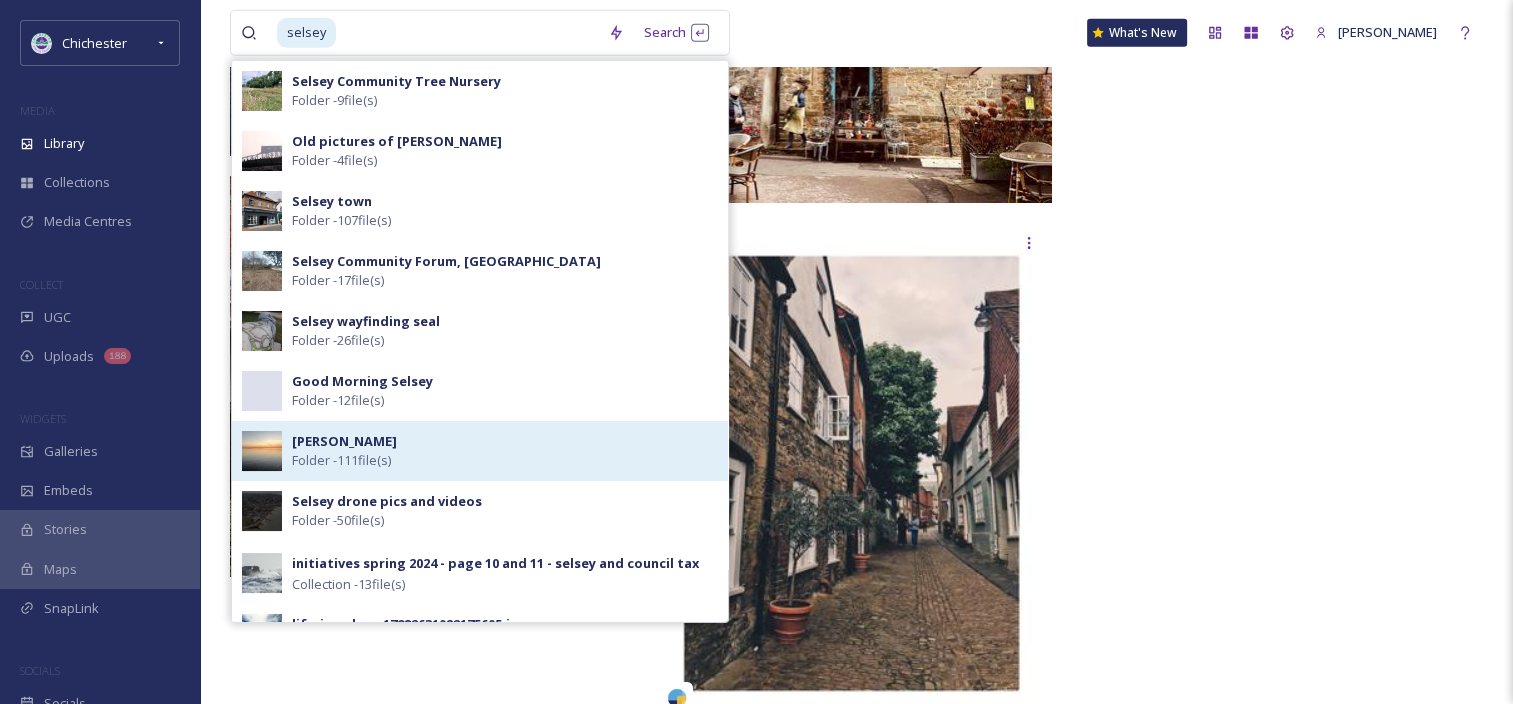 click on "[PERSON_NAME]  -  111  file(s)" at bounding box center [505, 451] 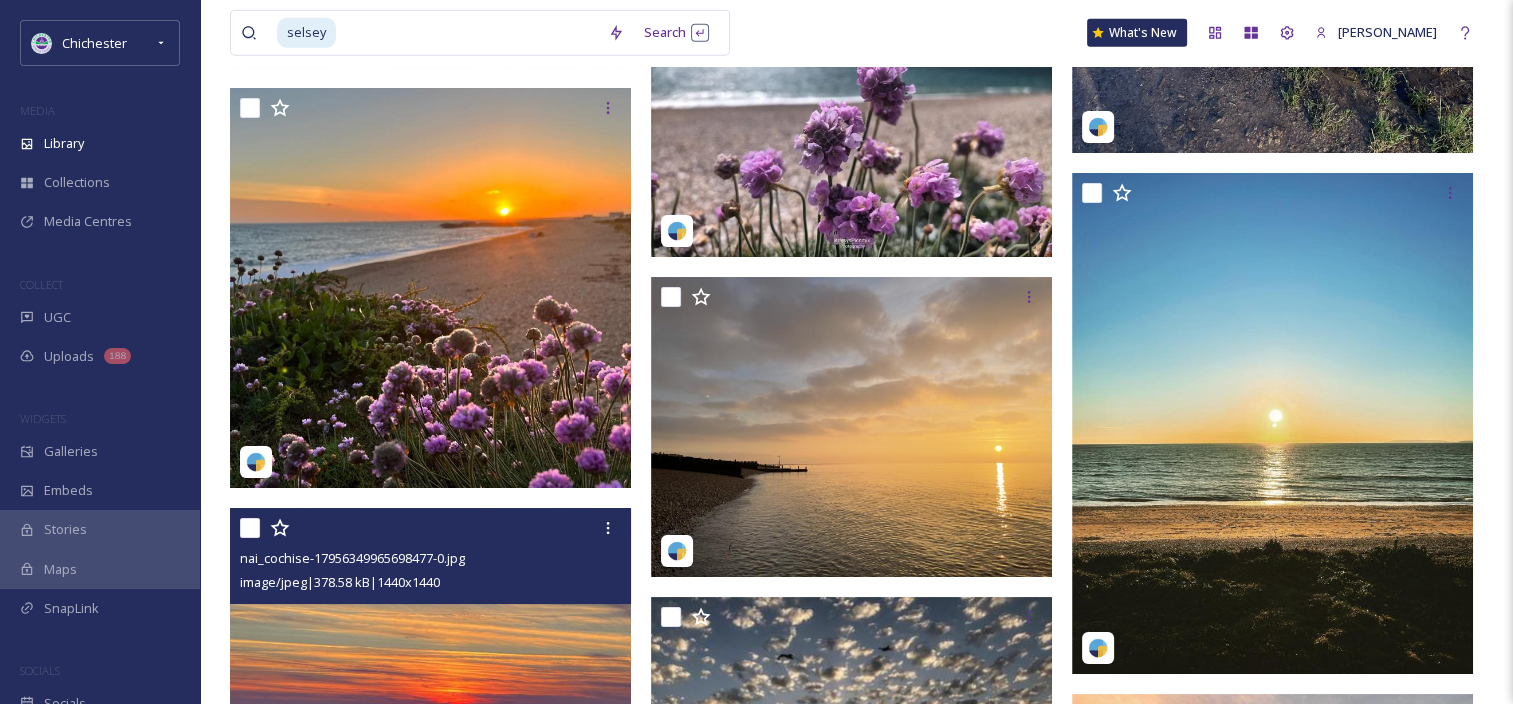 scroll, scrollTop: 13800, scrollLeft: 0, axis: vertical 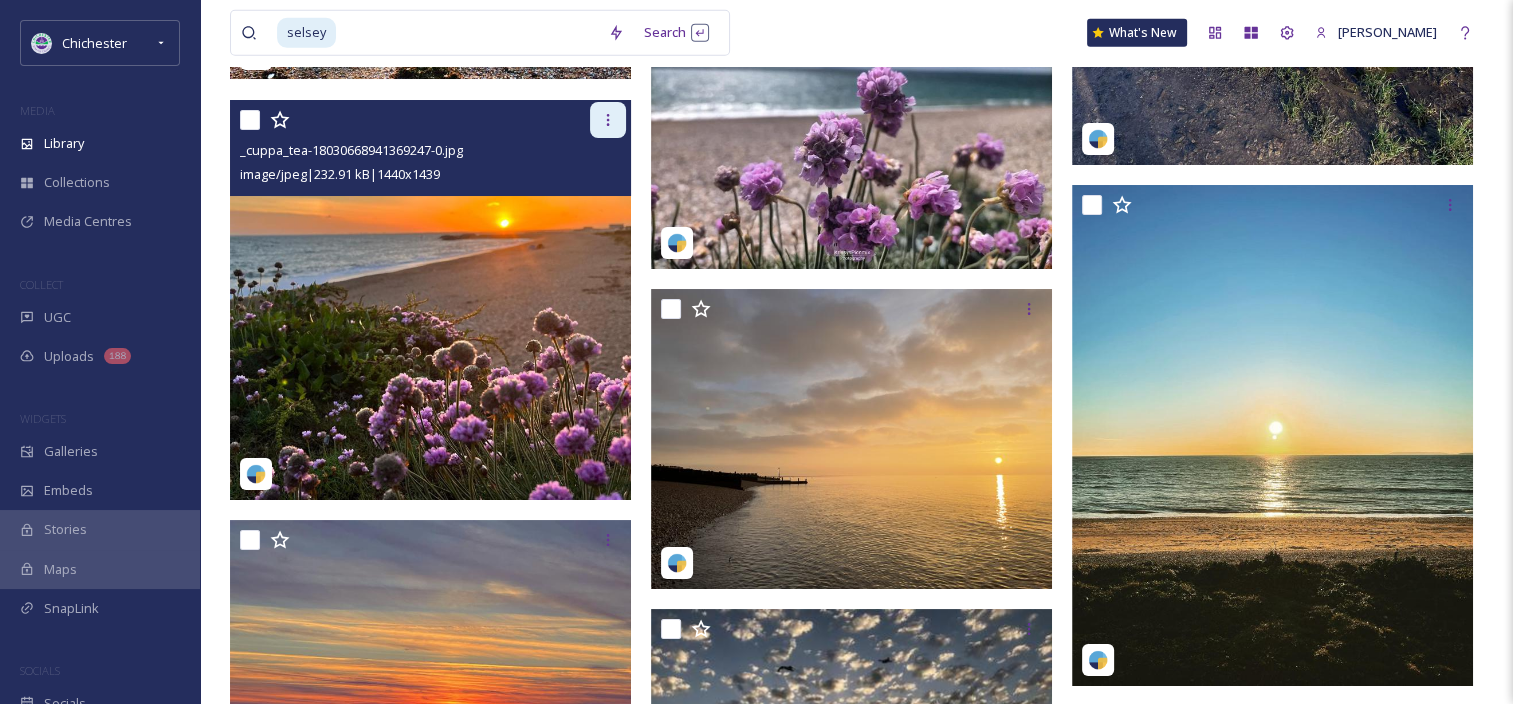 click 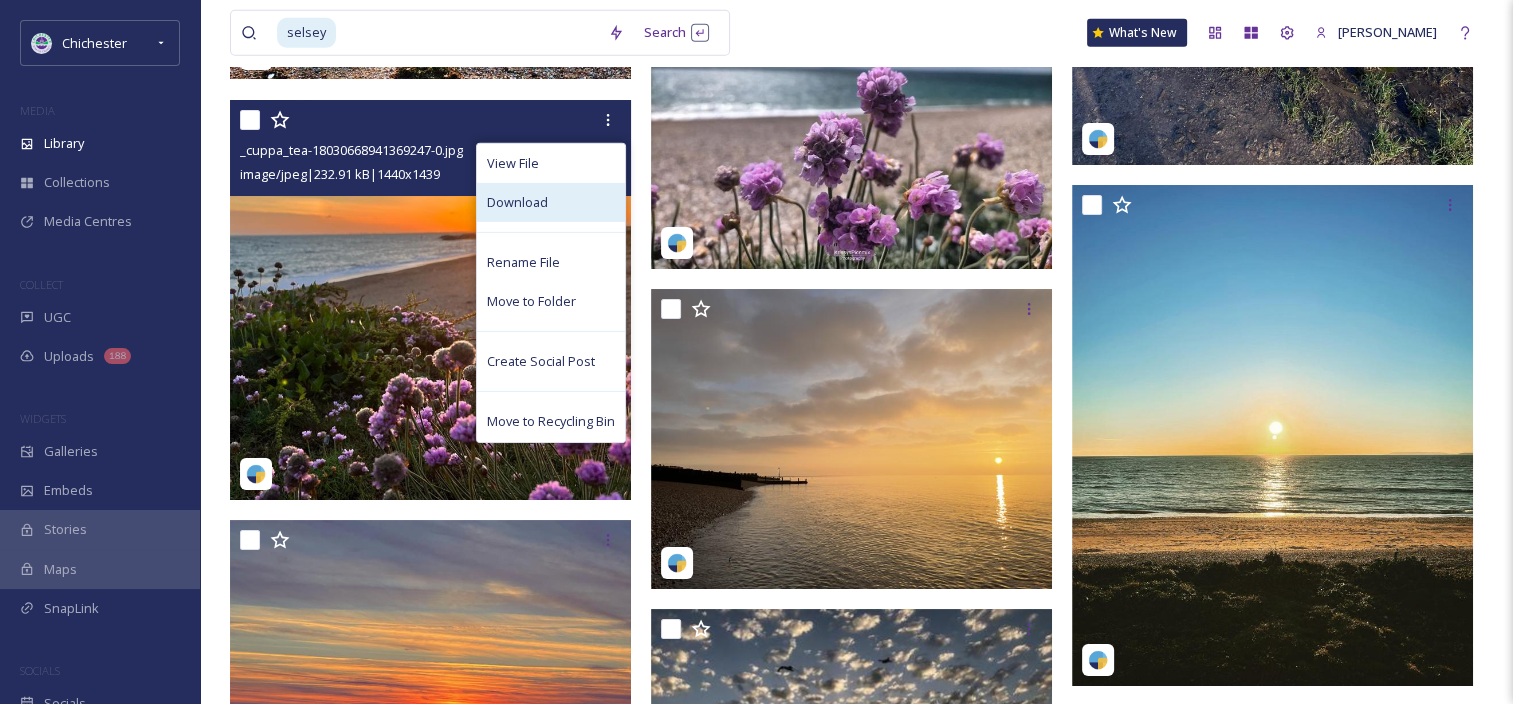 click on "Download" at bounding box center (551, 202) 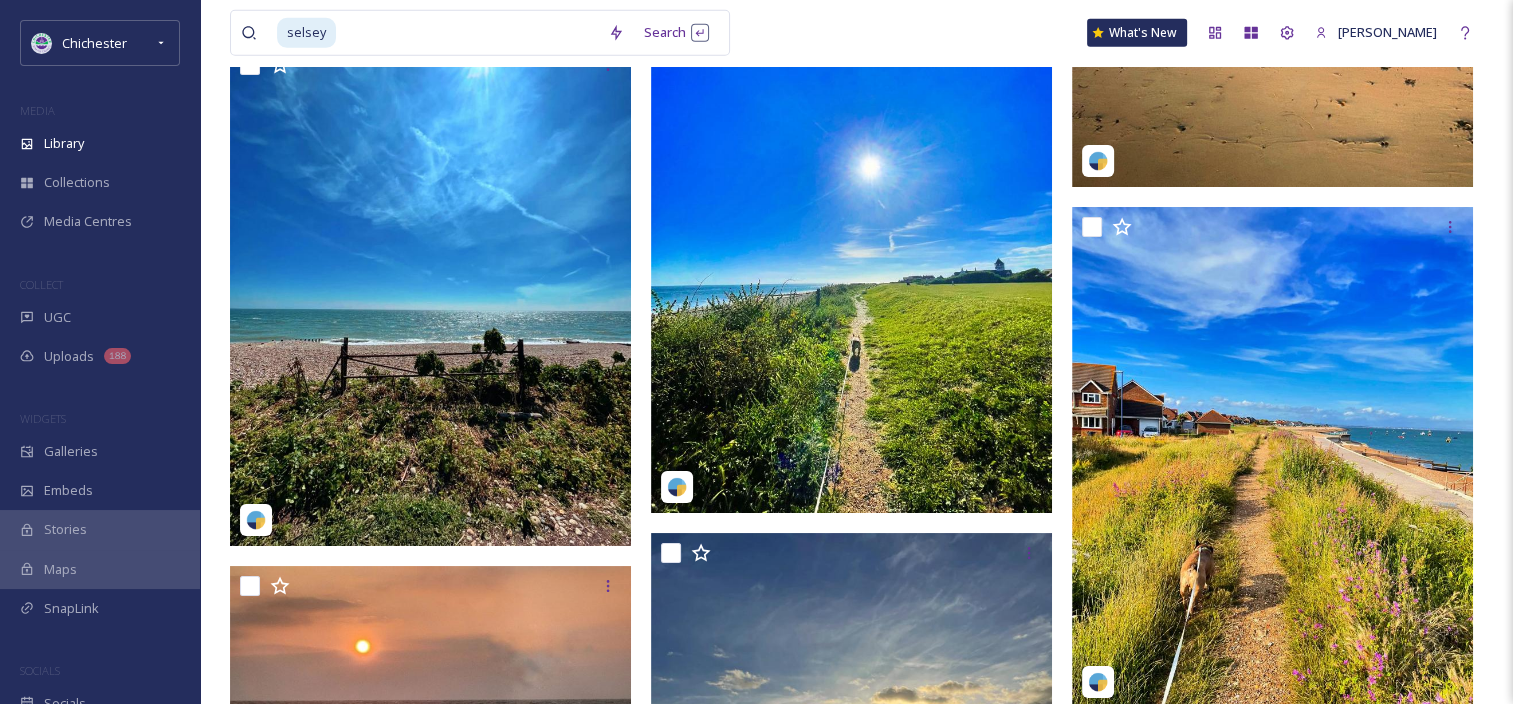 scroll, scrollTop: 6000, scrollLeft: 0, axis: vertical 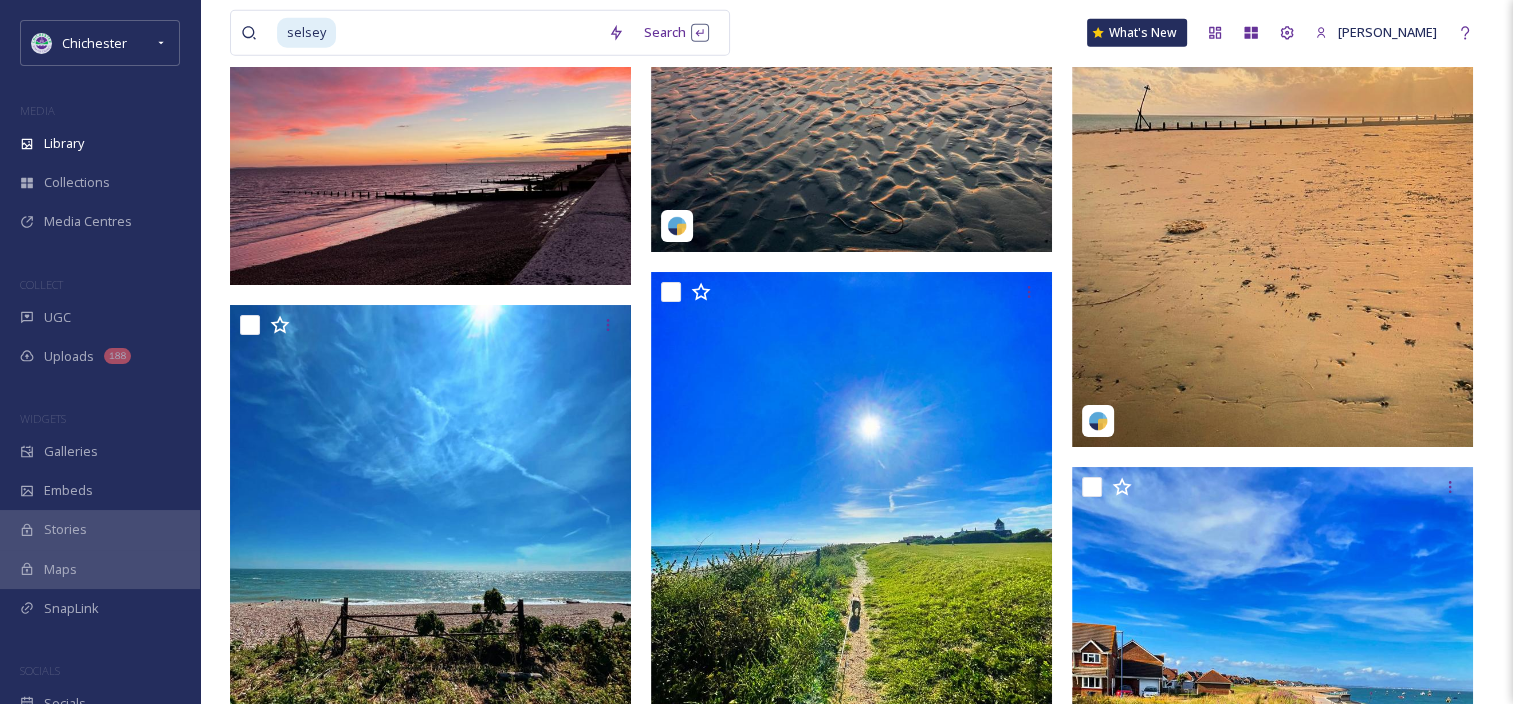 click on "selsey Search What's New [PERSON_NAME] Library Organise New Root Coastline Selsey Your Selections There is nothing here. 111  file s Filters Date Created Select all You've reached the end" at bounding box center (856, 2272) 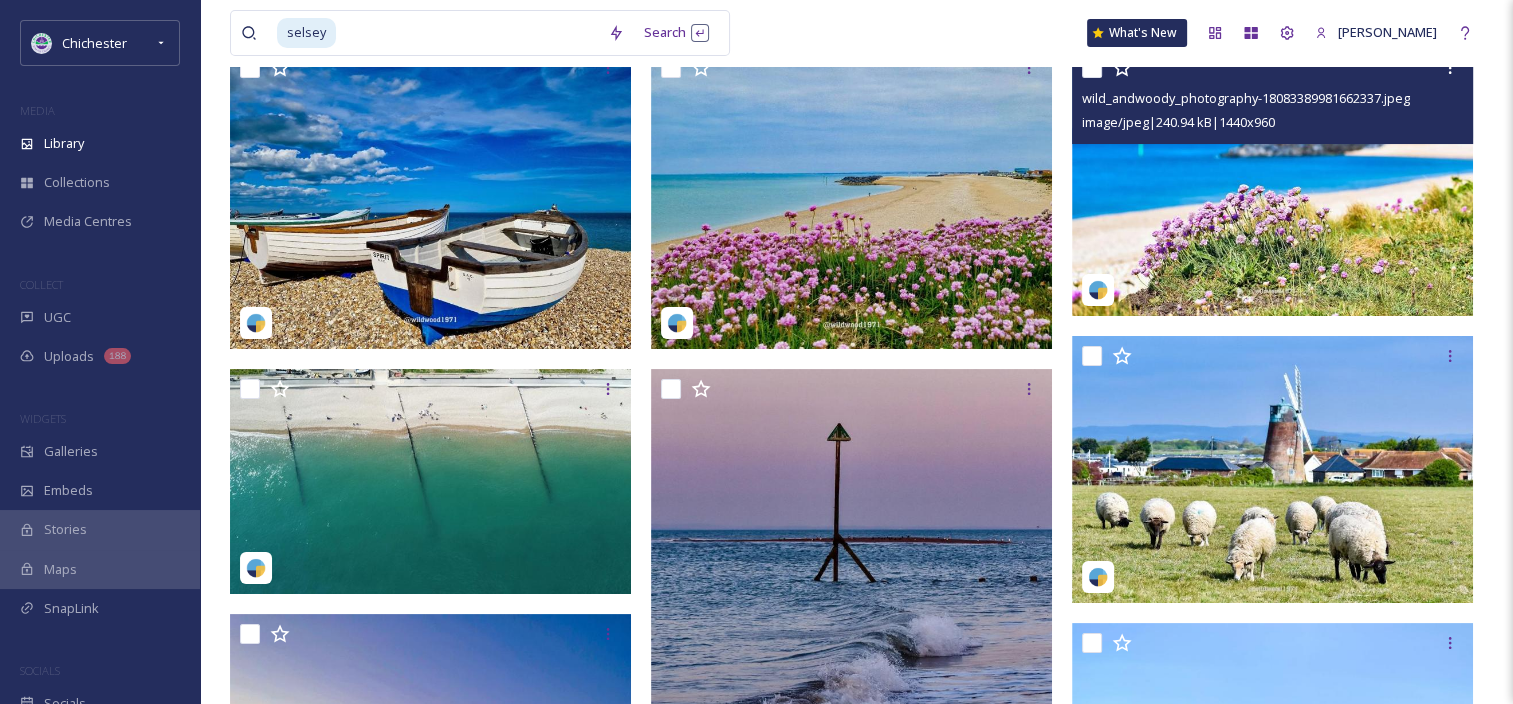 scroll, scrollTop: 0, scrollLeft: 0, axis: both 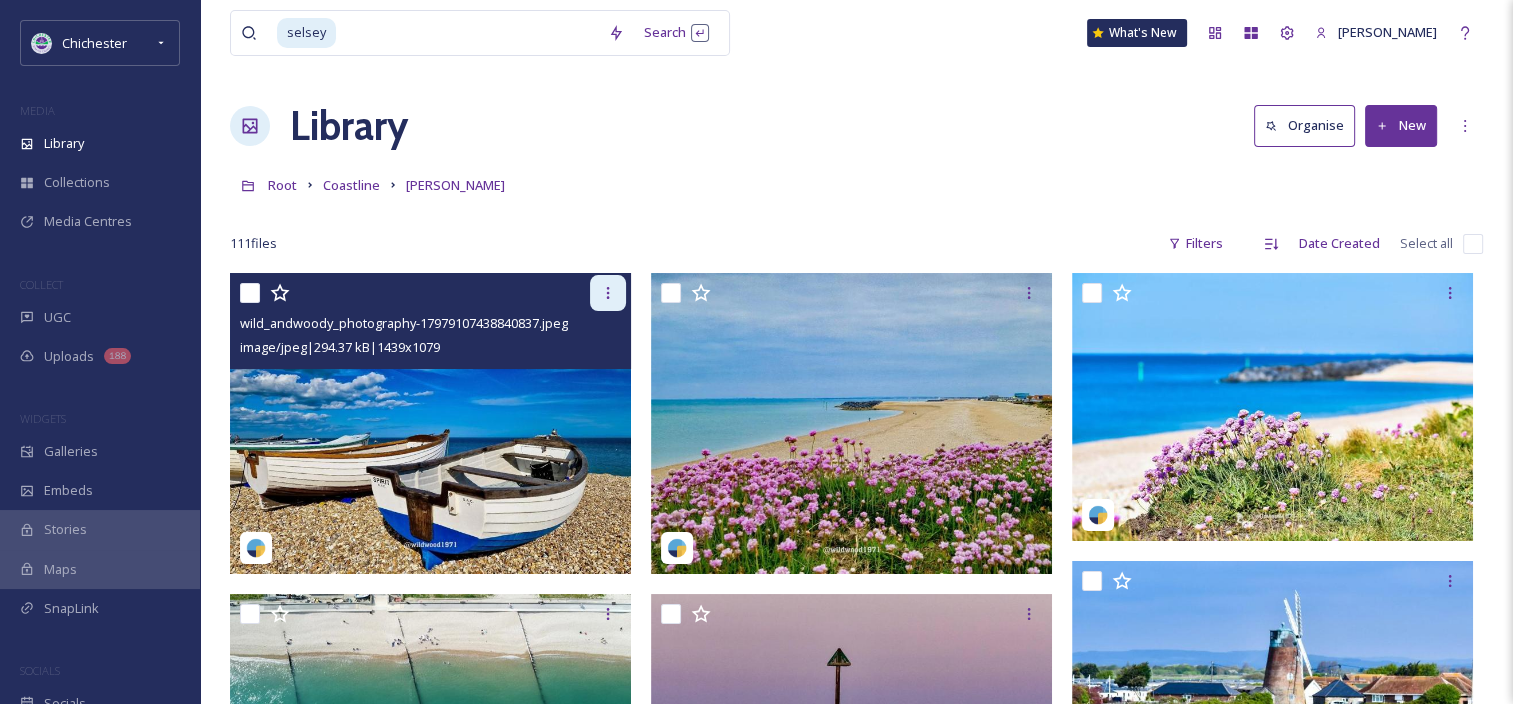 click 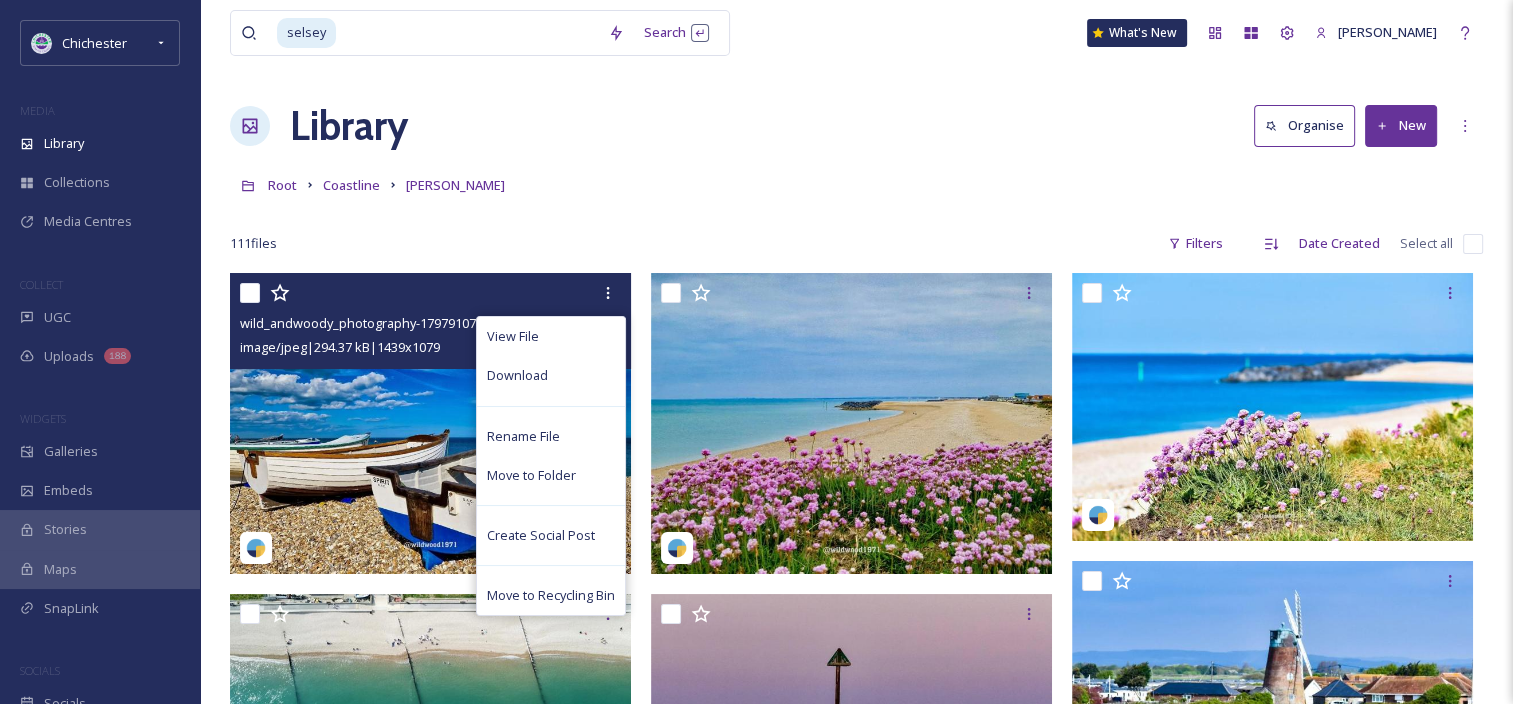 click on "Download" at bounding box center (551, 375) 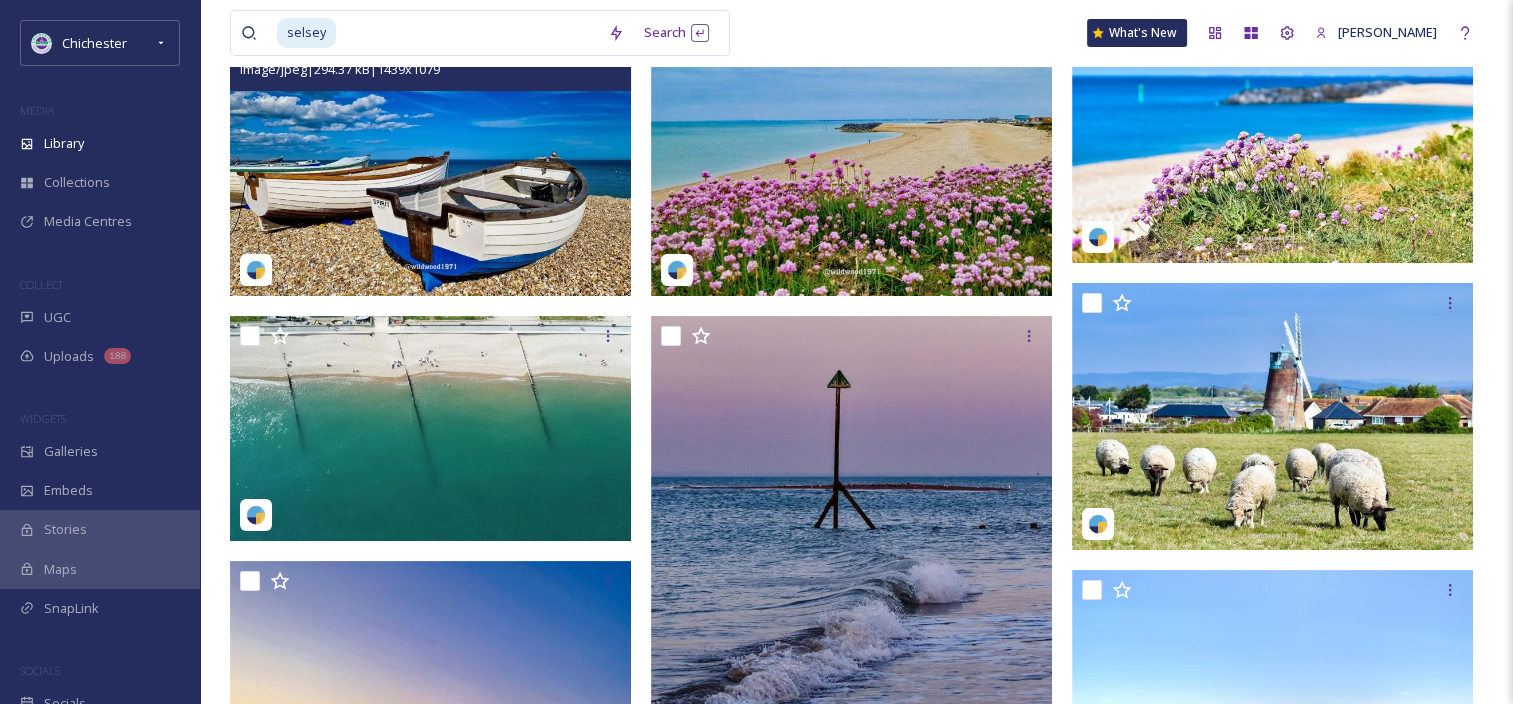 scroll, scrollTop: 200, scrollLeft: 0, axis: vertical 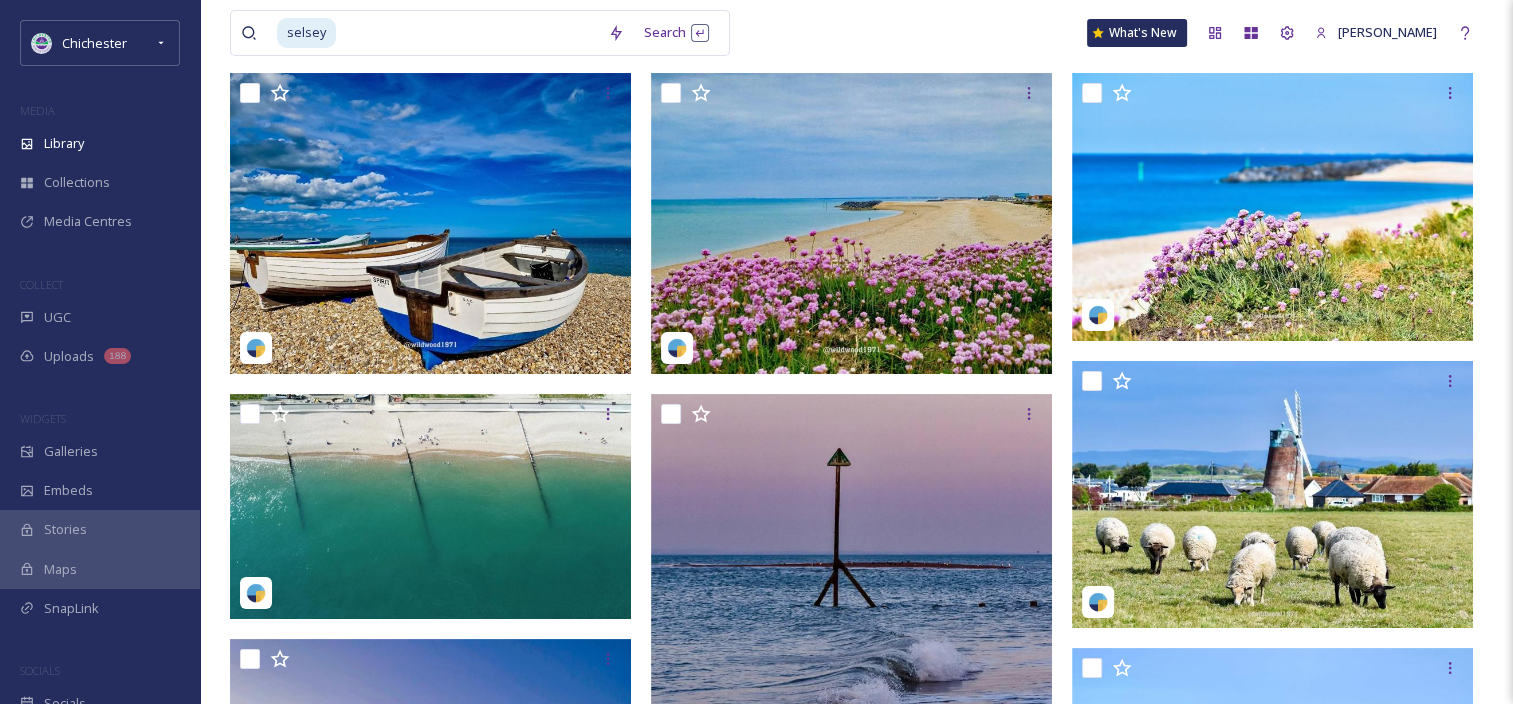 click on "selsey Search What's New [PERSON_NAME] Library Organise New Root Coastline Selsey Your Selections There is nothing here. 111  file s Filters Date Created Select all You've reached the end" at bounding box center (856, 8072) 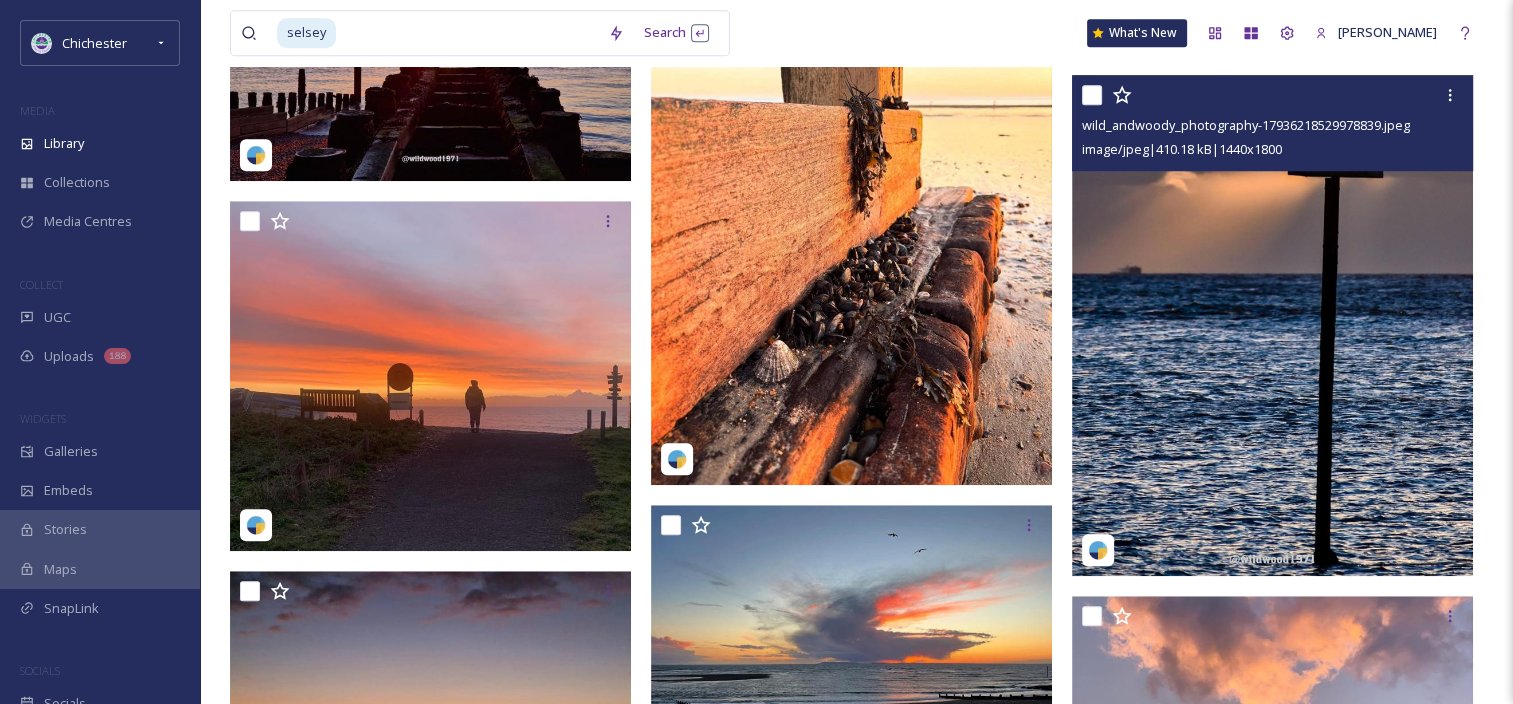 scroll, scrollTop: 1500, scrollLeft: 0, axis: vertical 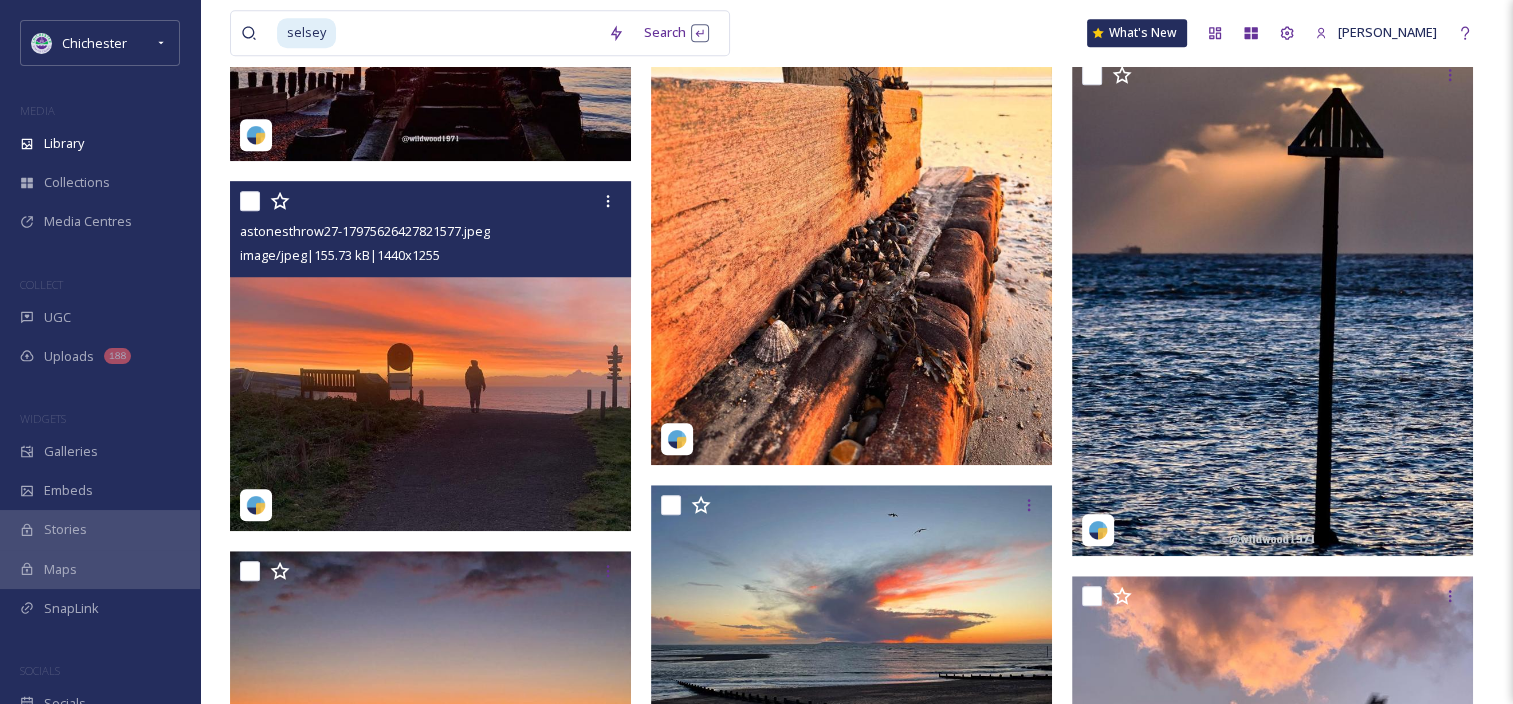 click at bounding box center [430, 355] 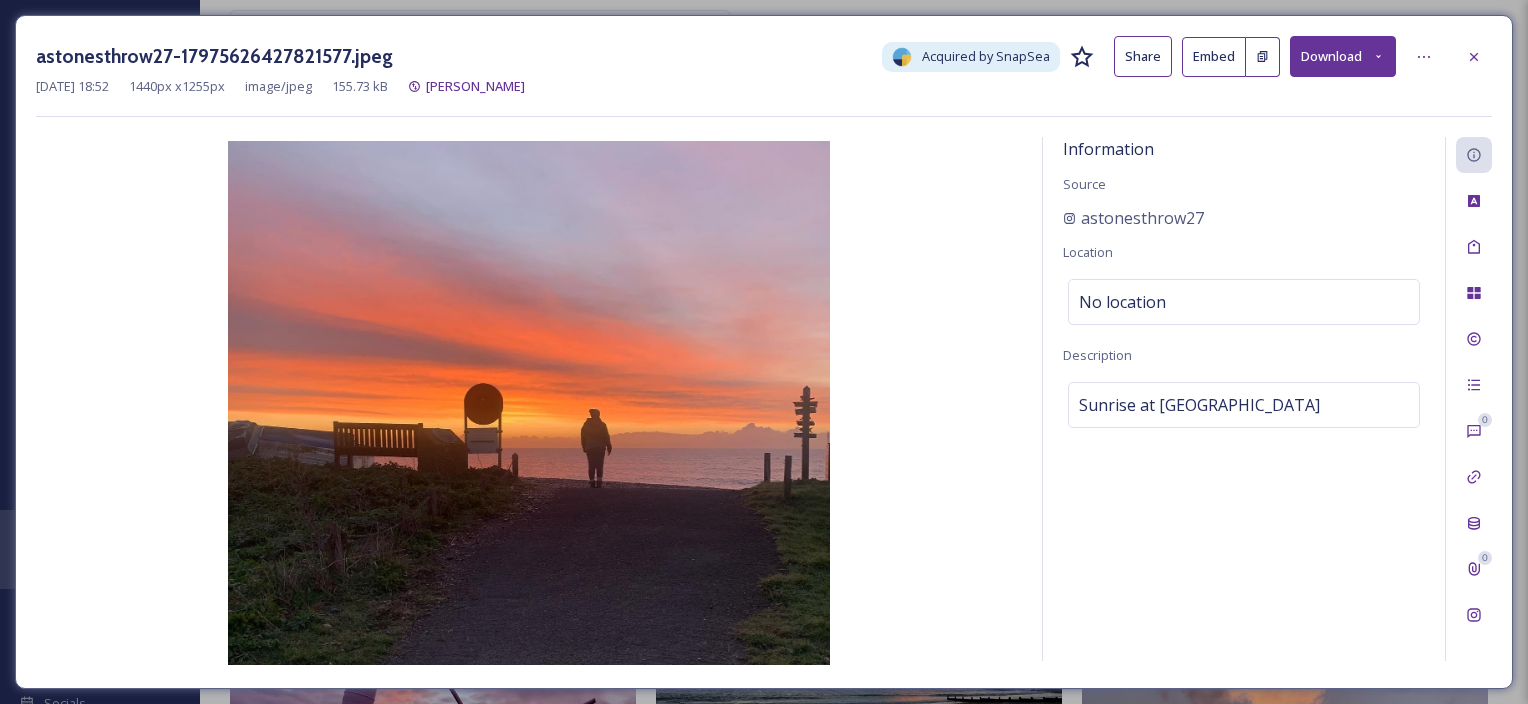click on "Download" at bounding box center (1343, 56) 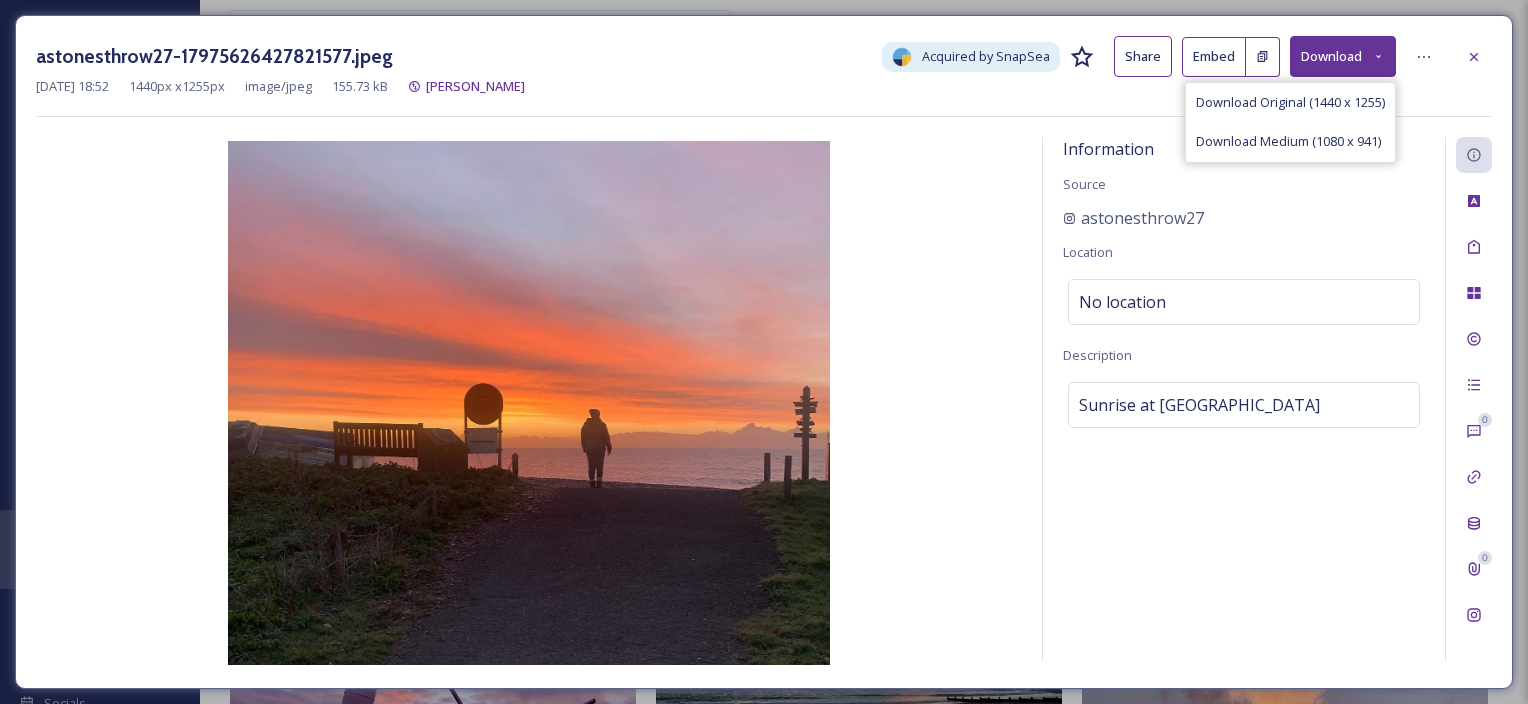 drag, startPoint x: 1310, startPoint y: 96, endPoint x: 1388, endPoint y: 121, distance: 81.908485 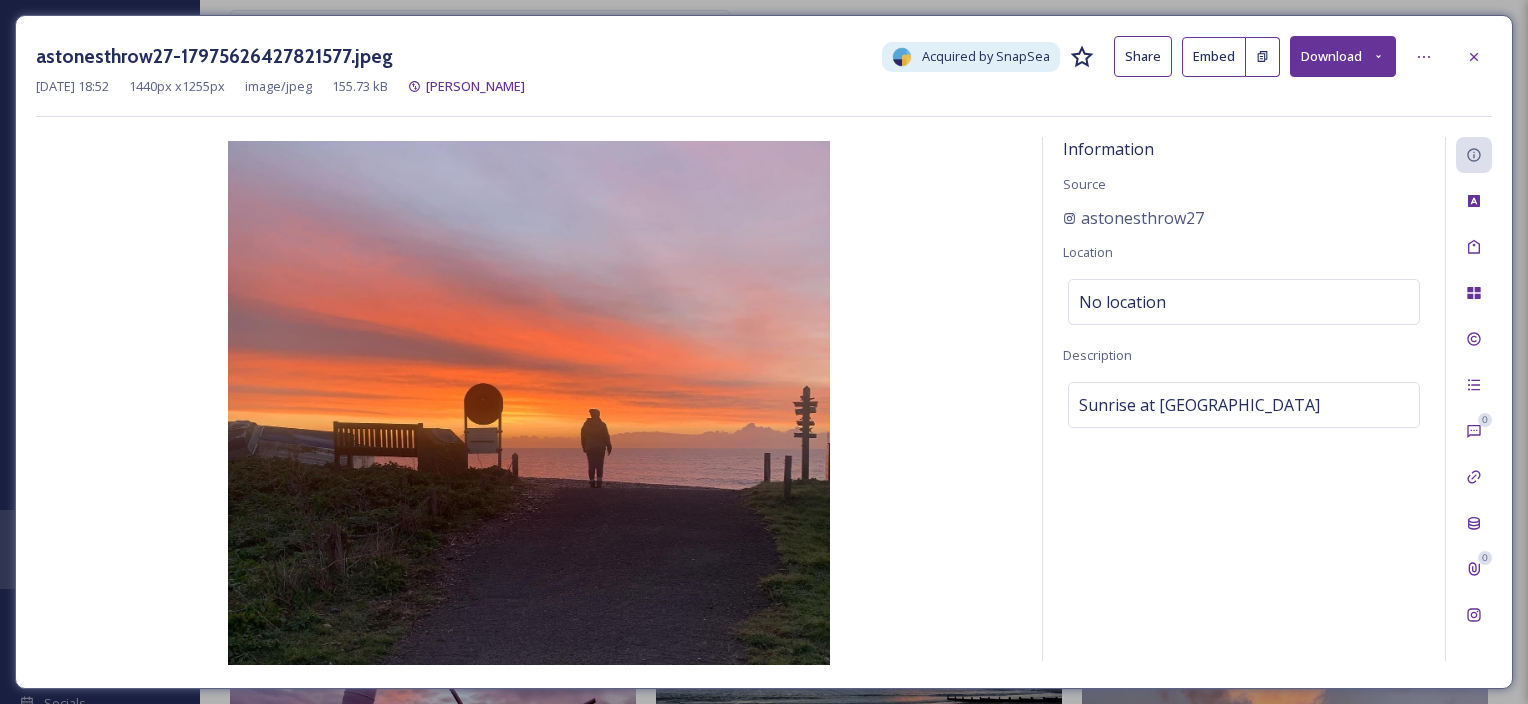 click 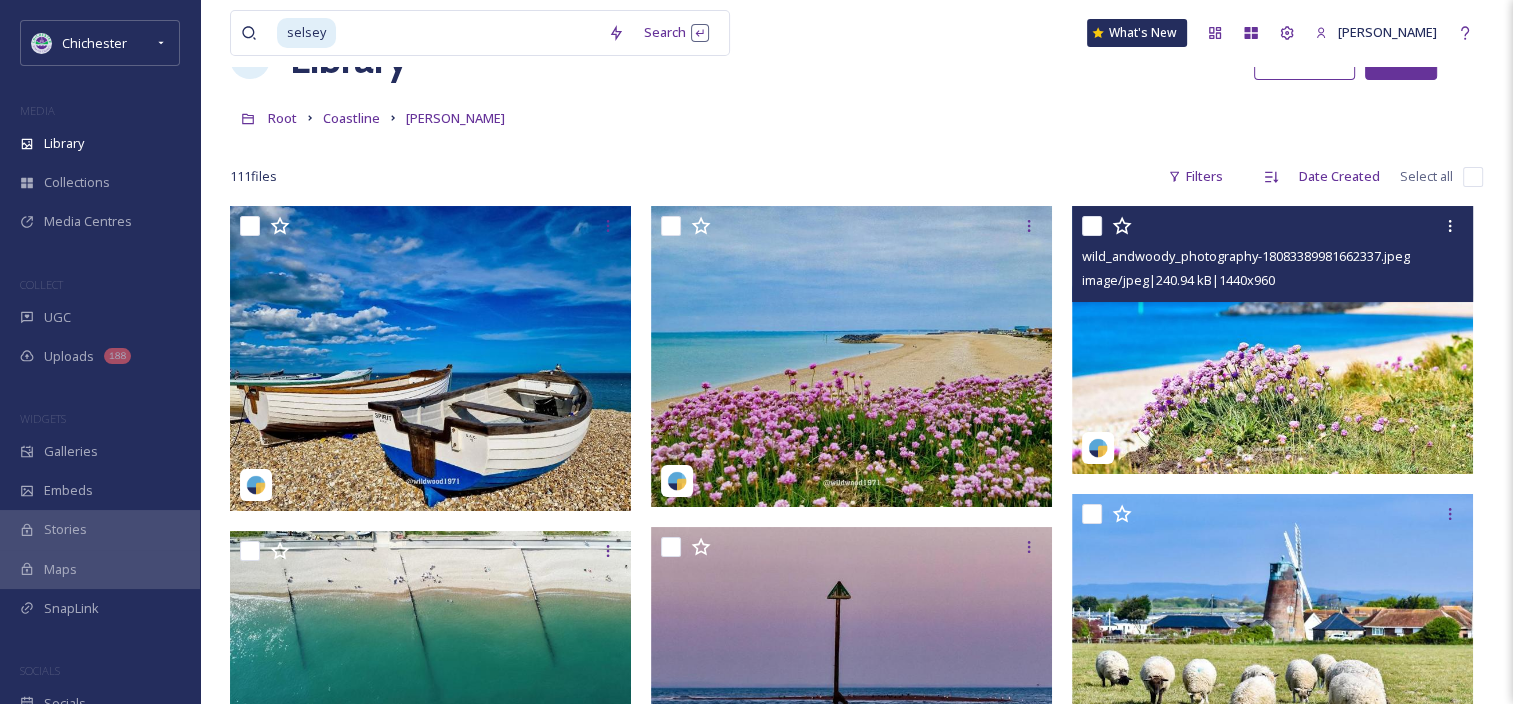 scroll, scrollTop: 0, scrollLeft: 0, axis: both 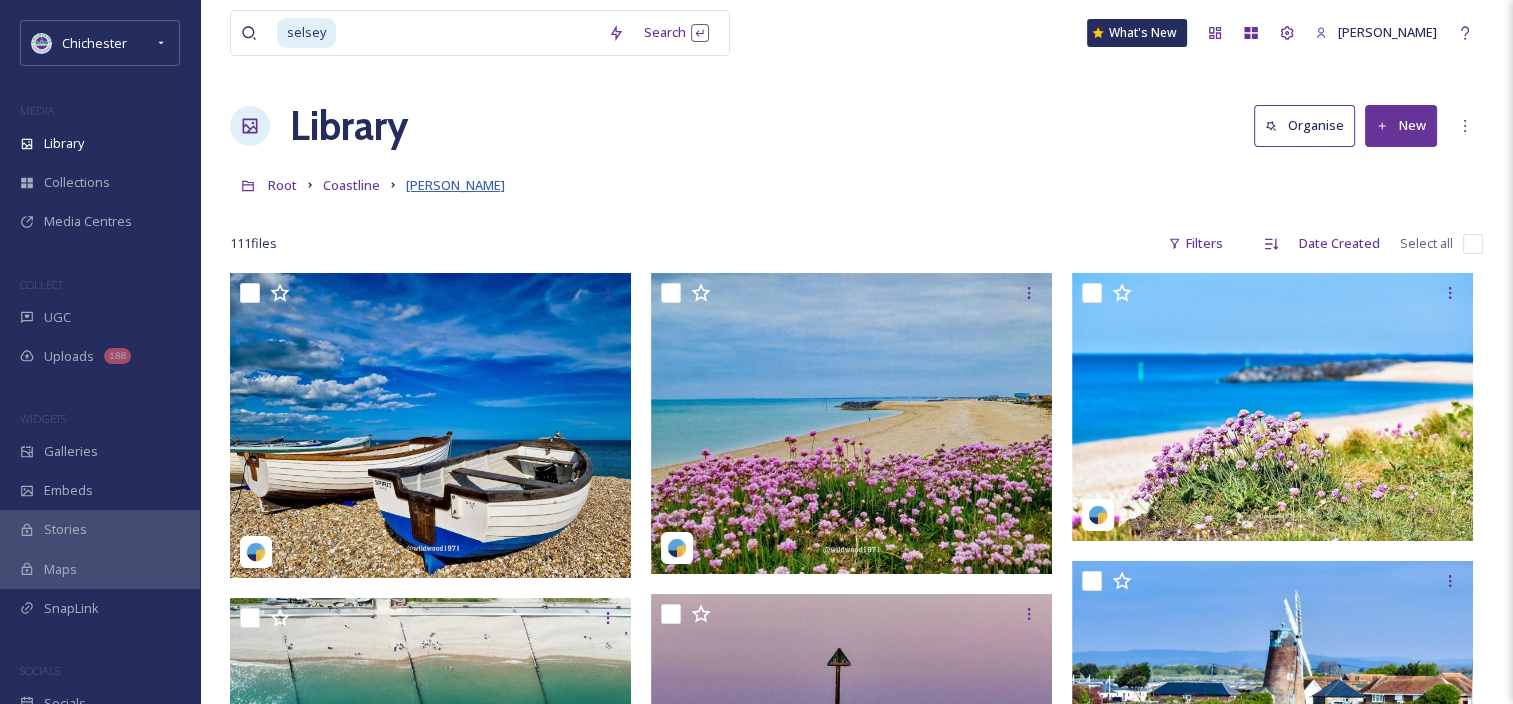 click on "[PERSON_NAME]" at bounding box center (455, 185) 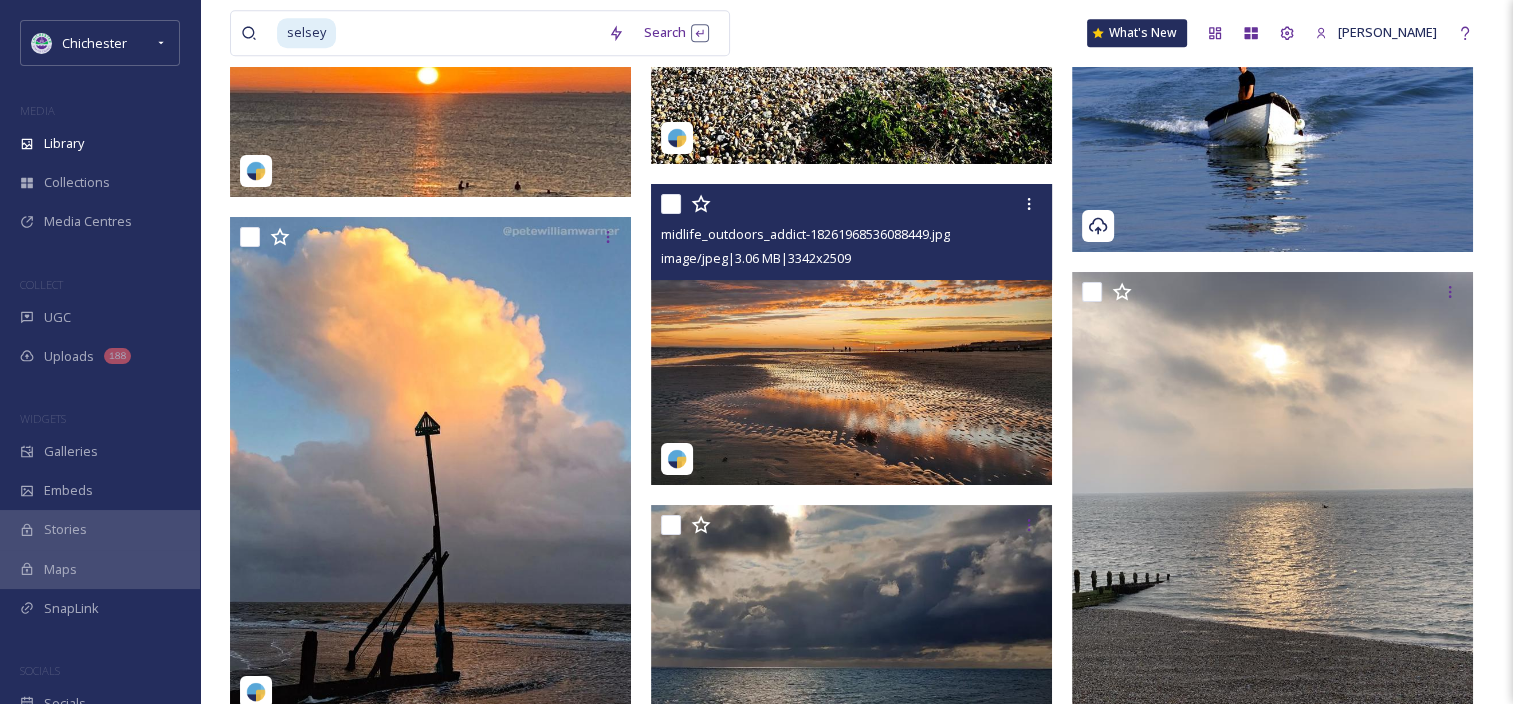 scroll, scrollTop: 8940, scrollLeft: 0, axis: vertical 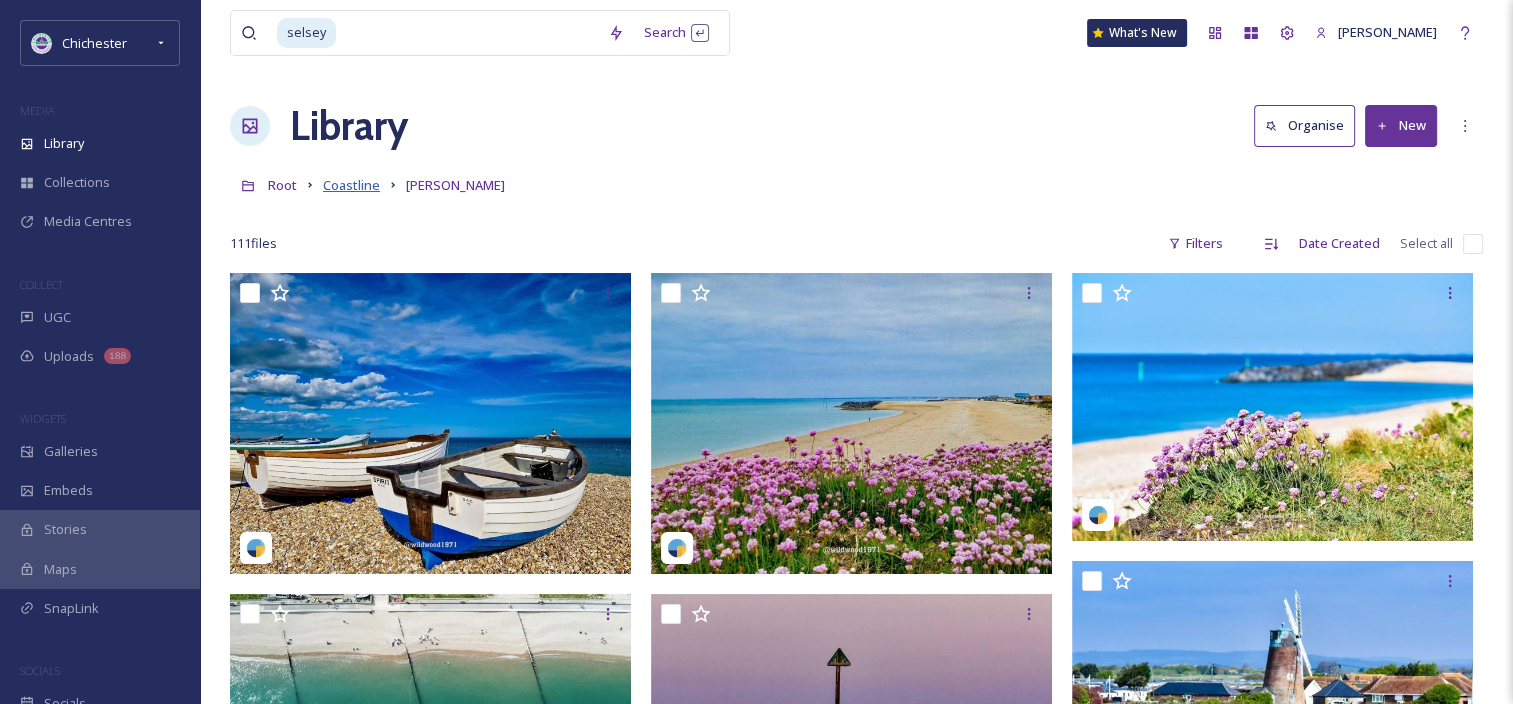 click on "Coastline" at bounding box center [351, 185] 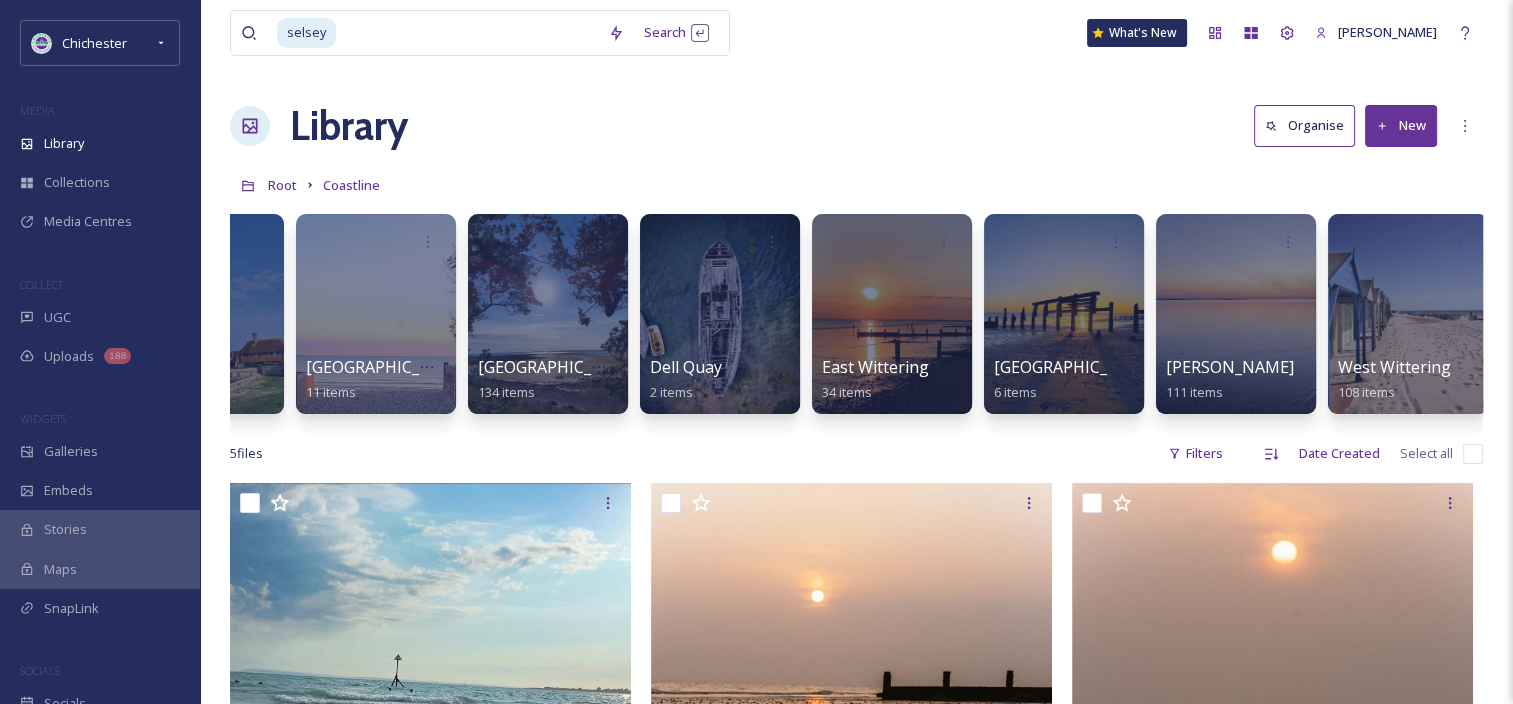 scroll, scrollTop: 0, scrollLeft: 295, axis: horizontal 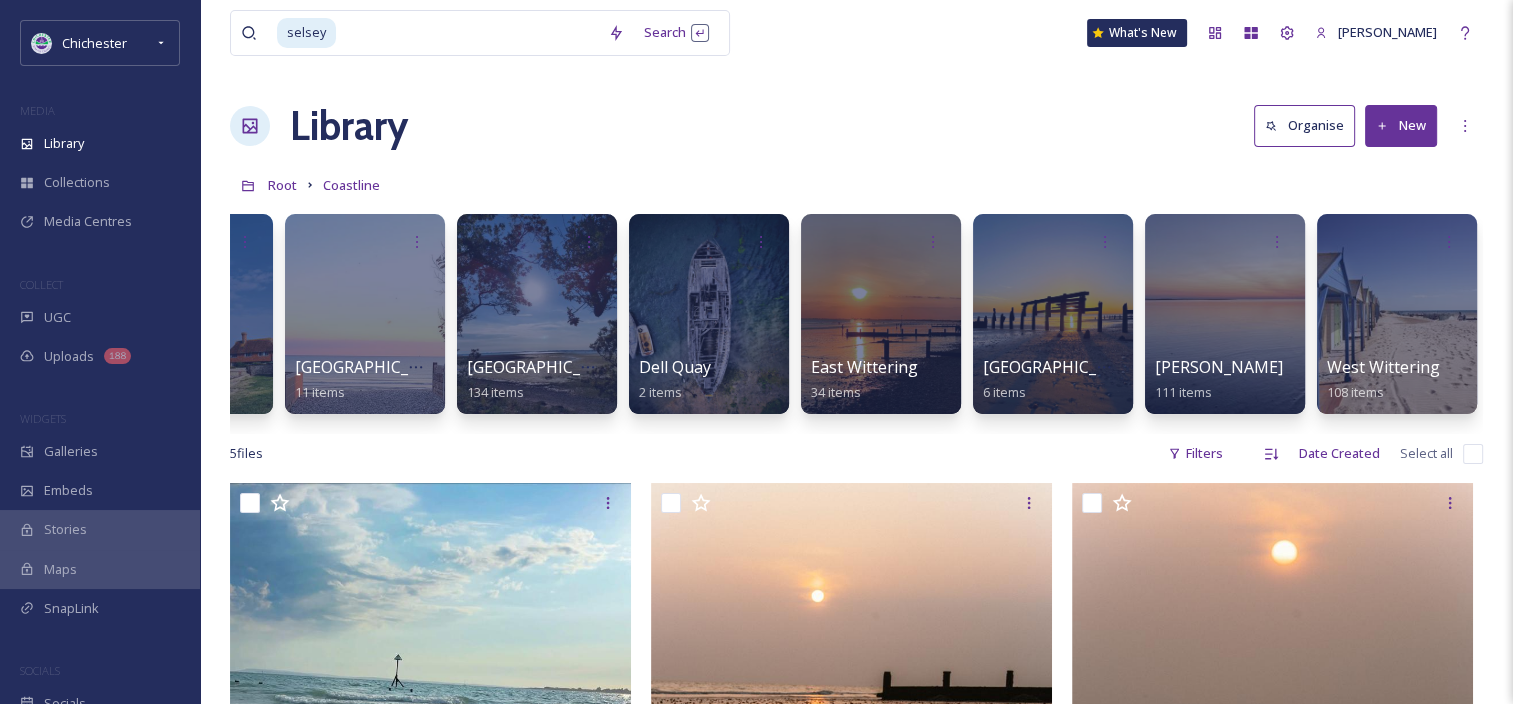 click at bounding box center [468, 33] 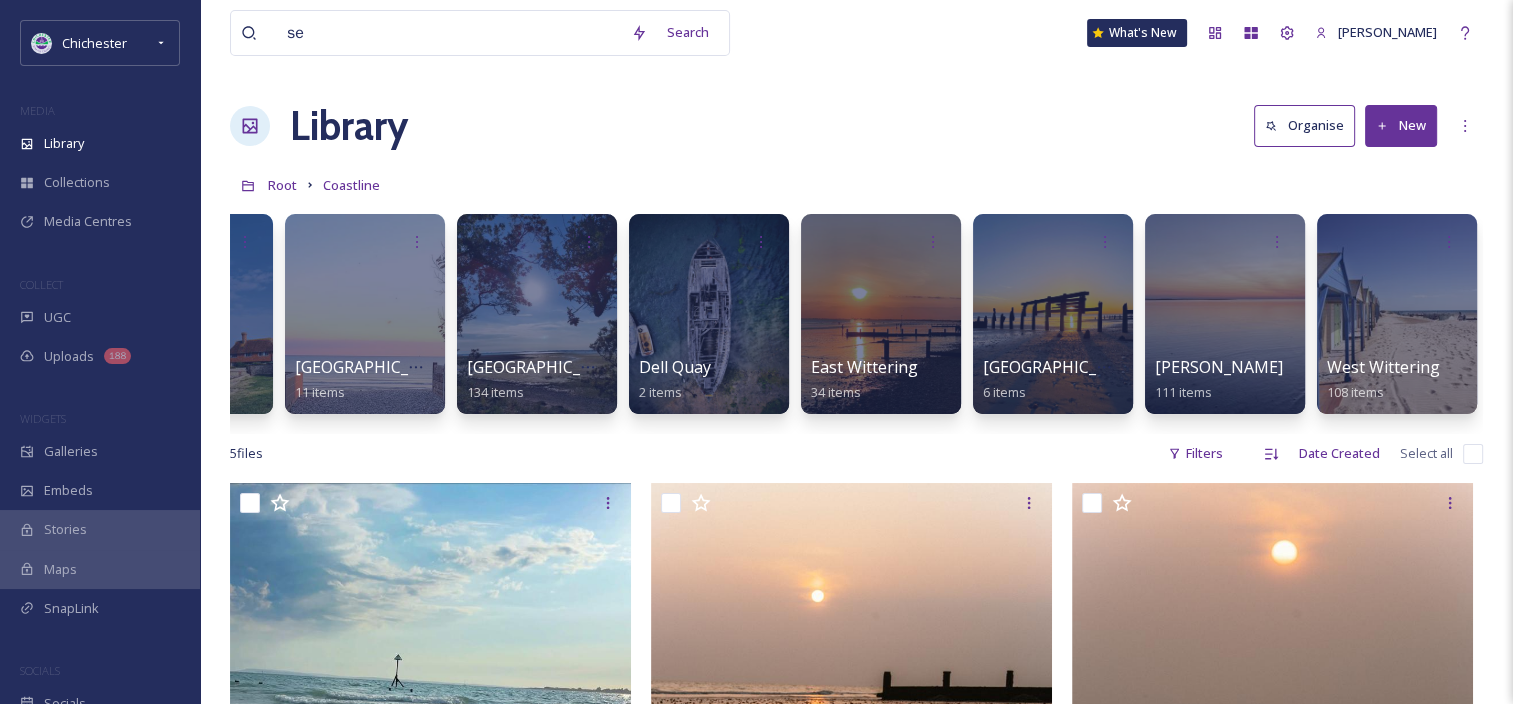 type on "s" 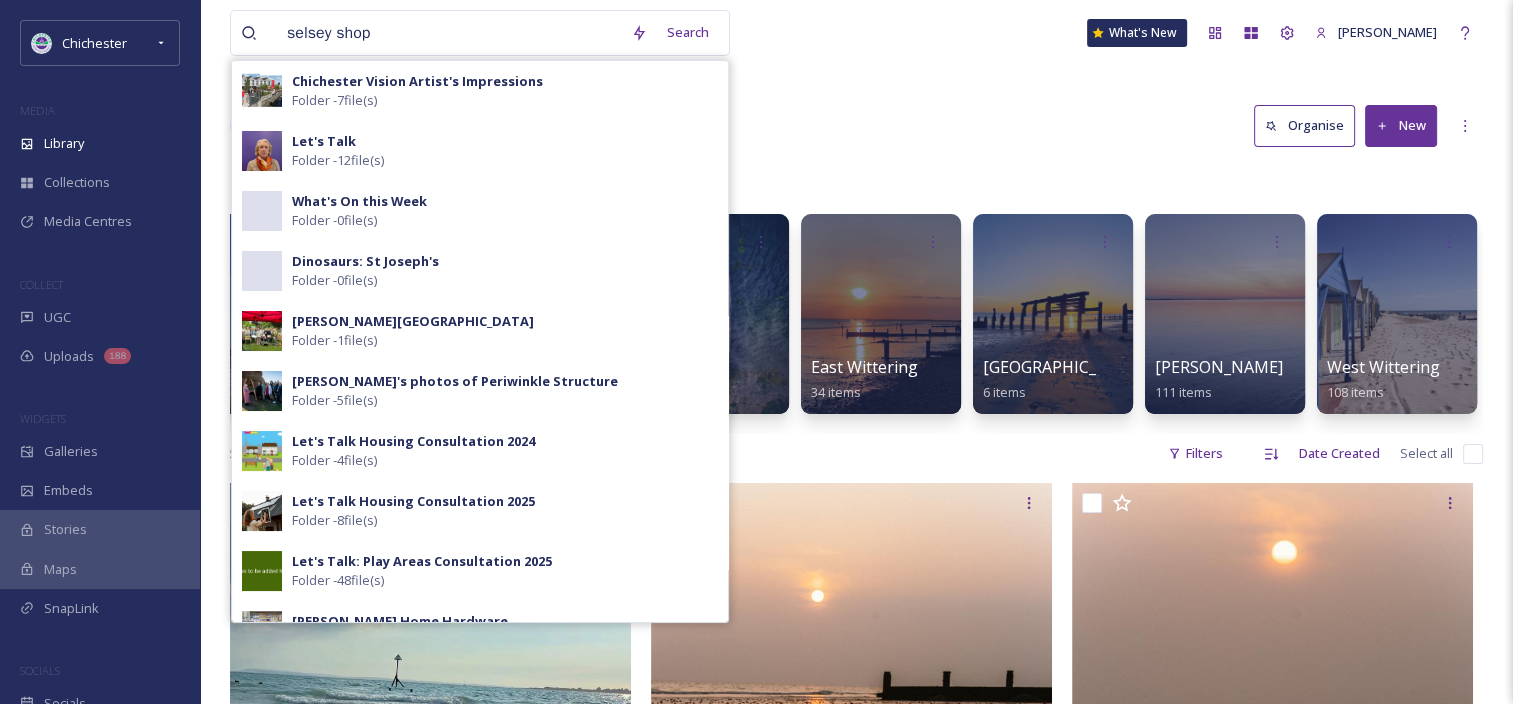type on "selsey shops" 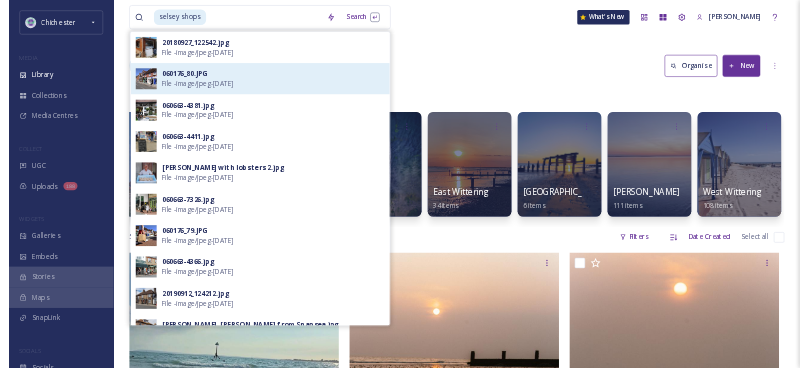 scroll, scrollTop: 400, scrollLeft: 0, axis: vertical 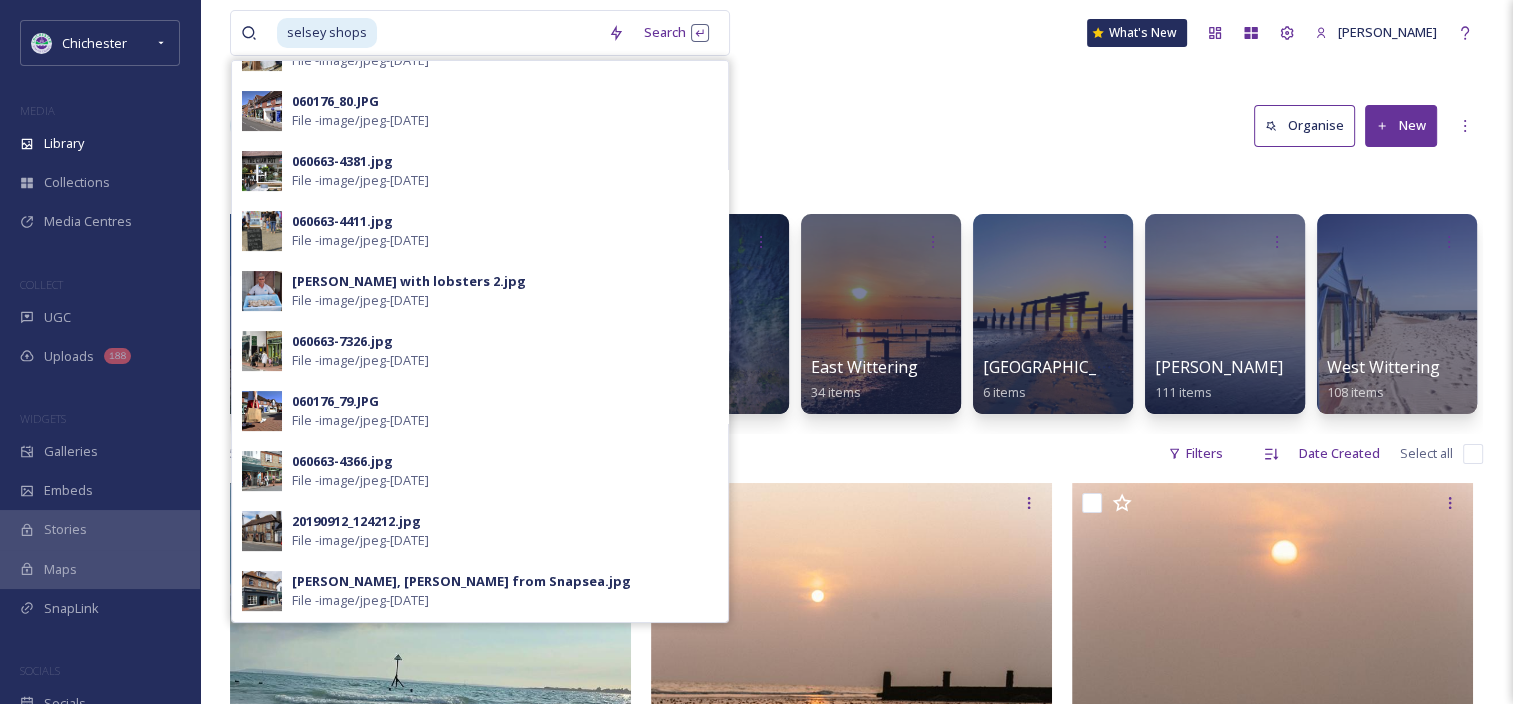 type 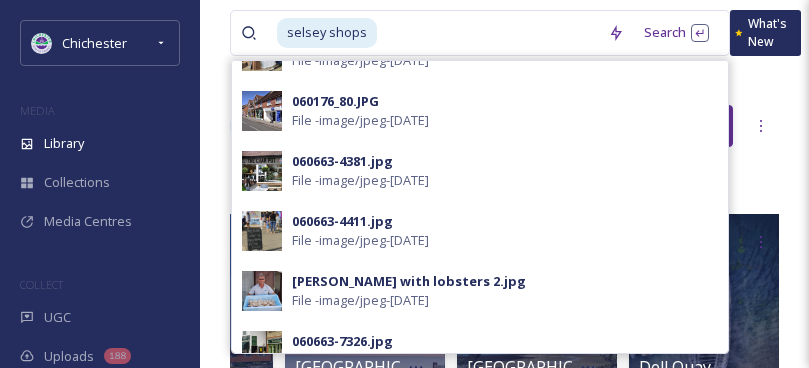 scroll, scrollTop: 400, scrollLeft: 0, axis: vertical 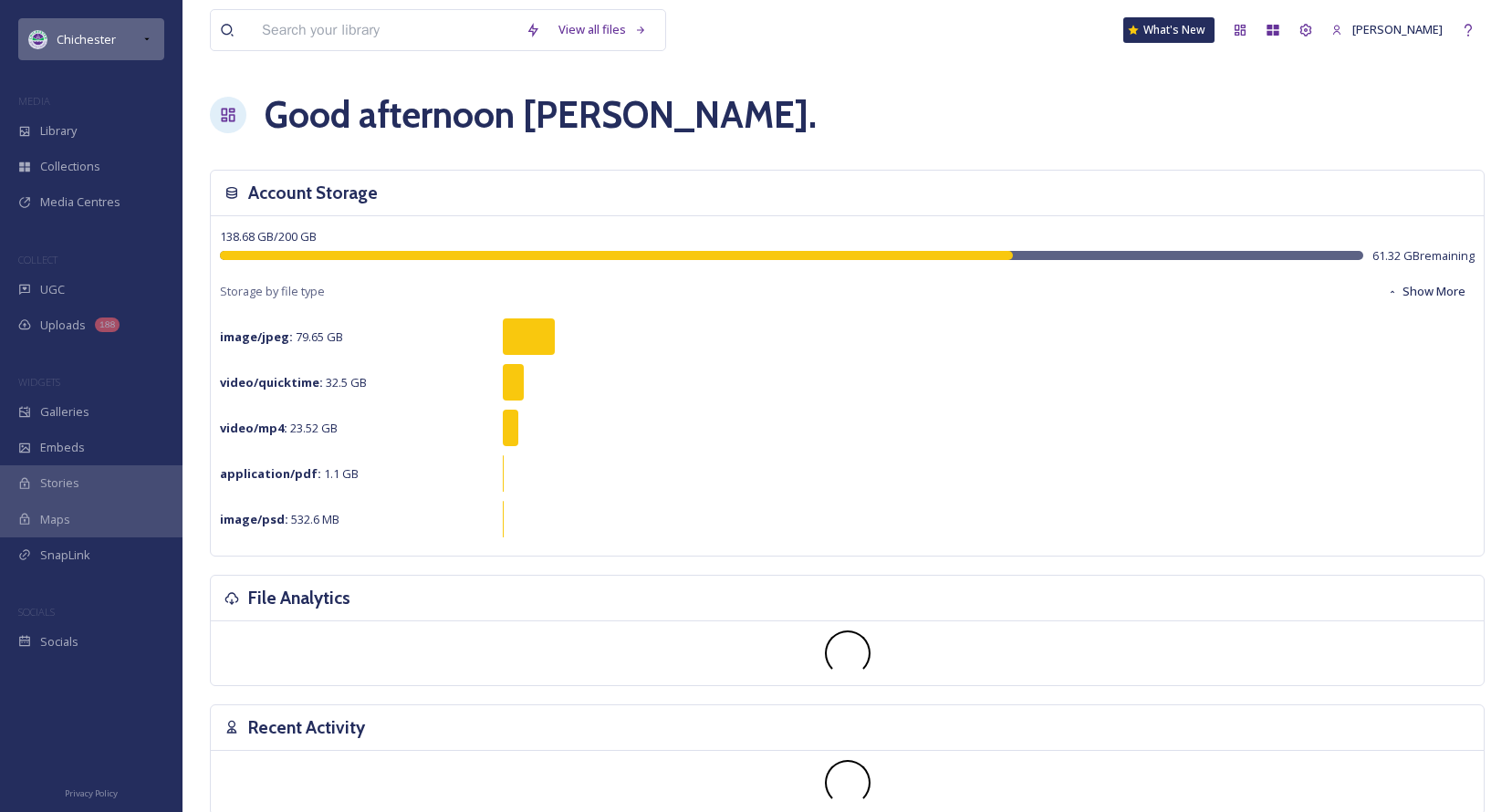 click on "Chichester" at bounding box center (91, 39) 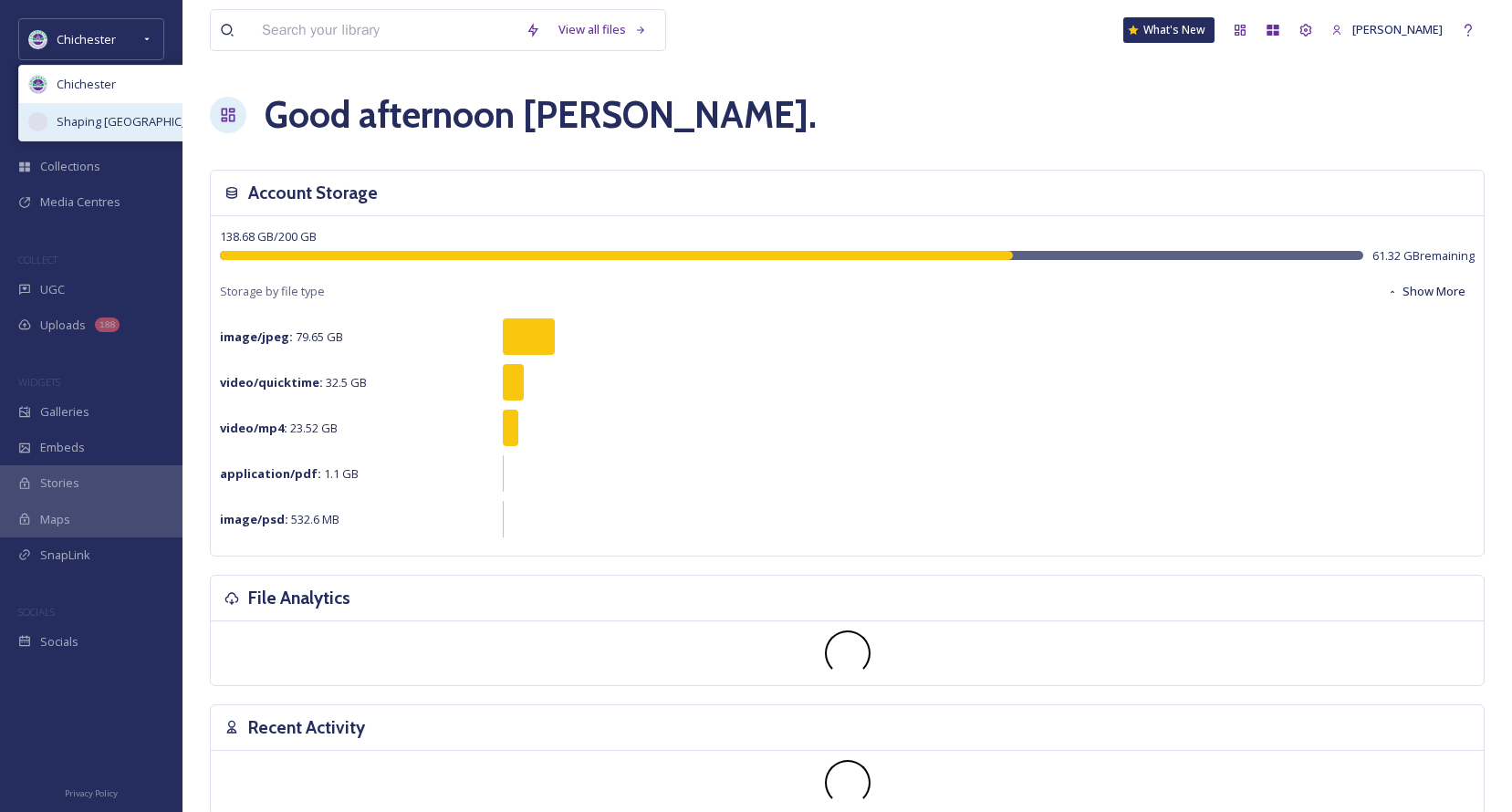 click on "Shaping [GEOGRAPHIC_DATA]" at bounding box center (138, 121) 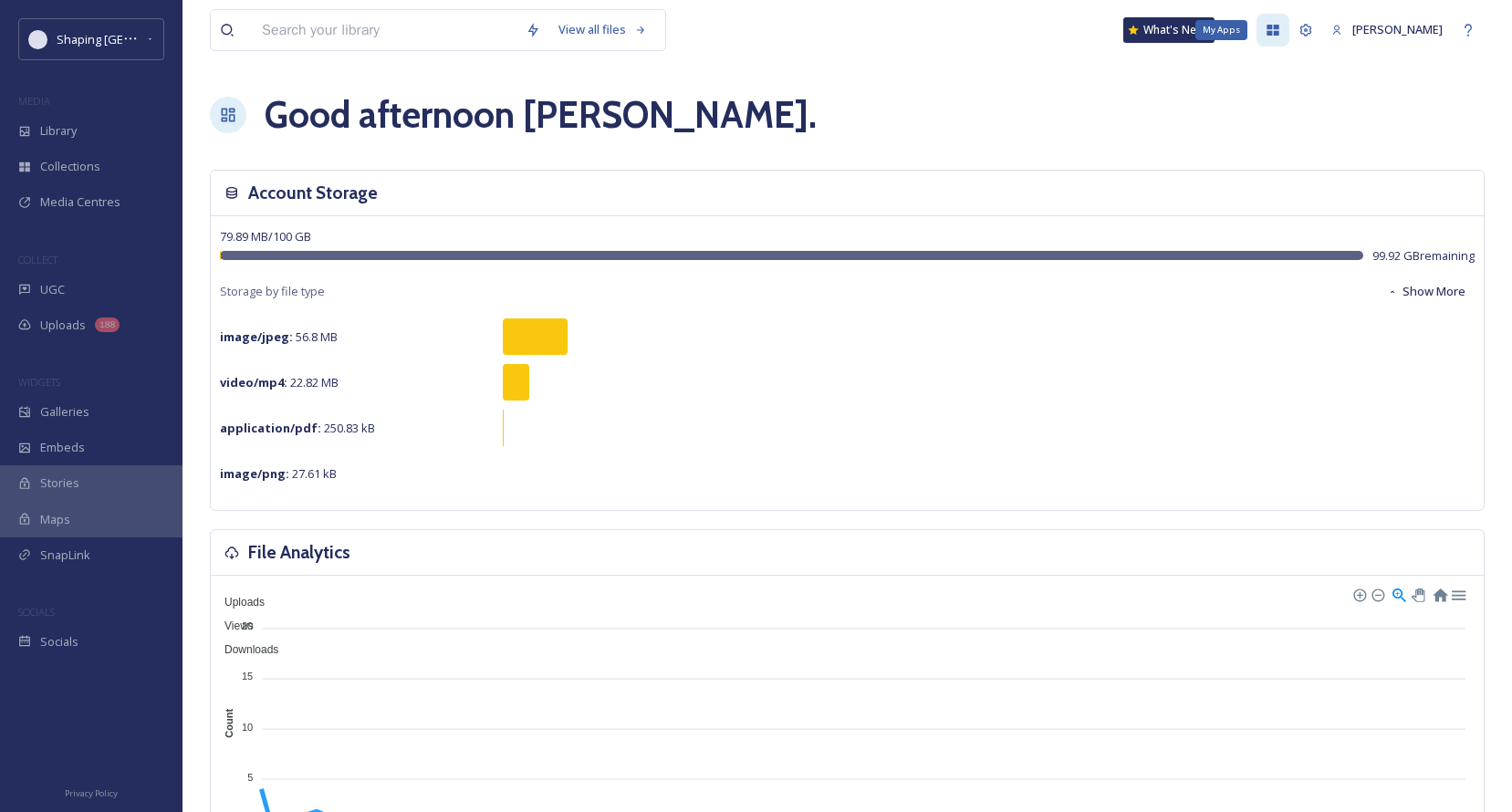 click 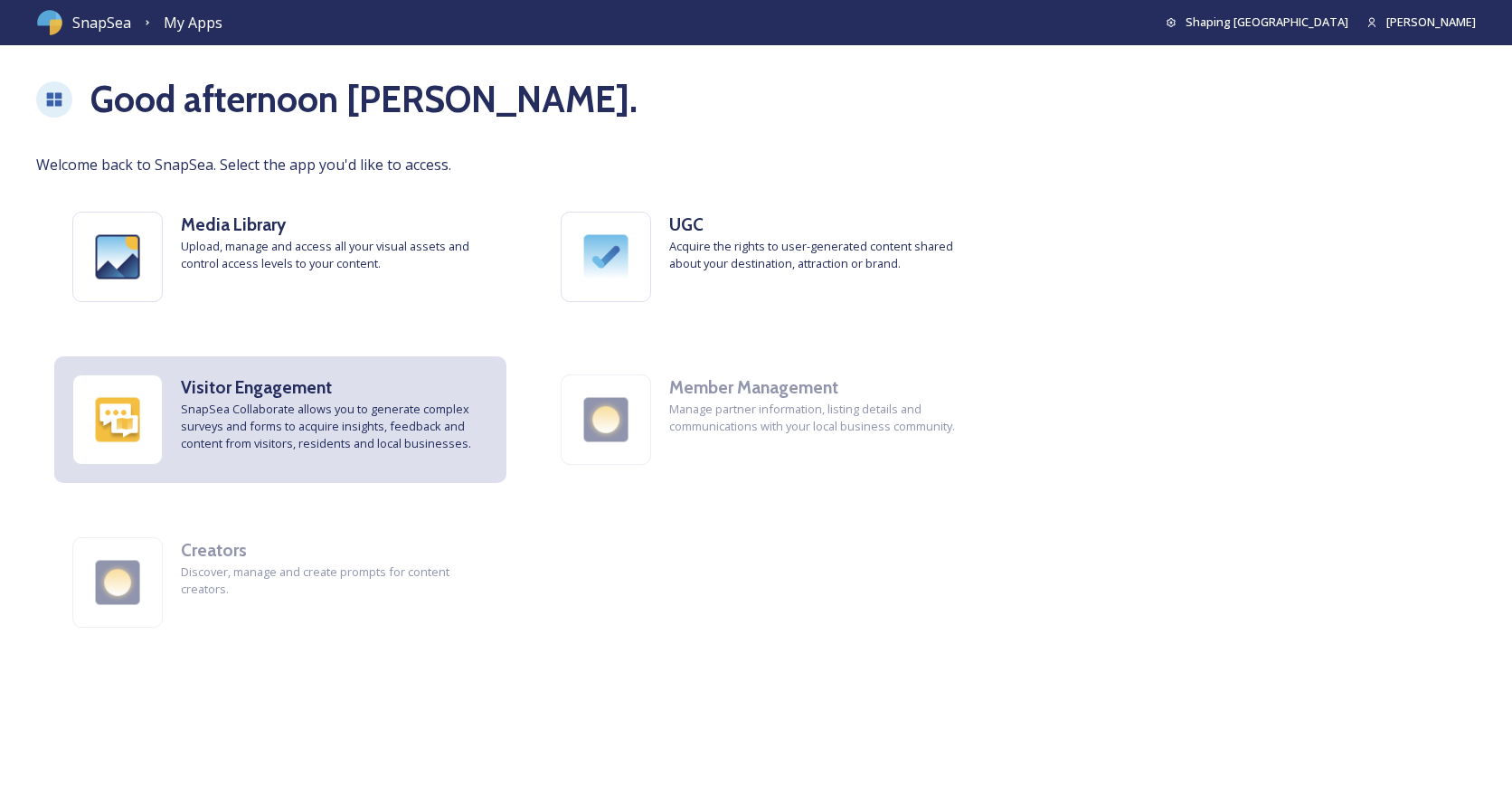 click on "SnapSea Collaborate allows you to generate complex surveys and forms to acquire insights, feedback and content from visitors, residents and local businesses." at bounding box center (335, 427) 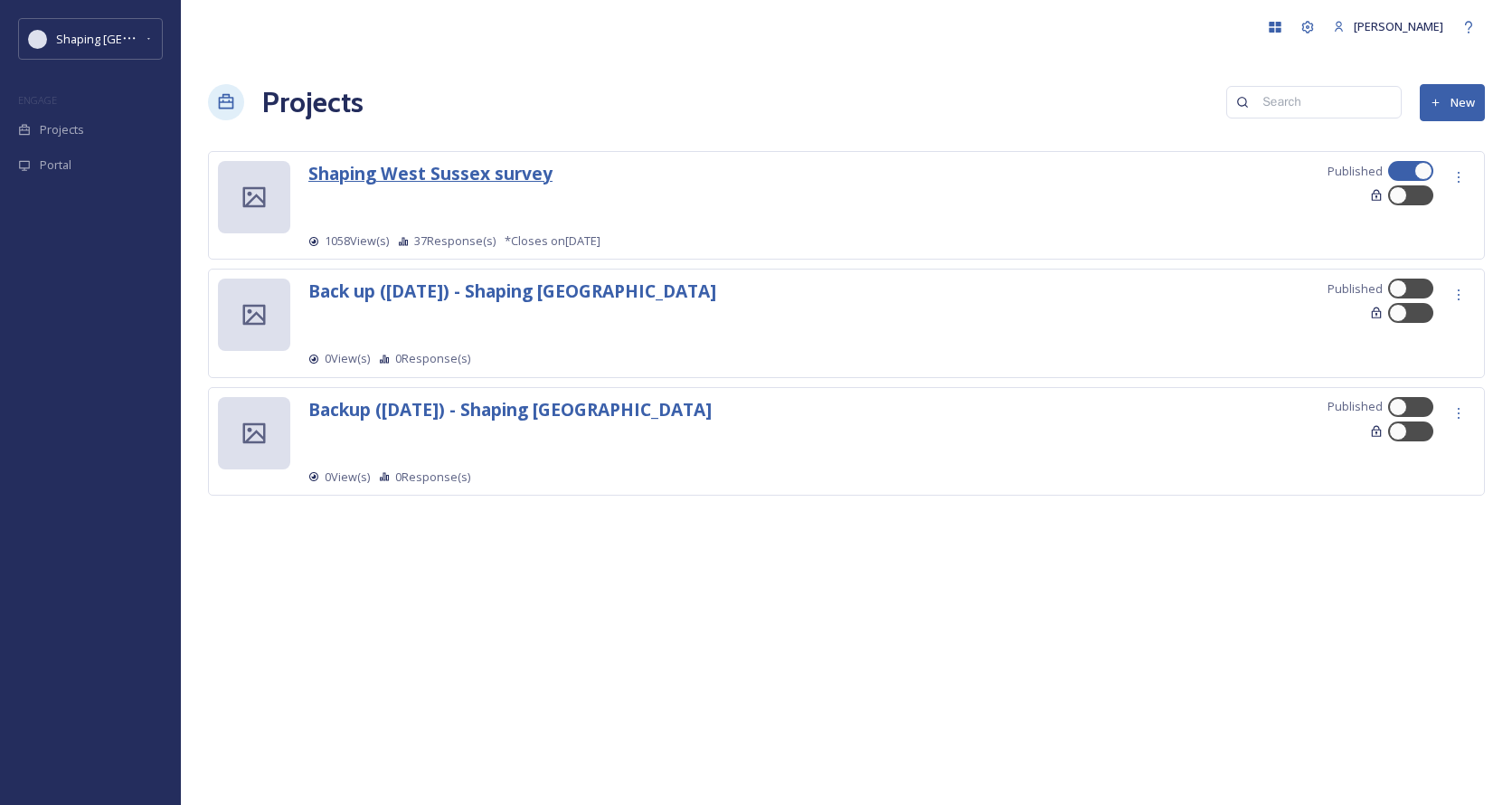click on "Shaping West Sussex survey" at bounding box center [430, 173] 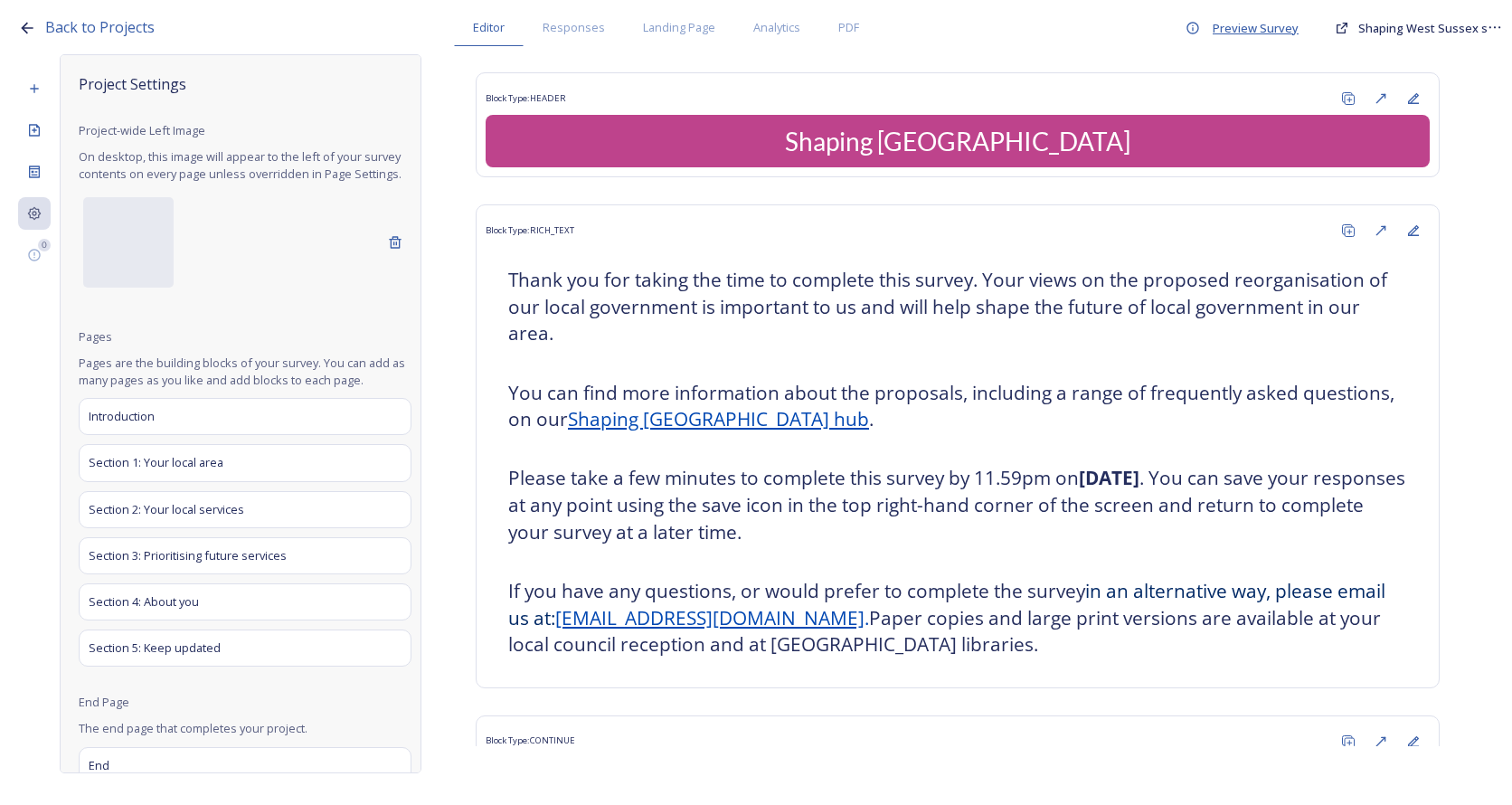 click on "Preview Survey" at bounding box center [1255, 28] 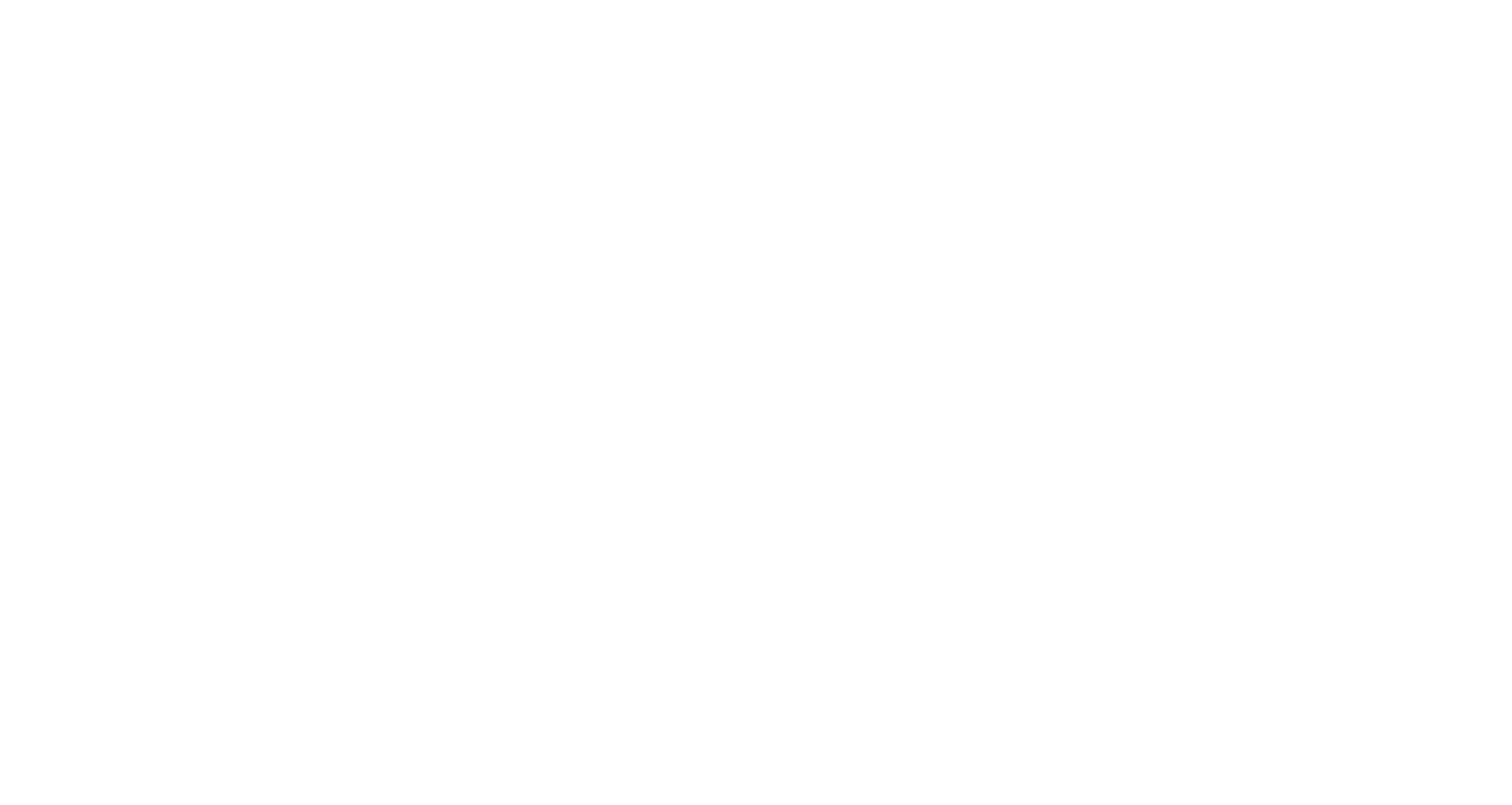 scroll, scrollTop: 0, scrollLeft: 0, axis: both 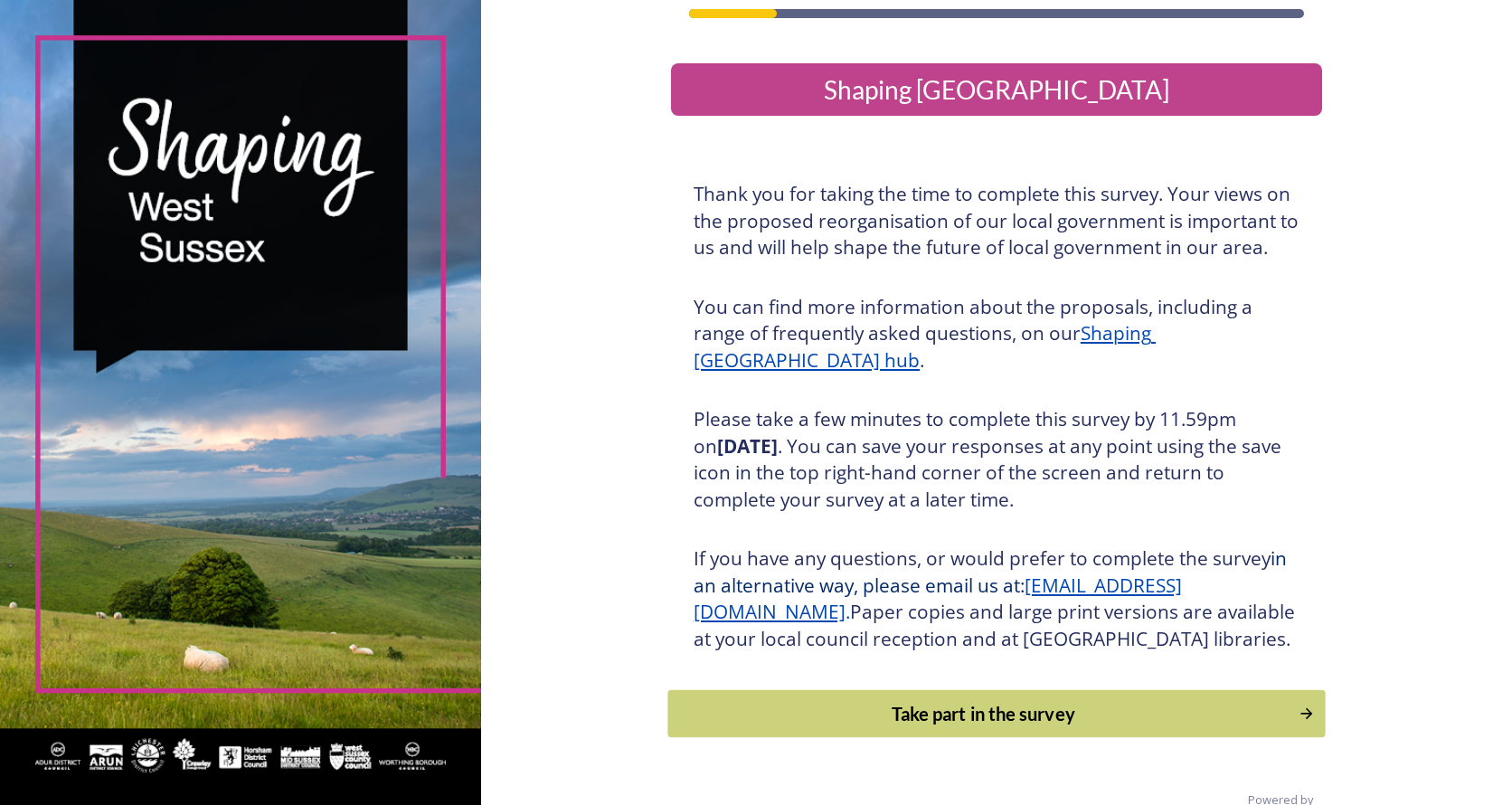 click on "Take part in the survey" at bounding box center [983, 714] 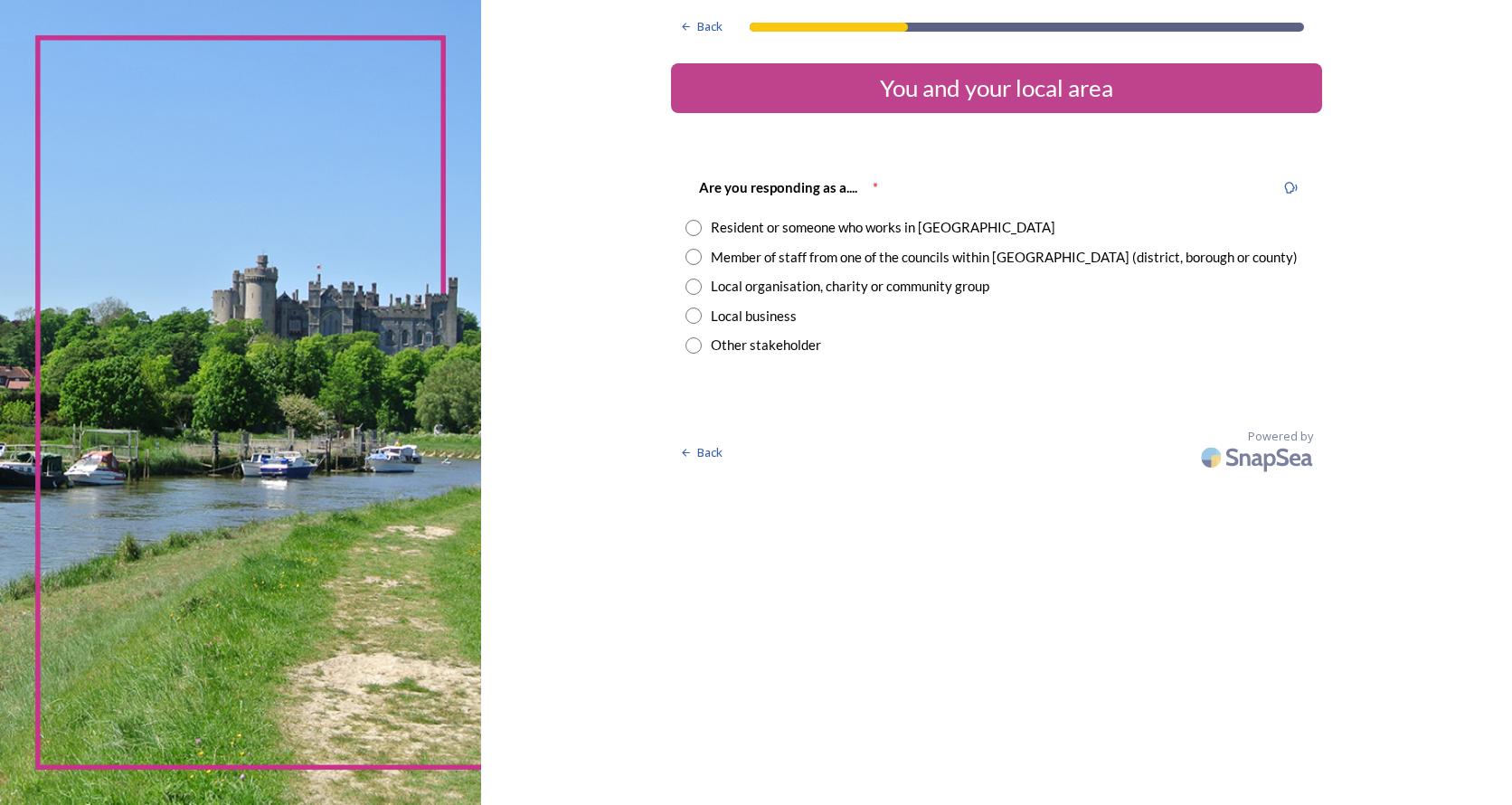 click at bounding box center (694, 228) 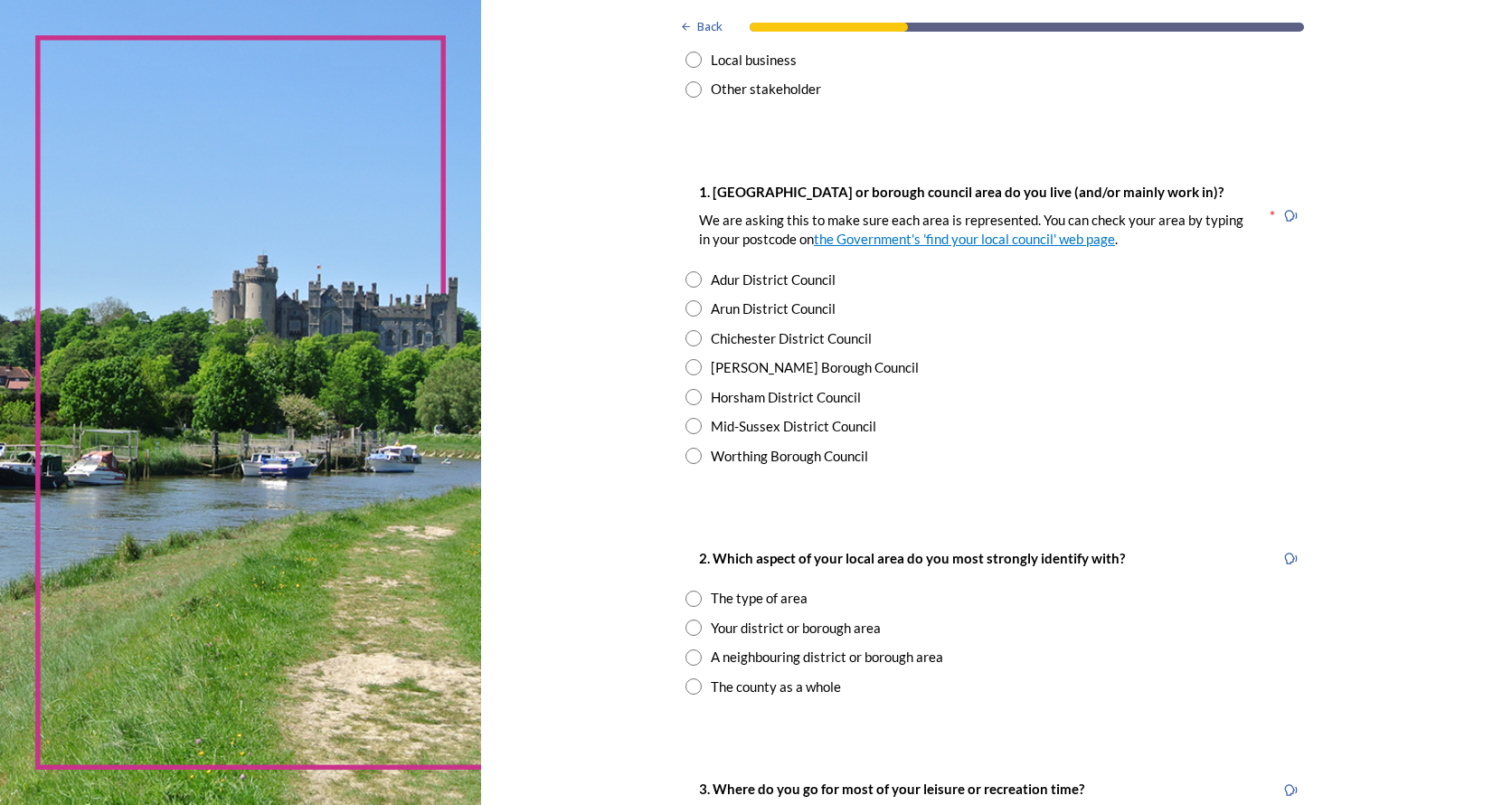 scroll, scrollTop: 271, scrollLeft: 0, axis: vertical 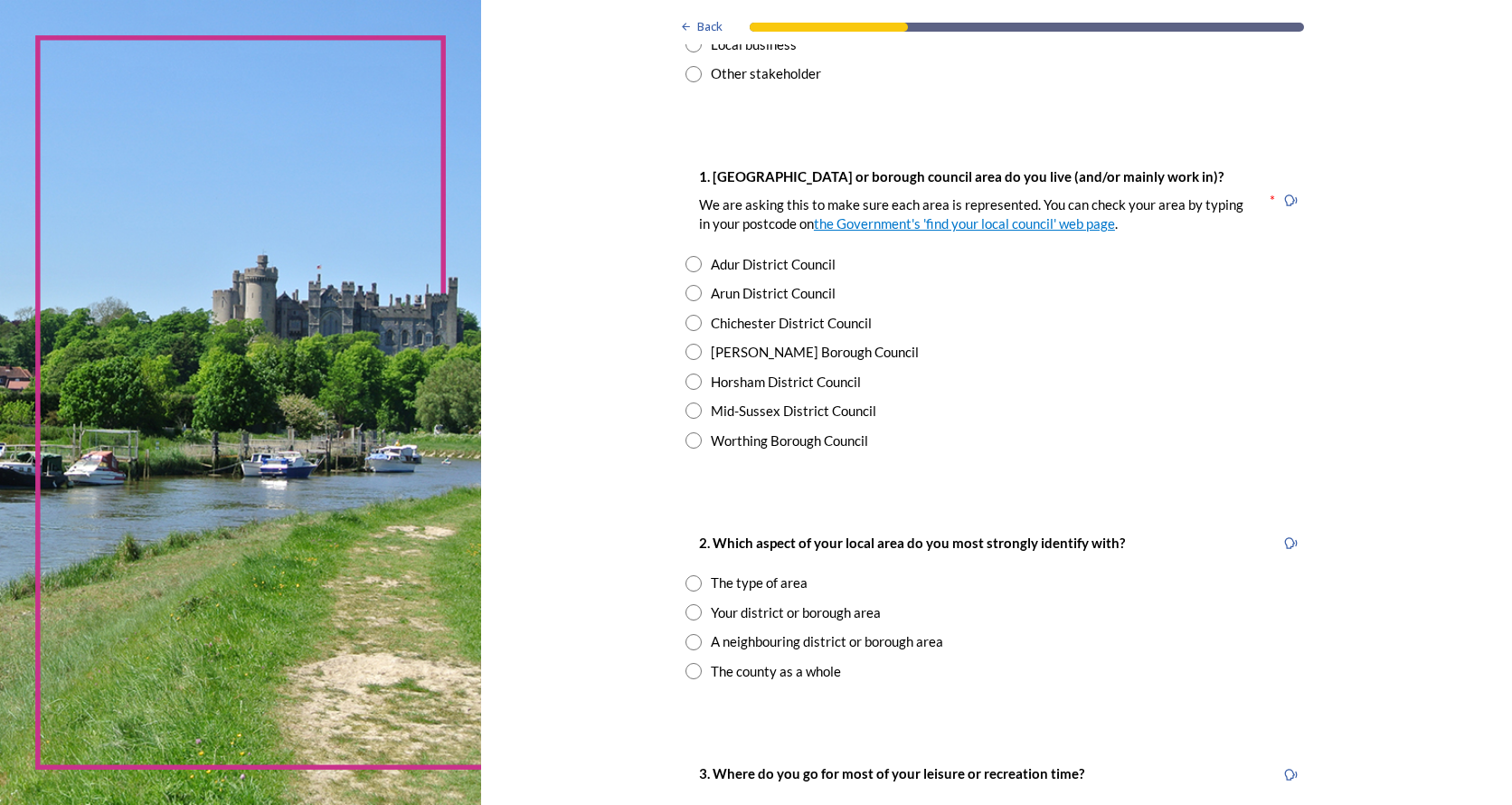 click at bounding box center [694, 323] 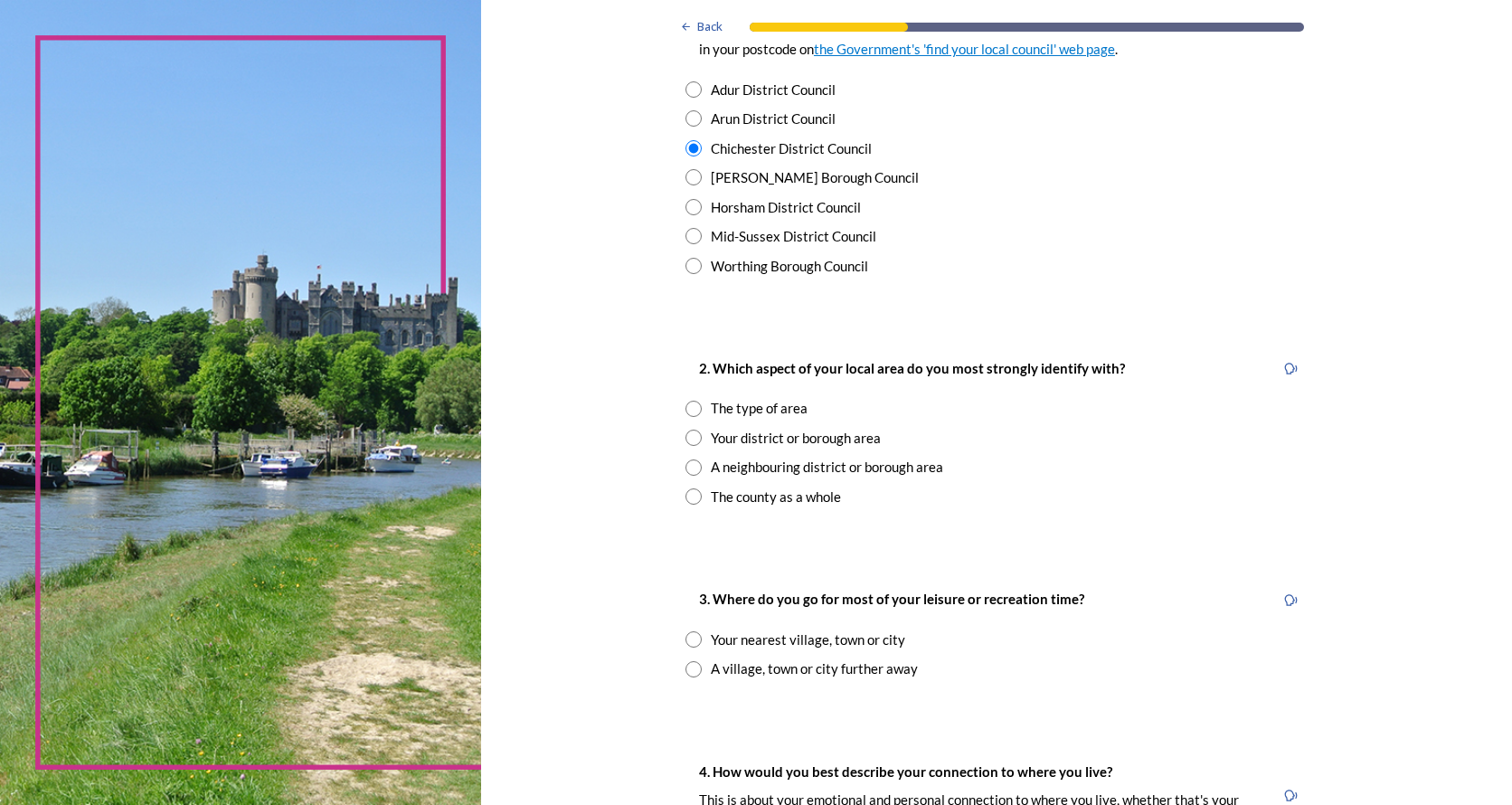 scroll, scrollTop: 452, scrollLeft: 0, axis: vertical 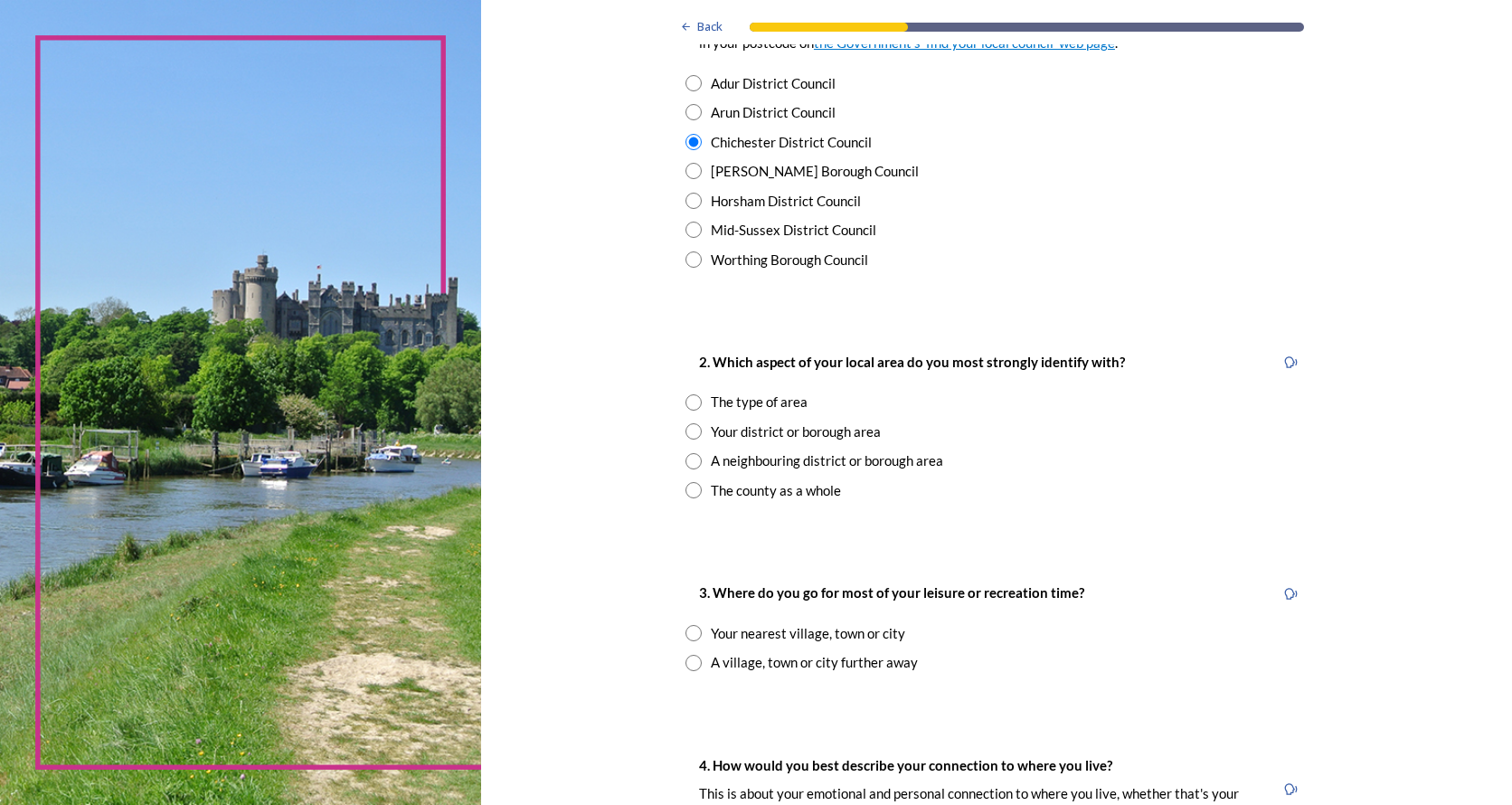 click at bounding box center [694, 402] 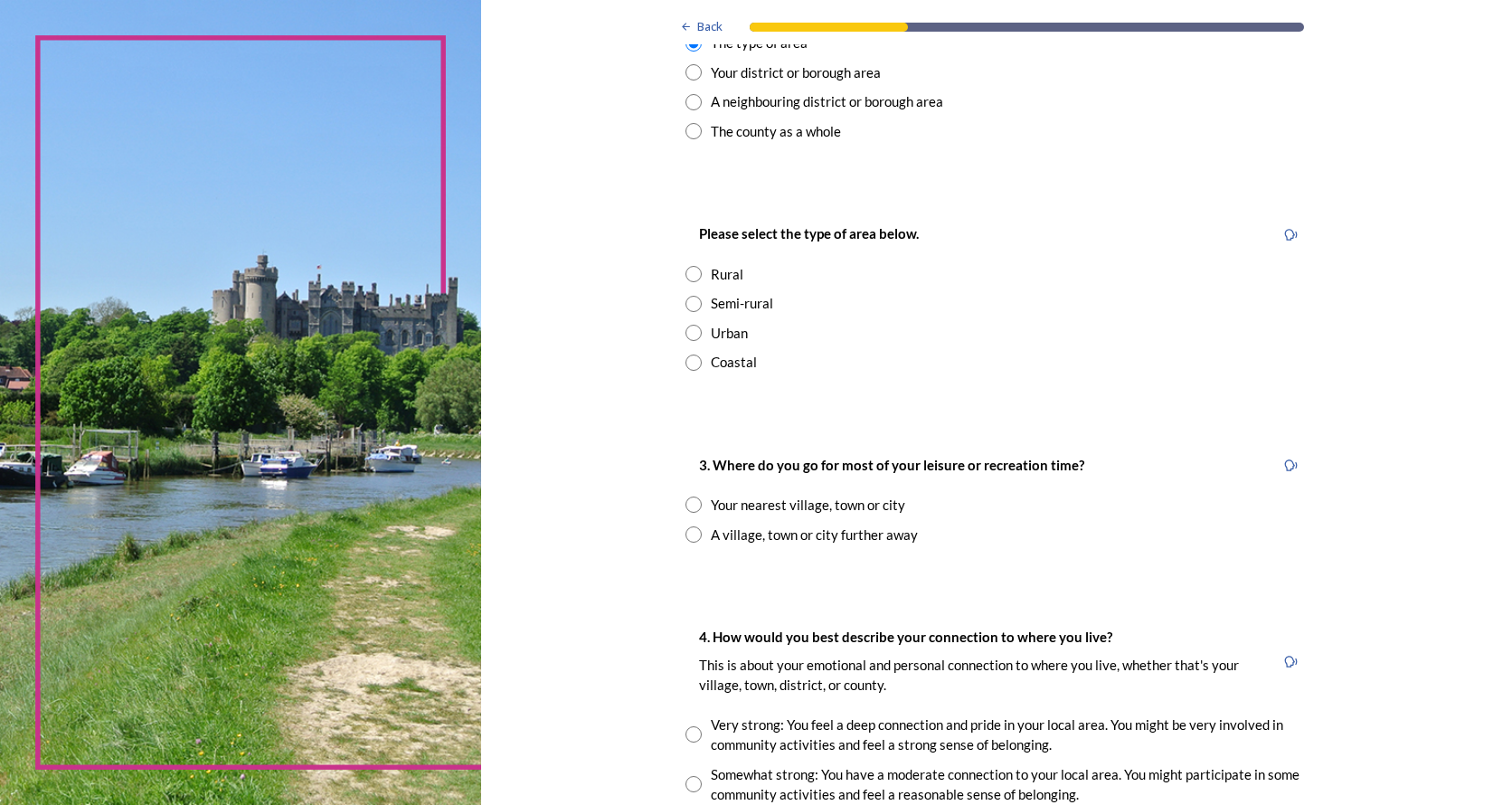 scroll, scrollTop: 814, scrollLeft: 0, axis: vertical 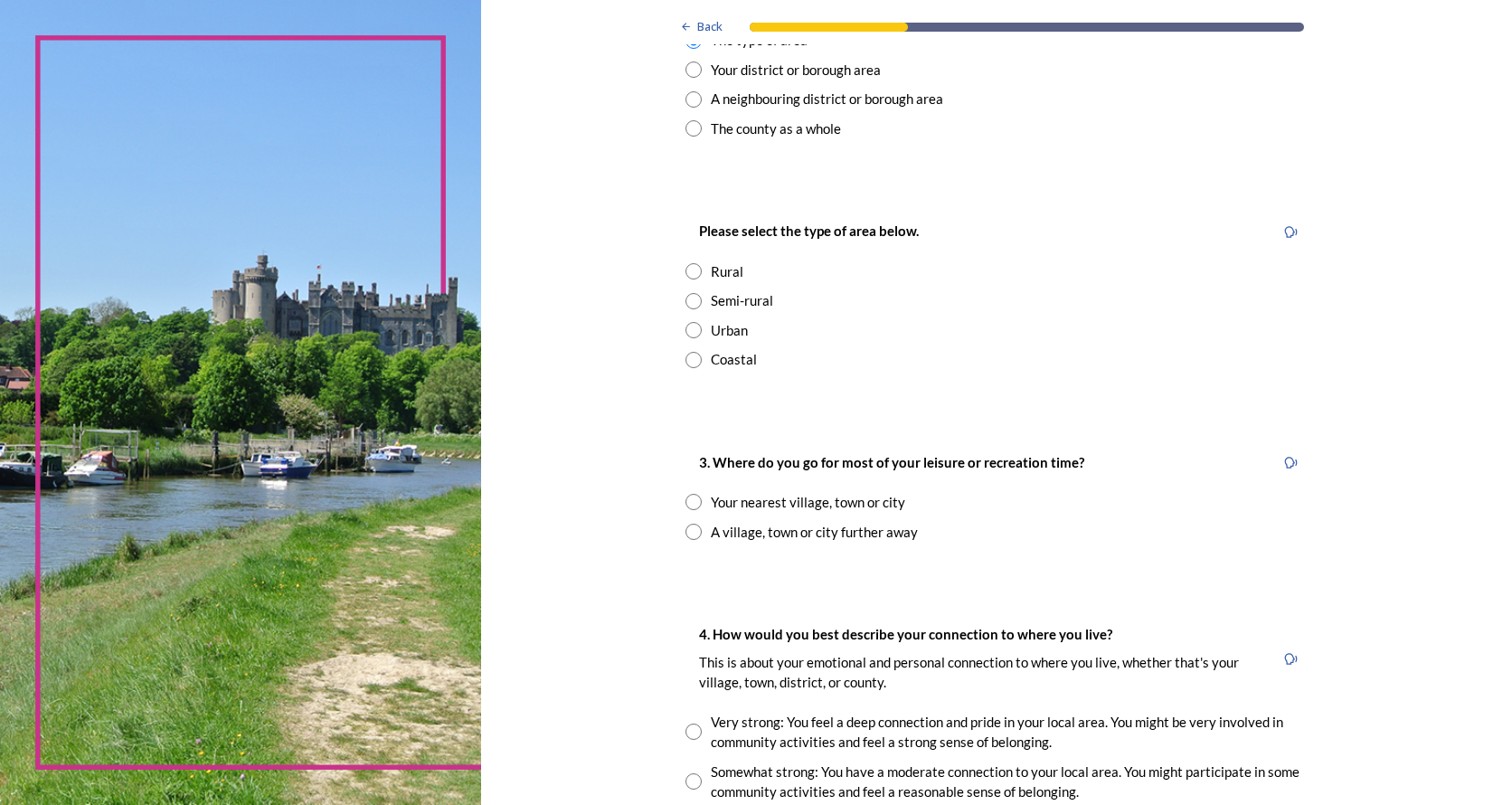click on "Rural" at bounding box center [997, 271] 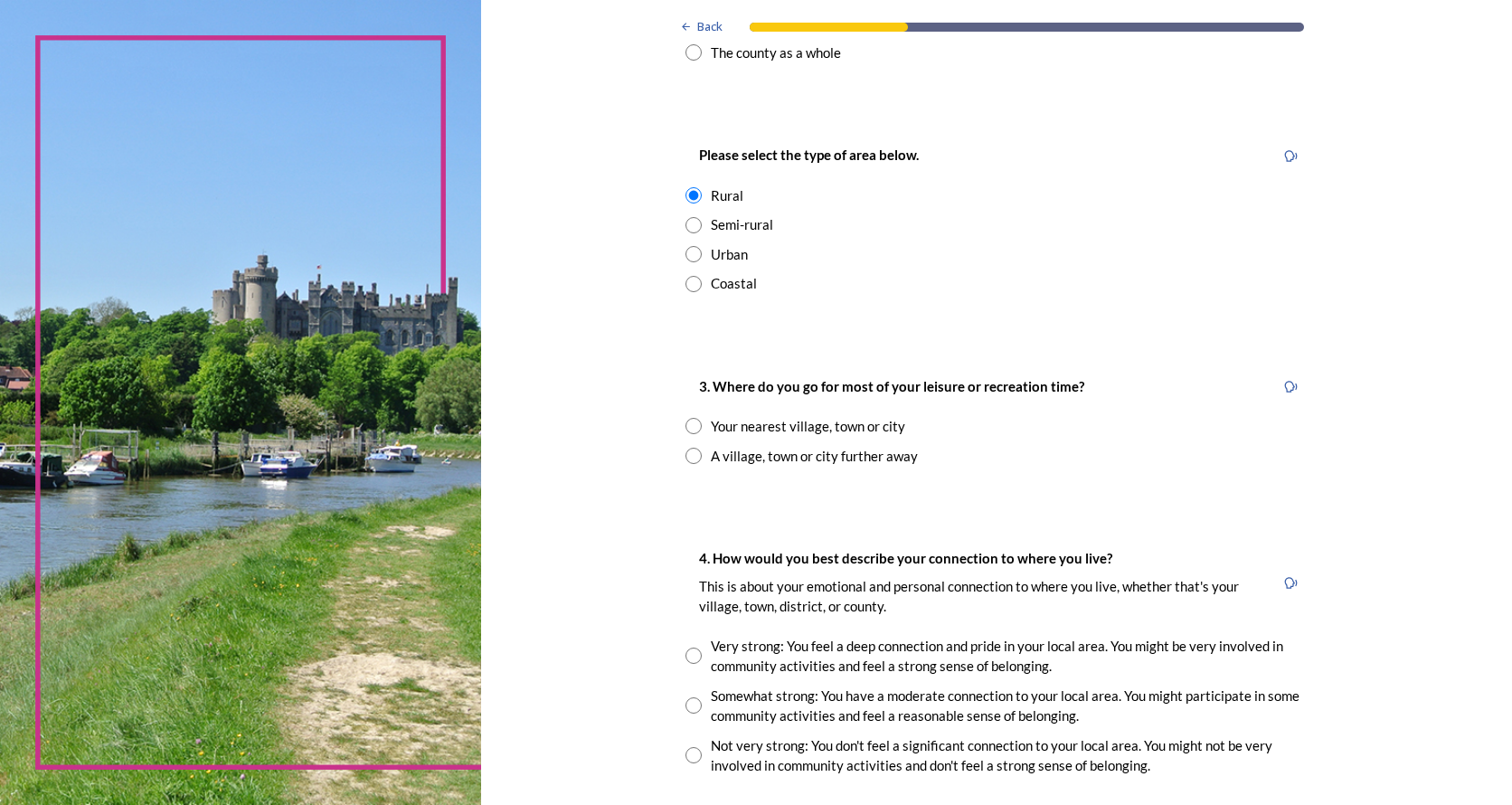 scroll, scrollTop: 995, scrollLeft: 0, axis: vertical 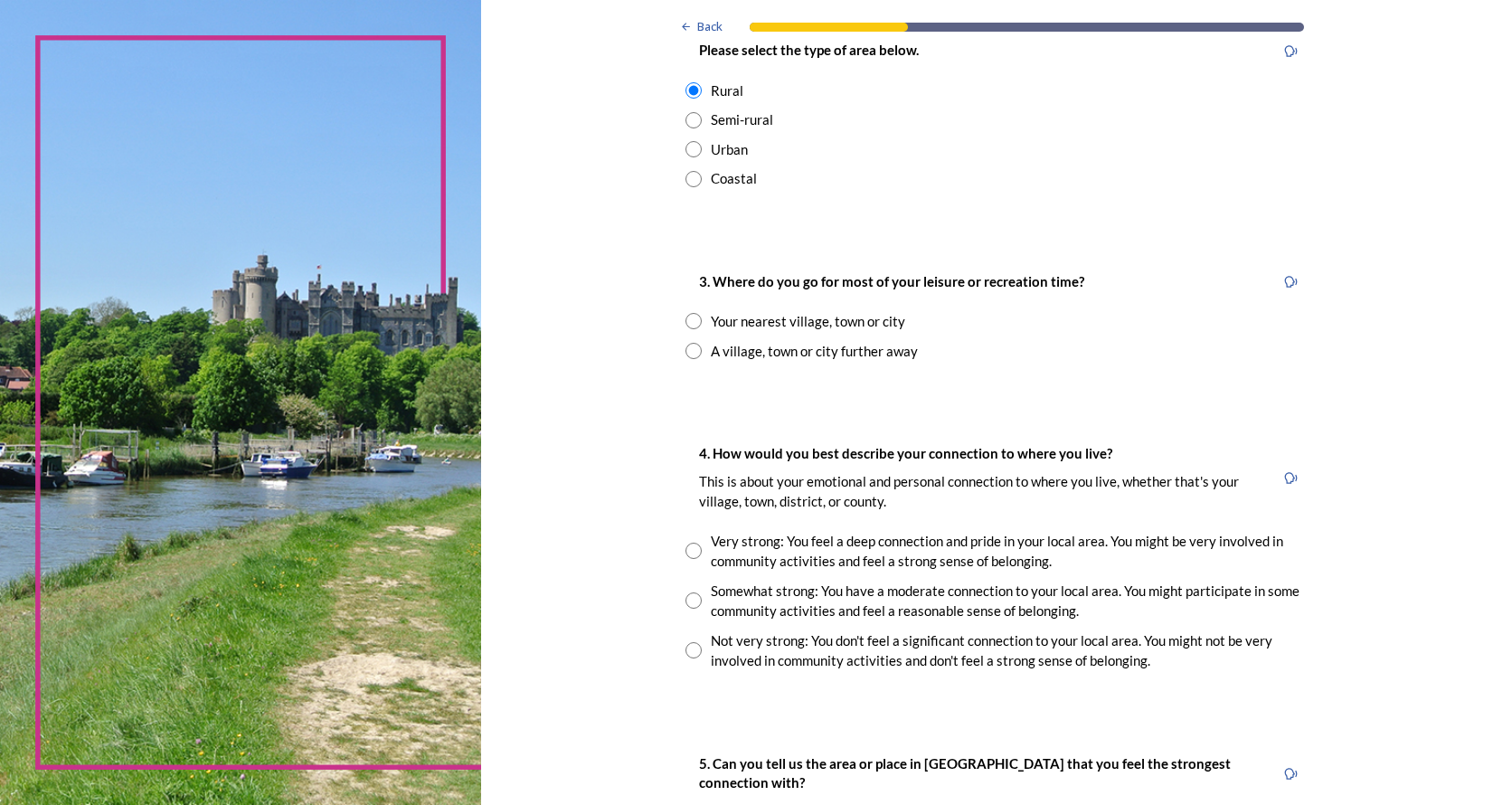click at bounding box center (694, 321) 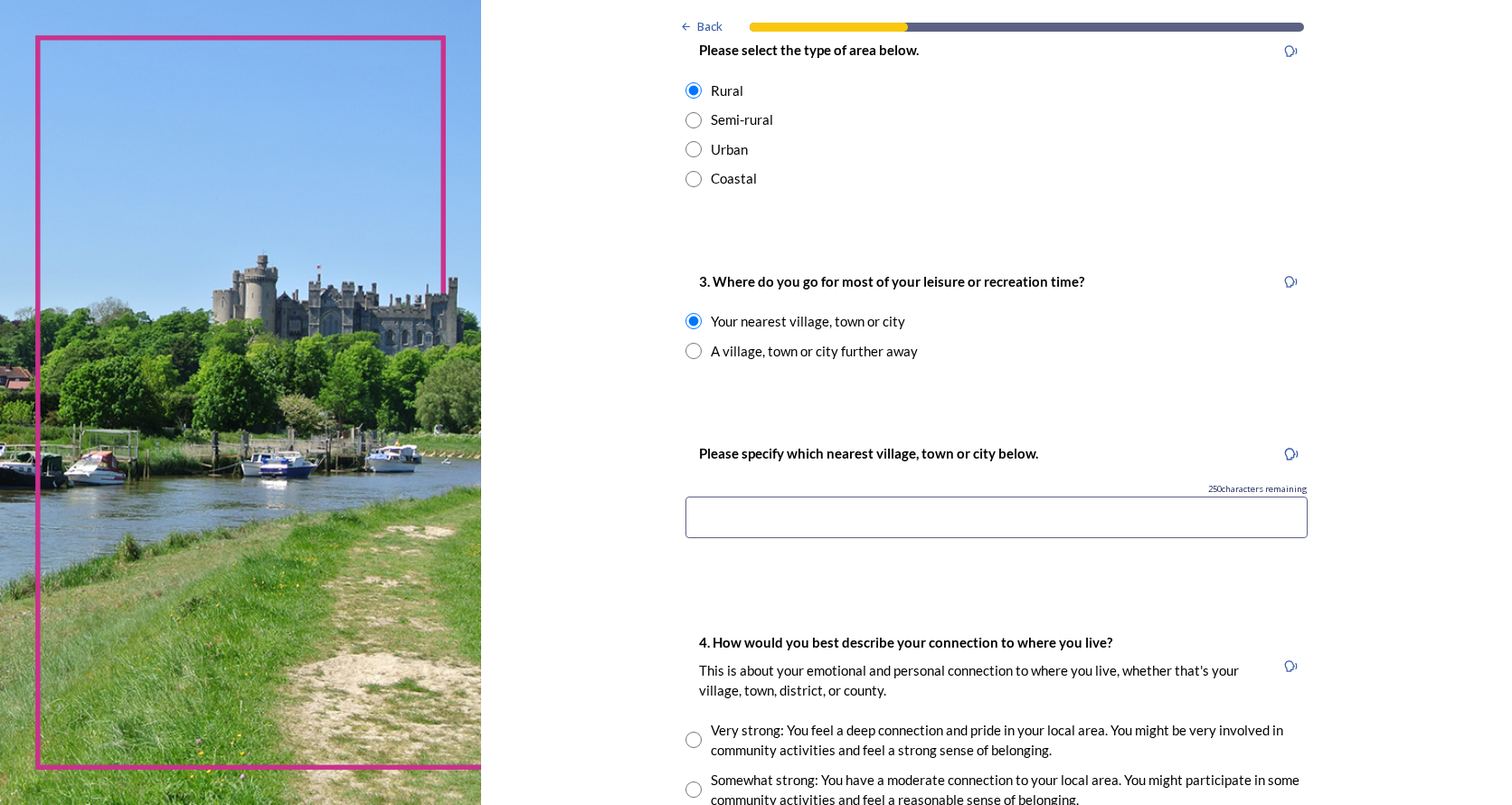 click at bounding box center (997, 517) 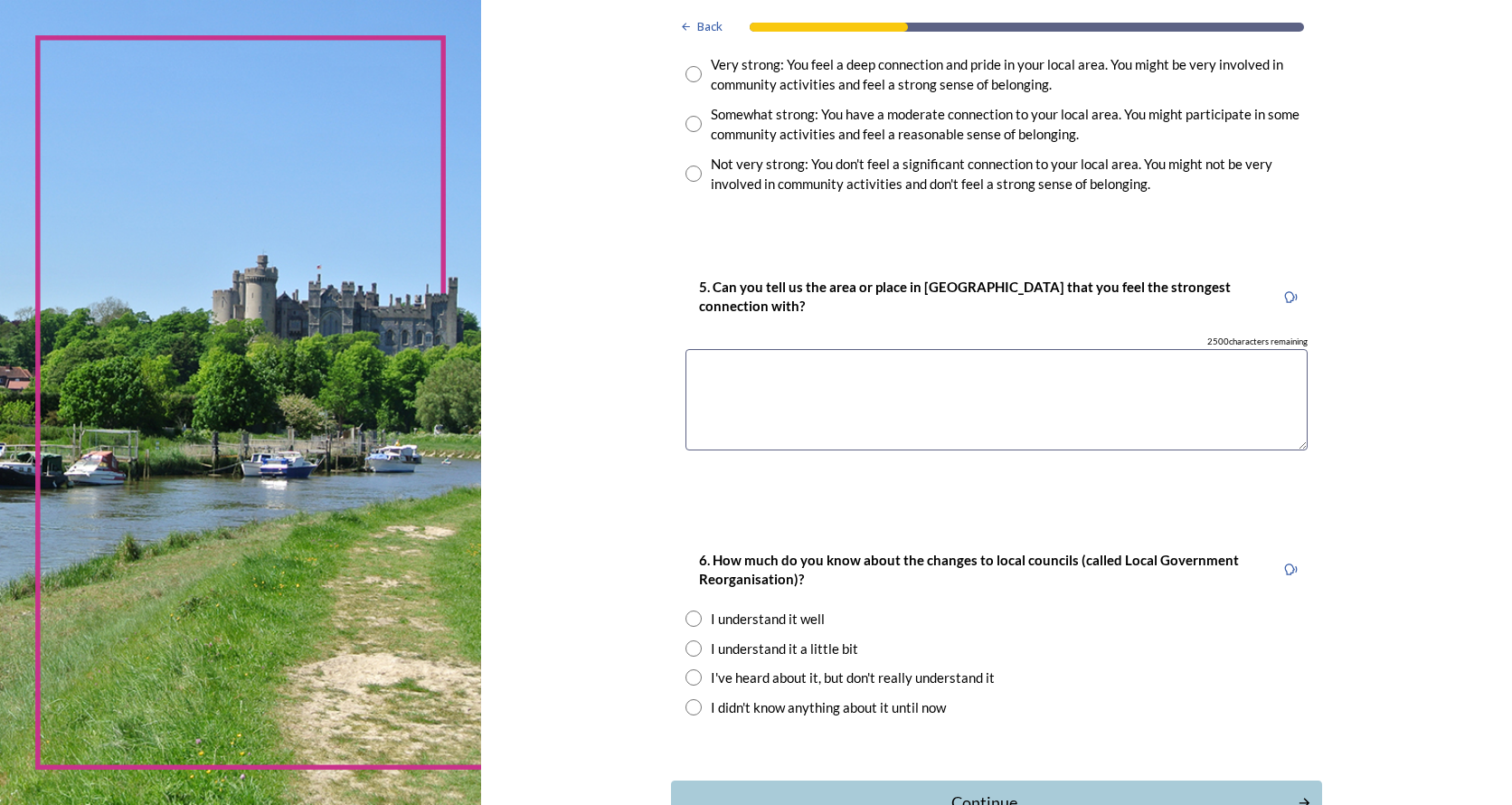 scroll, scrollTop: 1785, scrollLeft: 0, axis: vertical 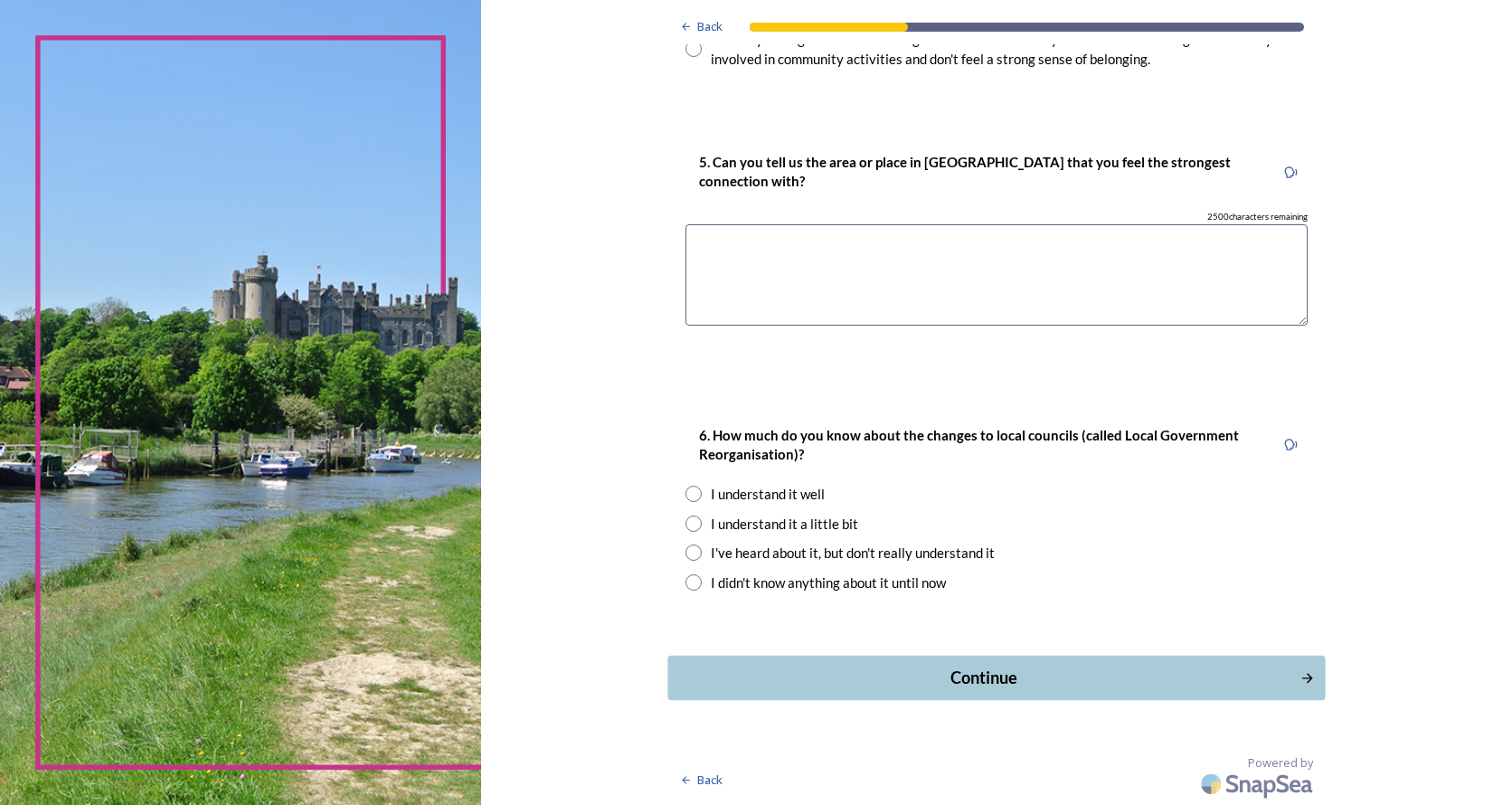 type on "Chichester" 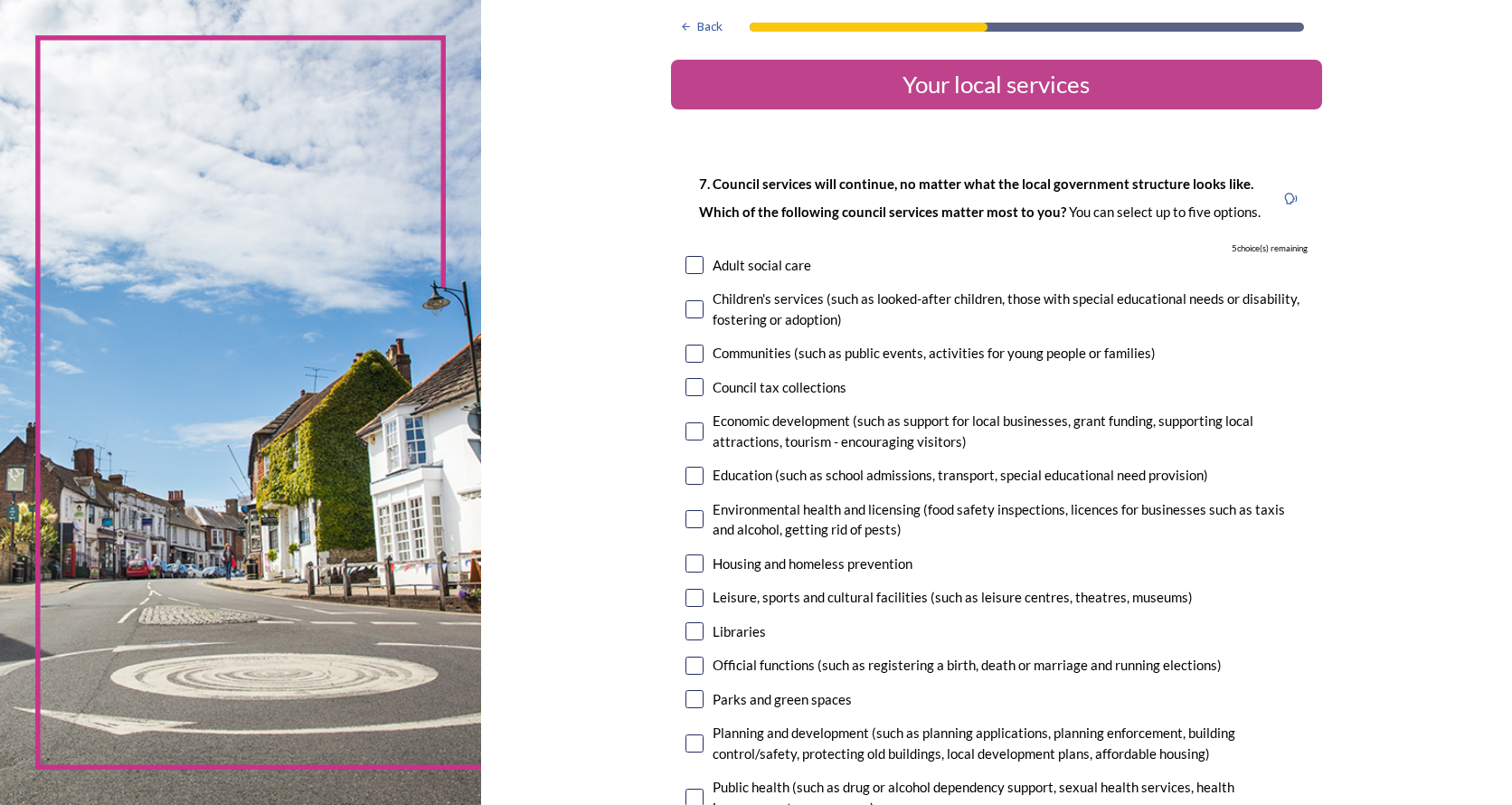 scroll, scrollTop: 0, scrollLeft: 0, axis: both 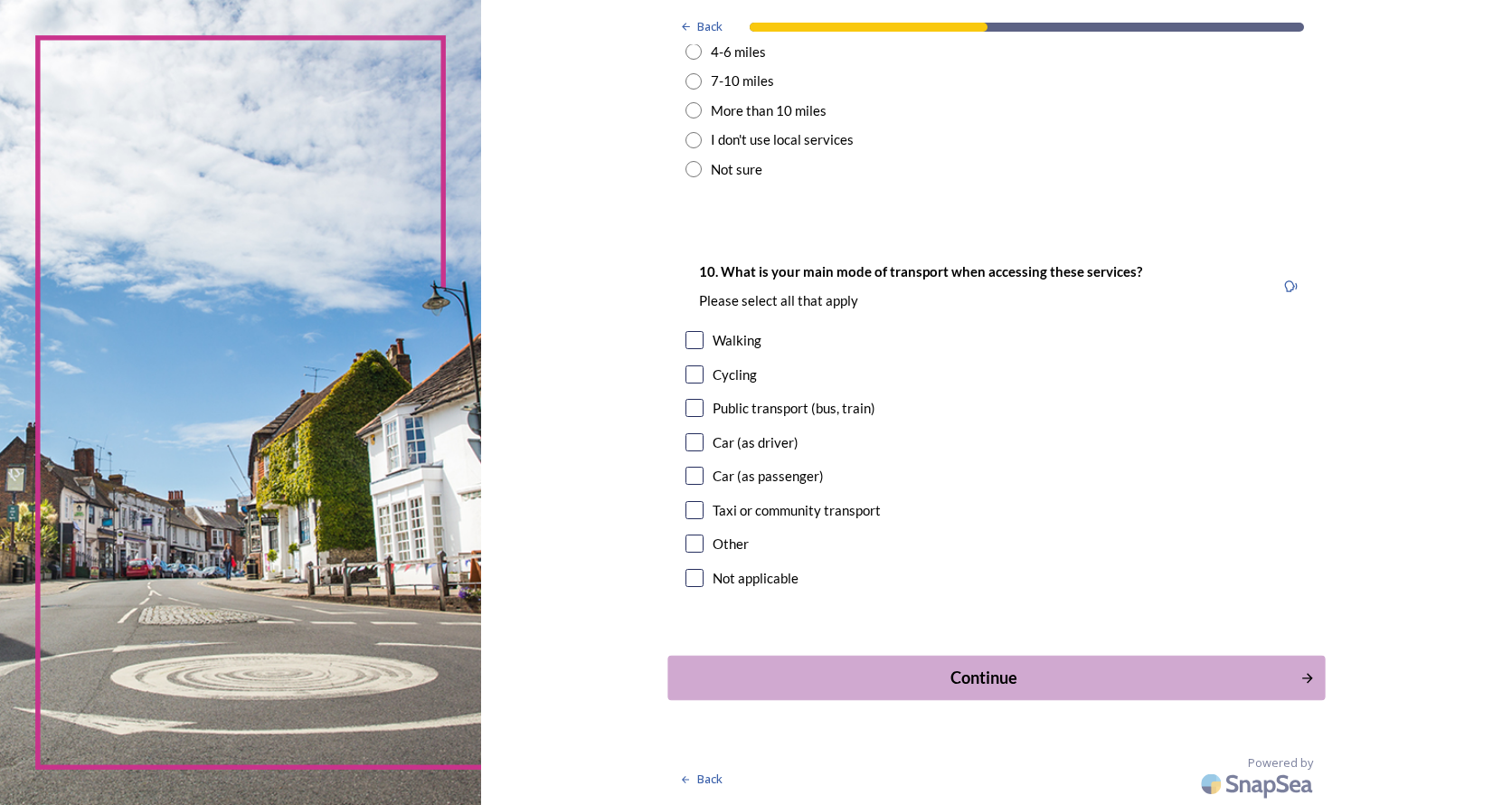 click on "Continue" at bounding box center (983, 677) 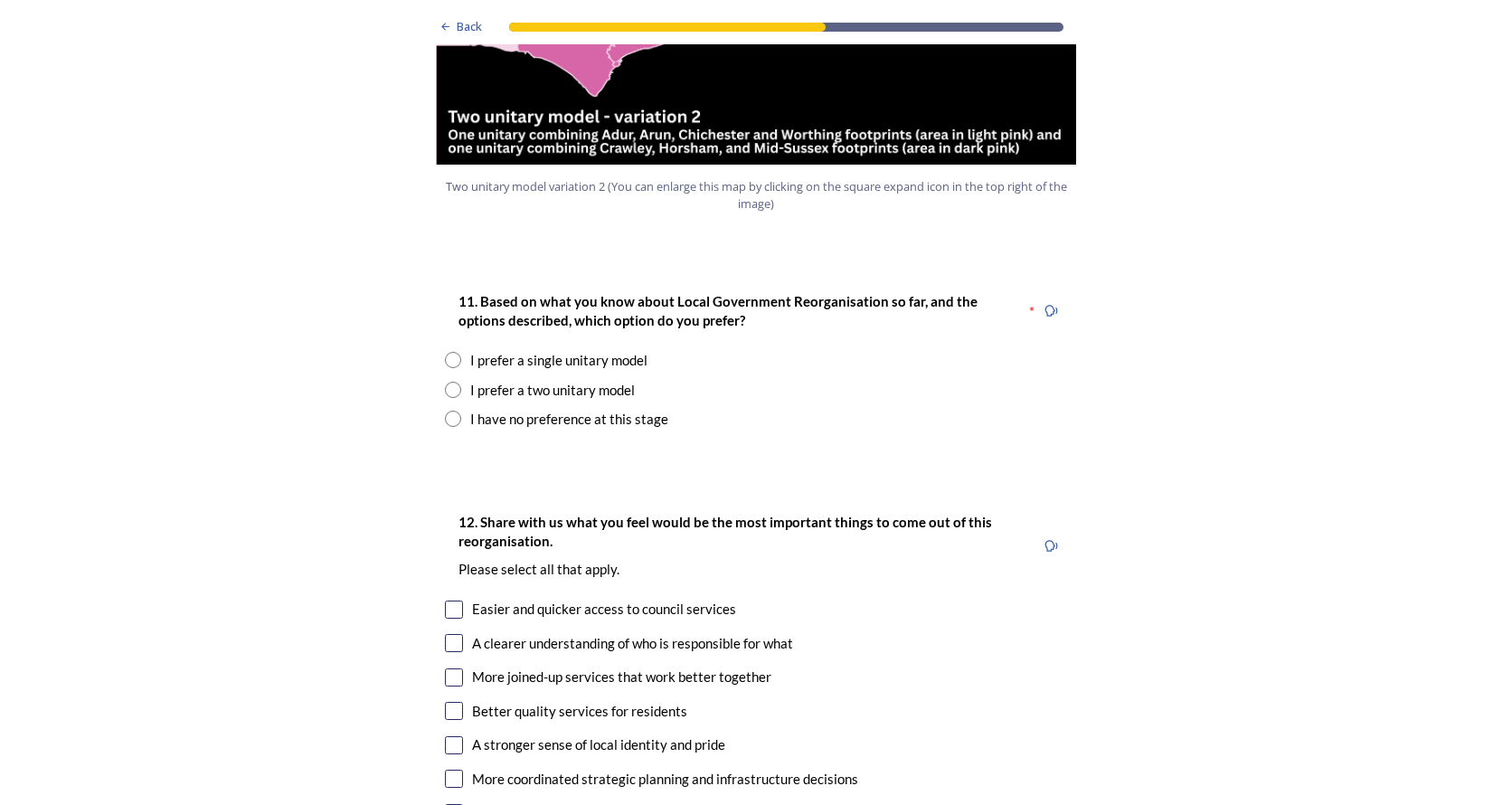 scroll, scrollTop: 2261, scrollLeft: 0, axis: vertical 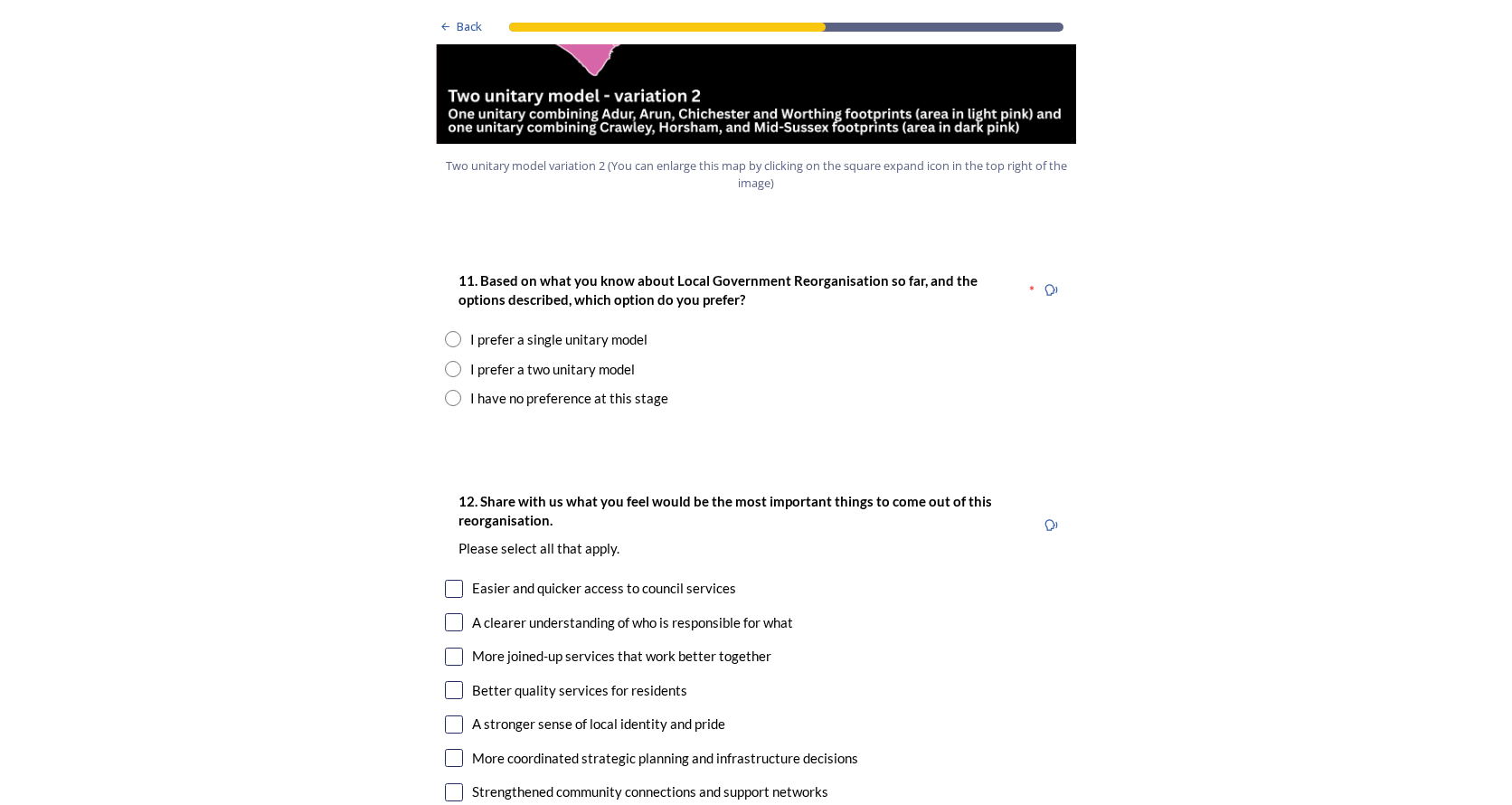 click at bounding box center [453, 369] 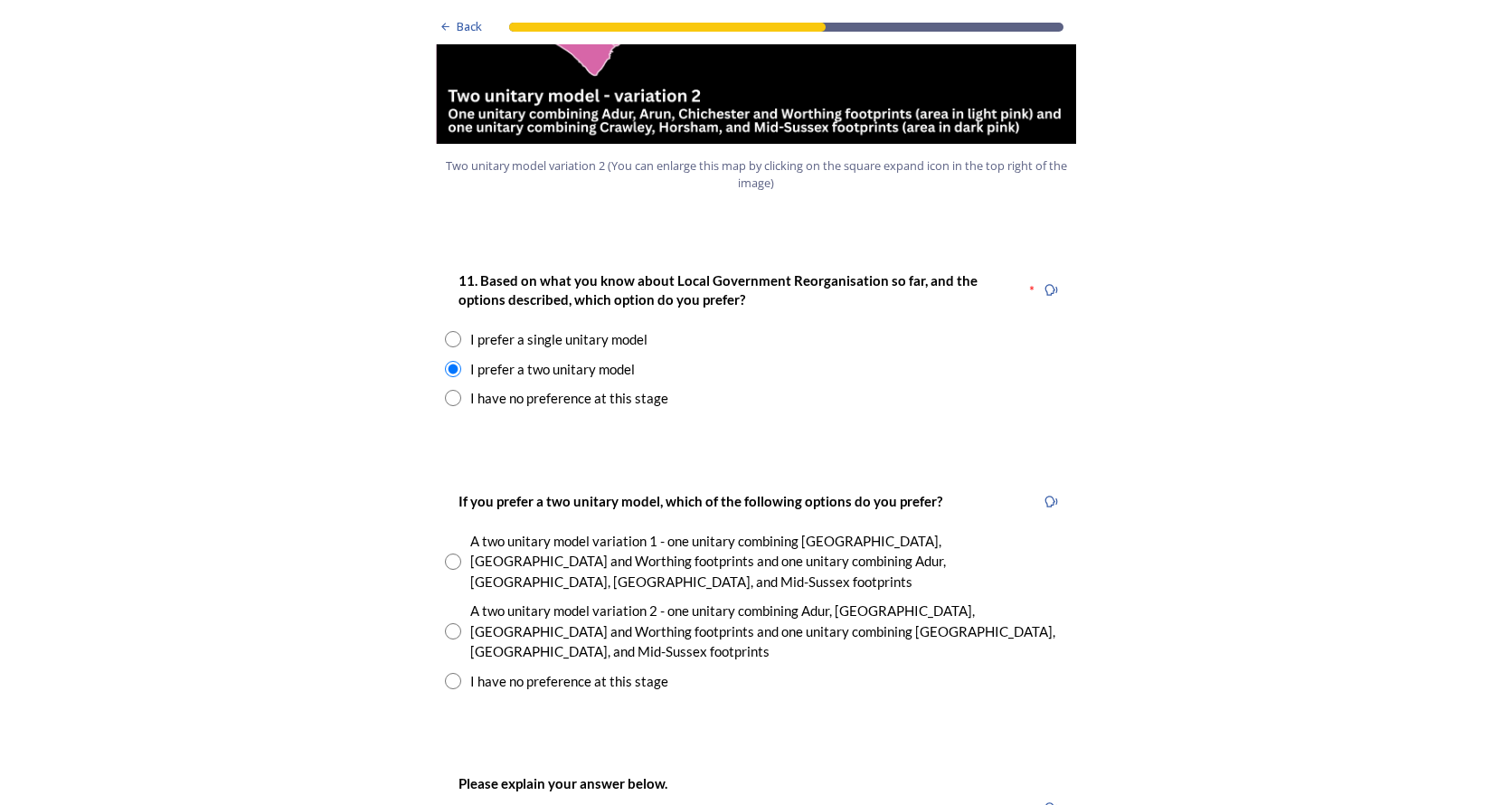 click at bounding box center (453, 562) 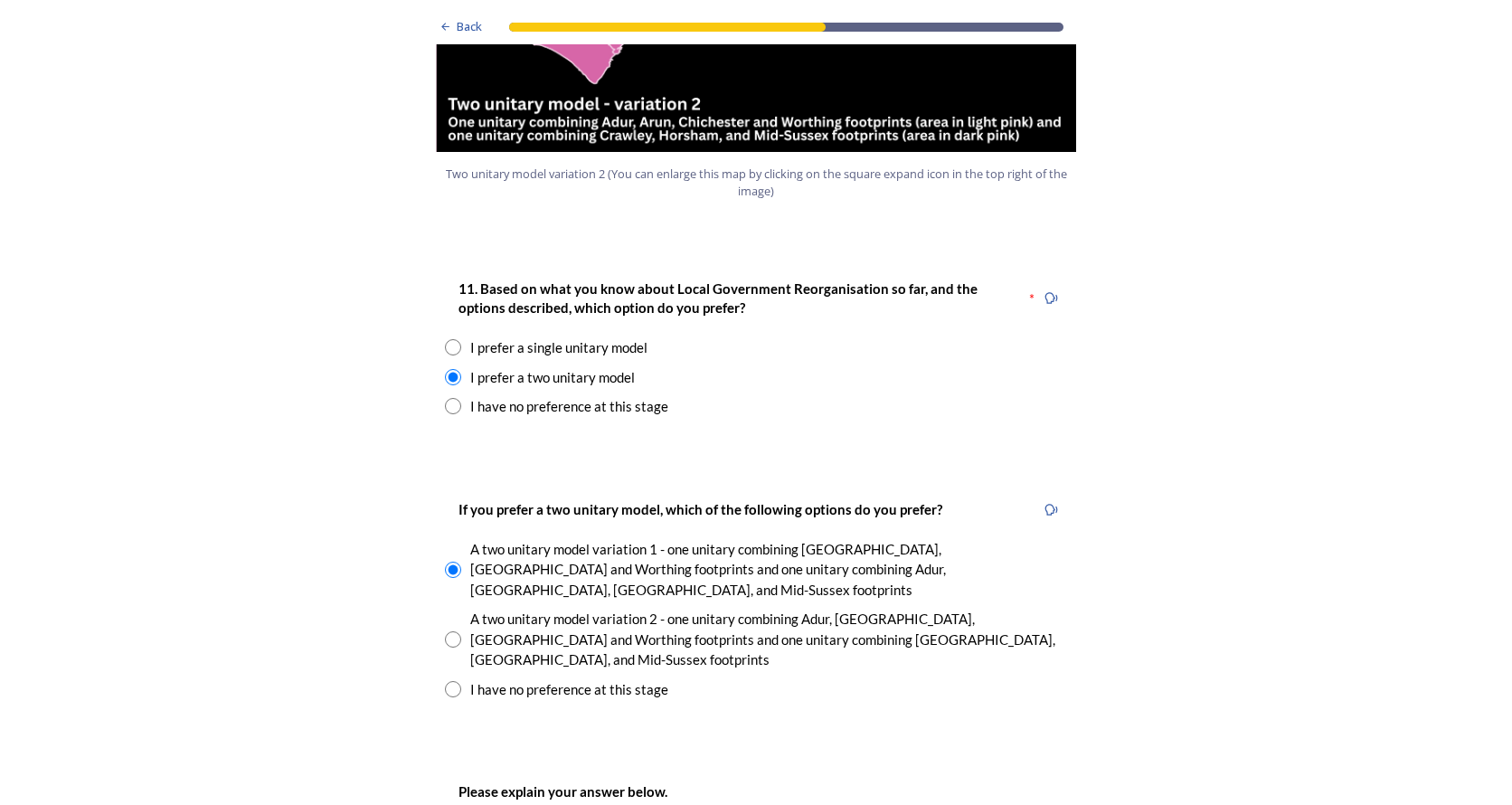 scroll, scrollTop: 2261, scrollLeft: 0, axis: vertical 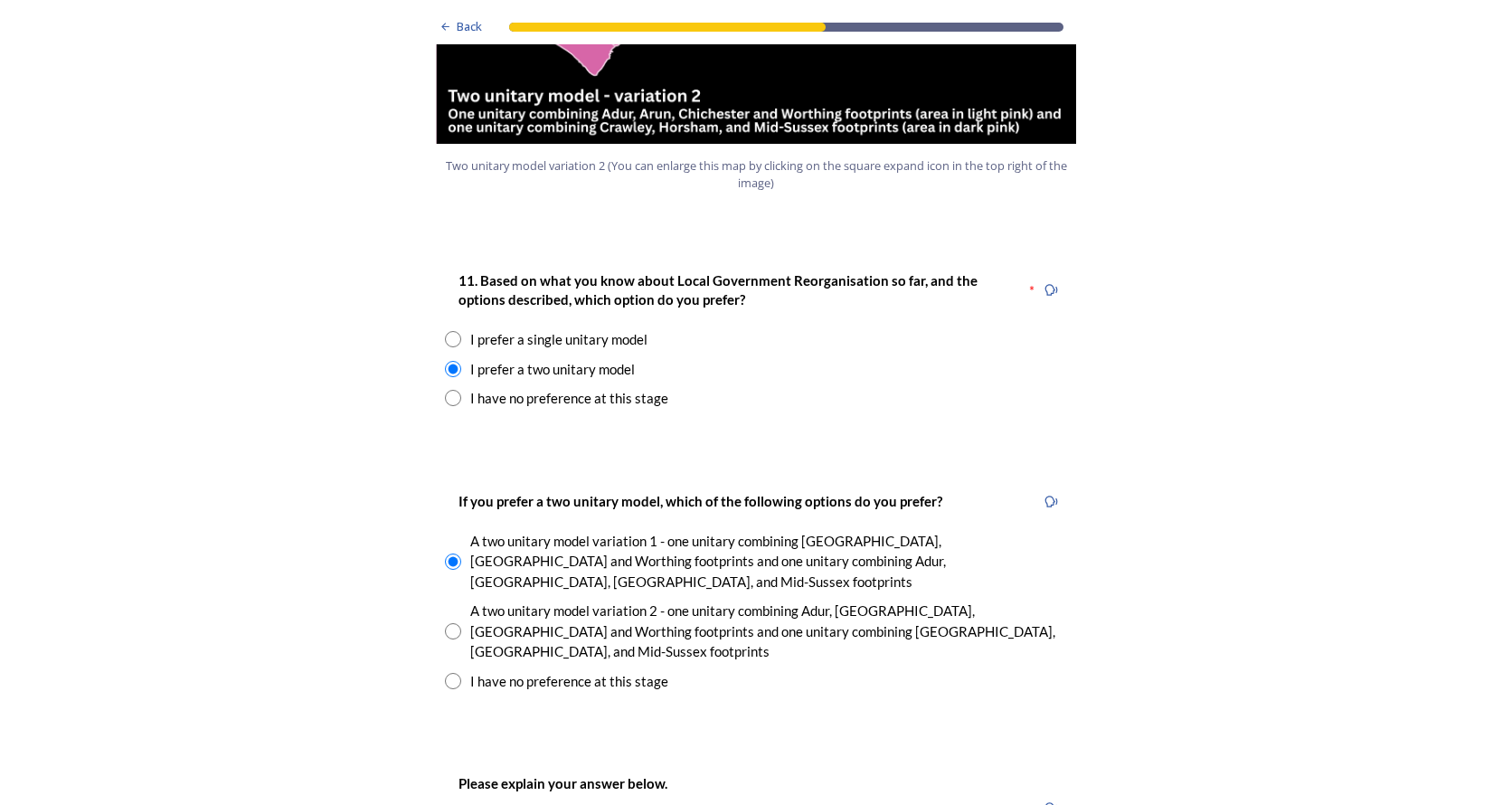 click at bounding box center (453, 339) 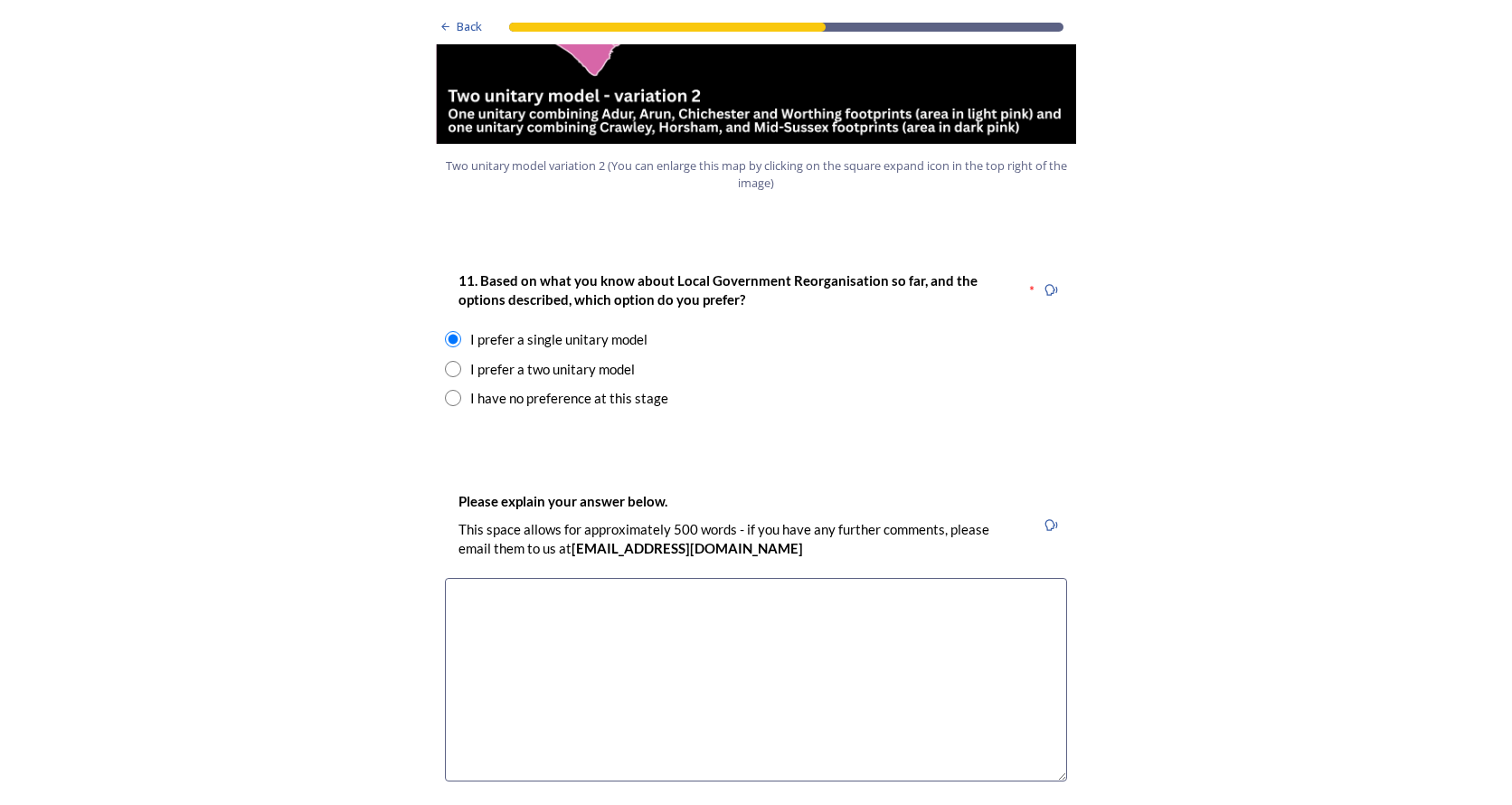 click at bounding box center [453, 369] 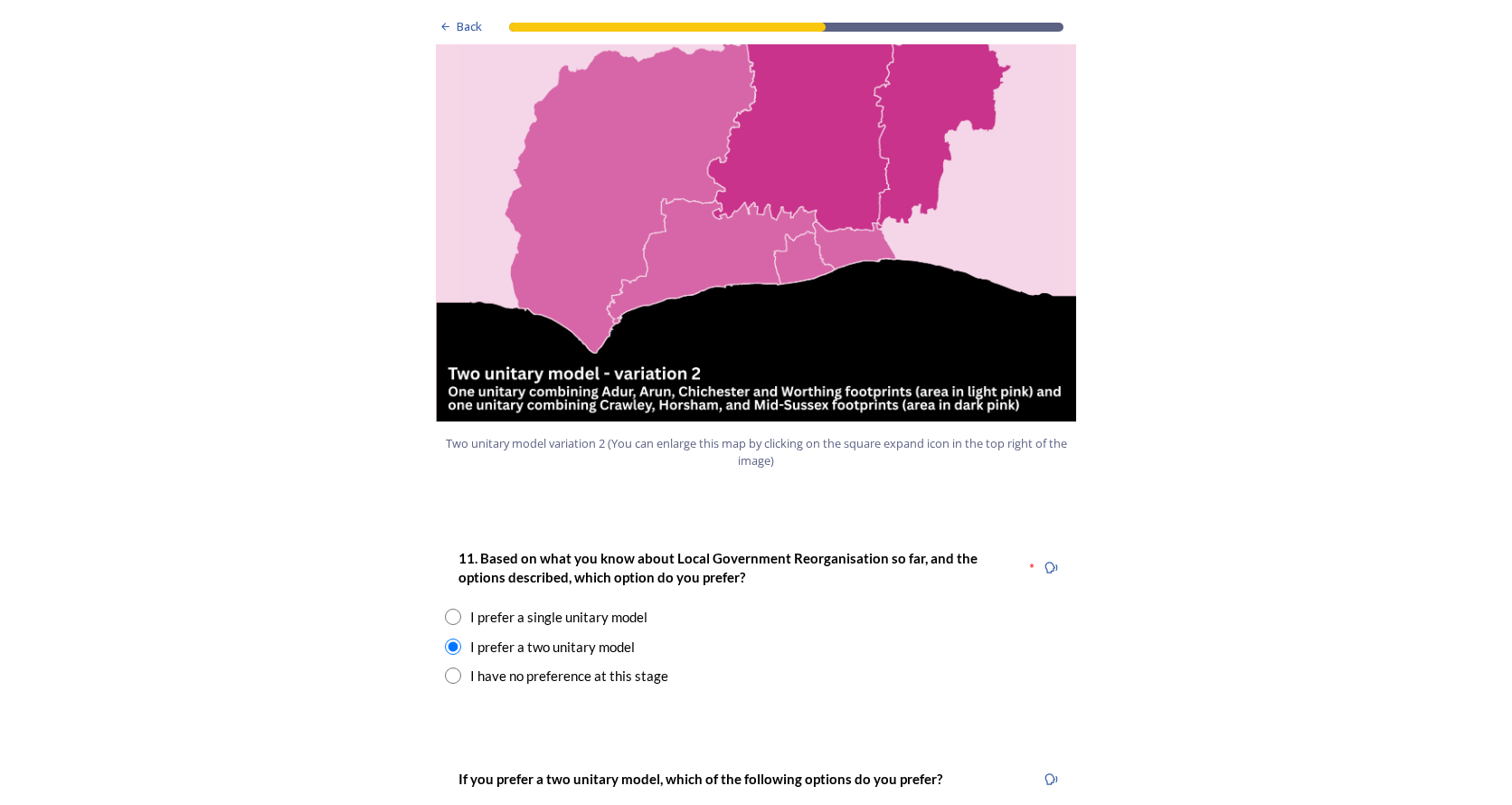 scroll, scrollTop: 1990, scrollLeft: 0, axis: vertical 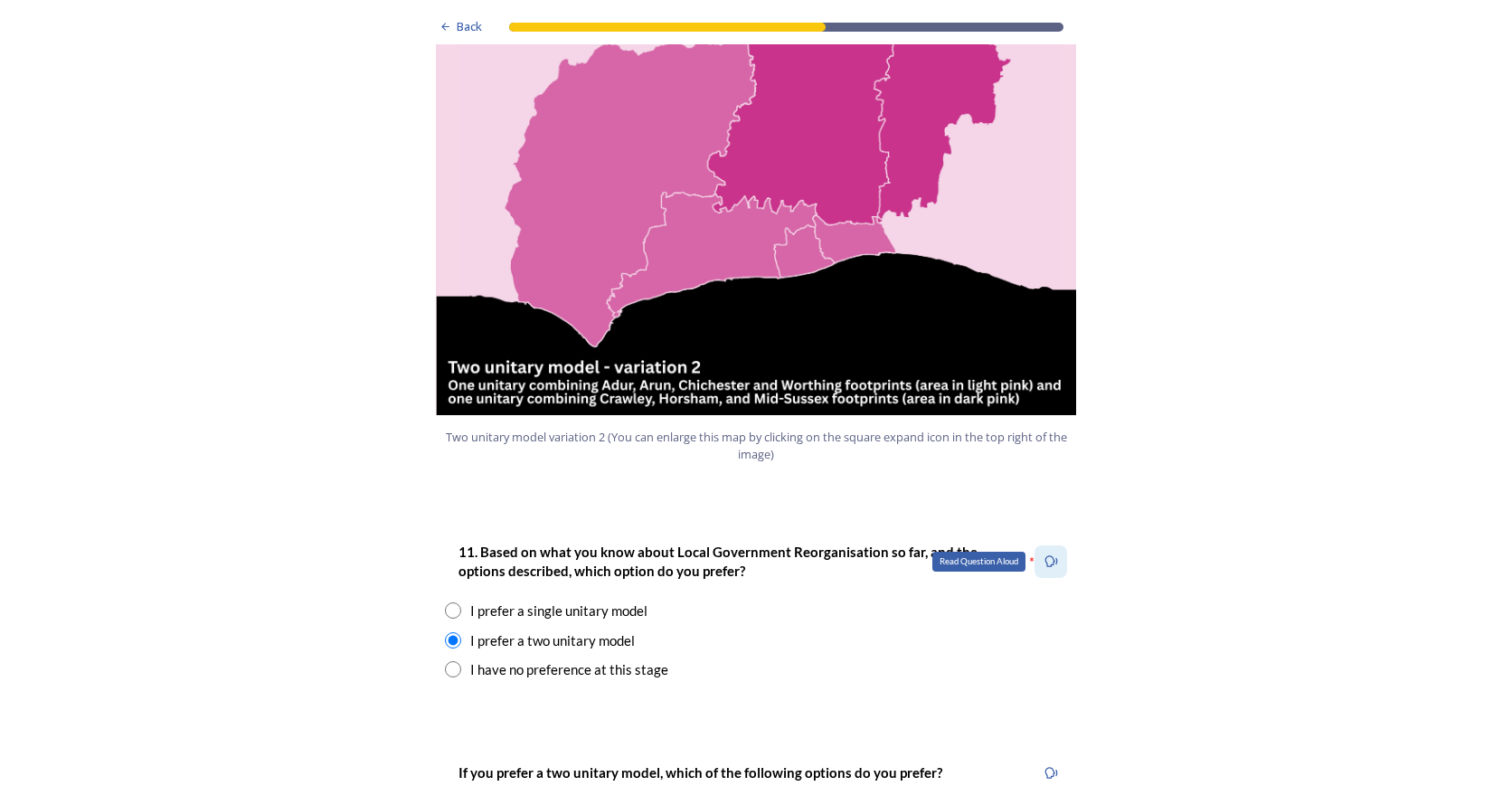 click 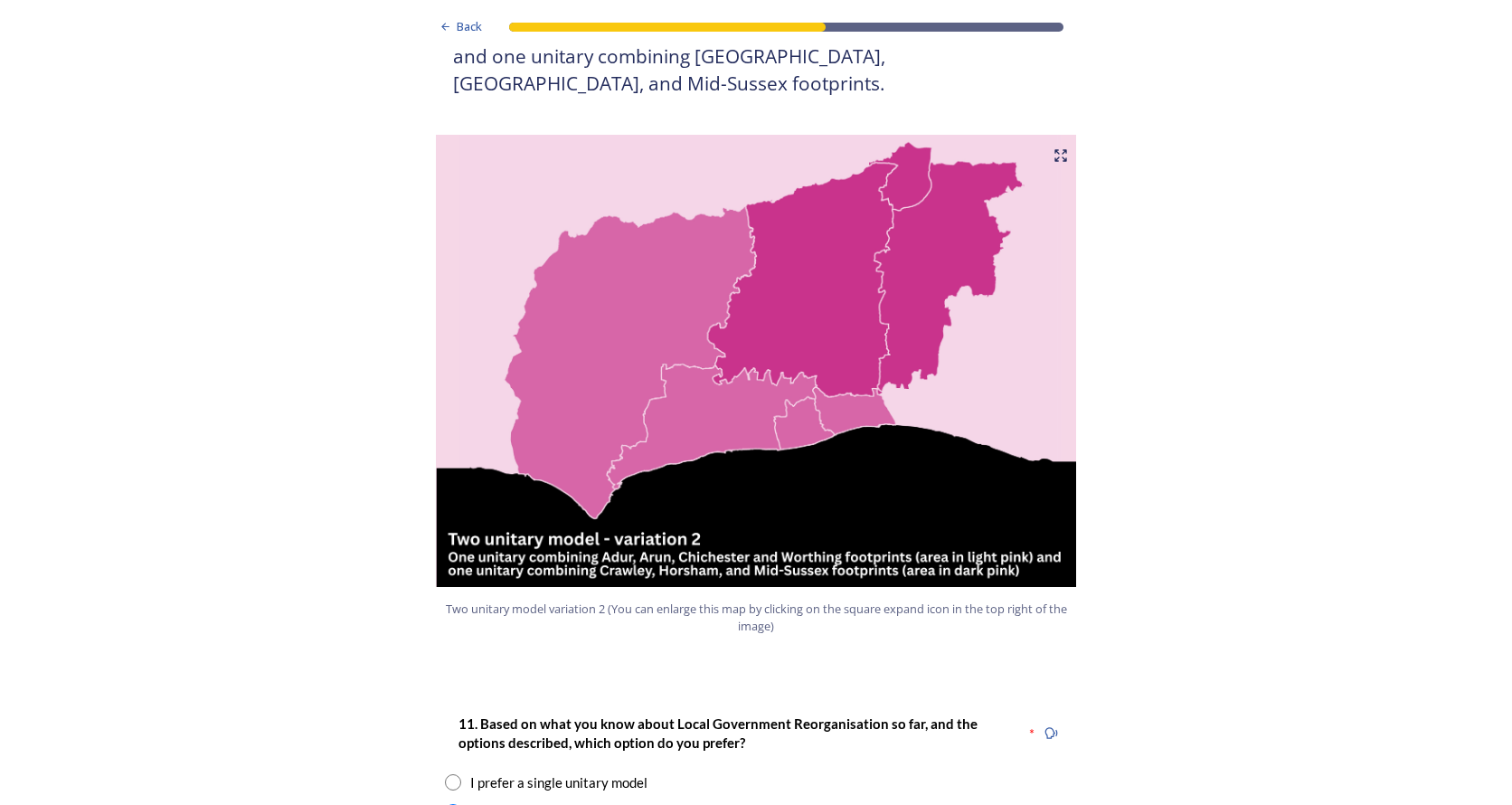 scroll, scrollTop: 1809, scrollLeft: 0, axis: vertical 